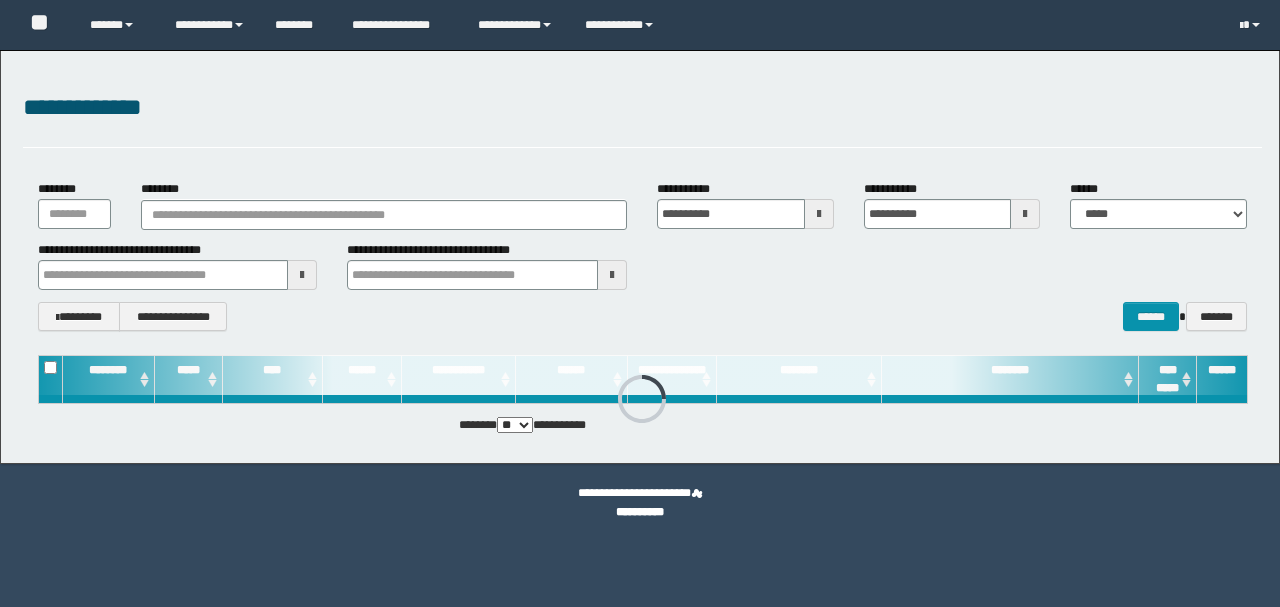 scroll, scrollTop: 0, scrollLeft: 0, axis: both 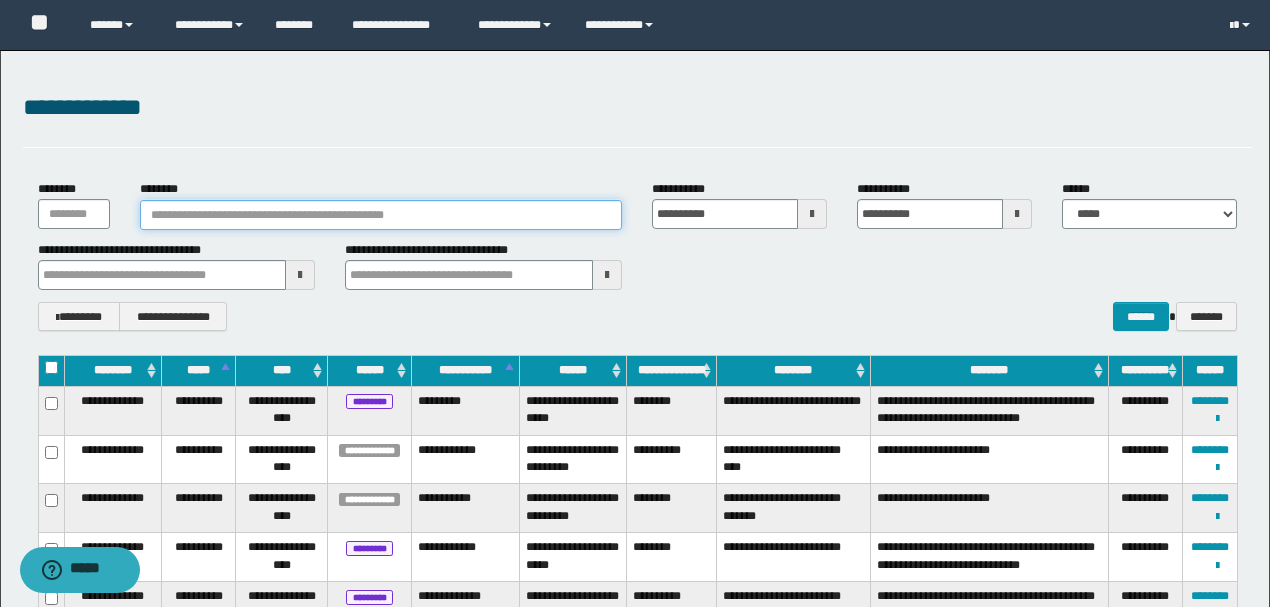 click on "********" at bounding box center (381, 215) 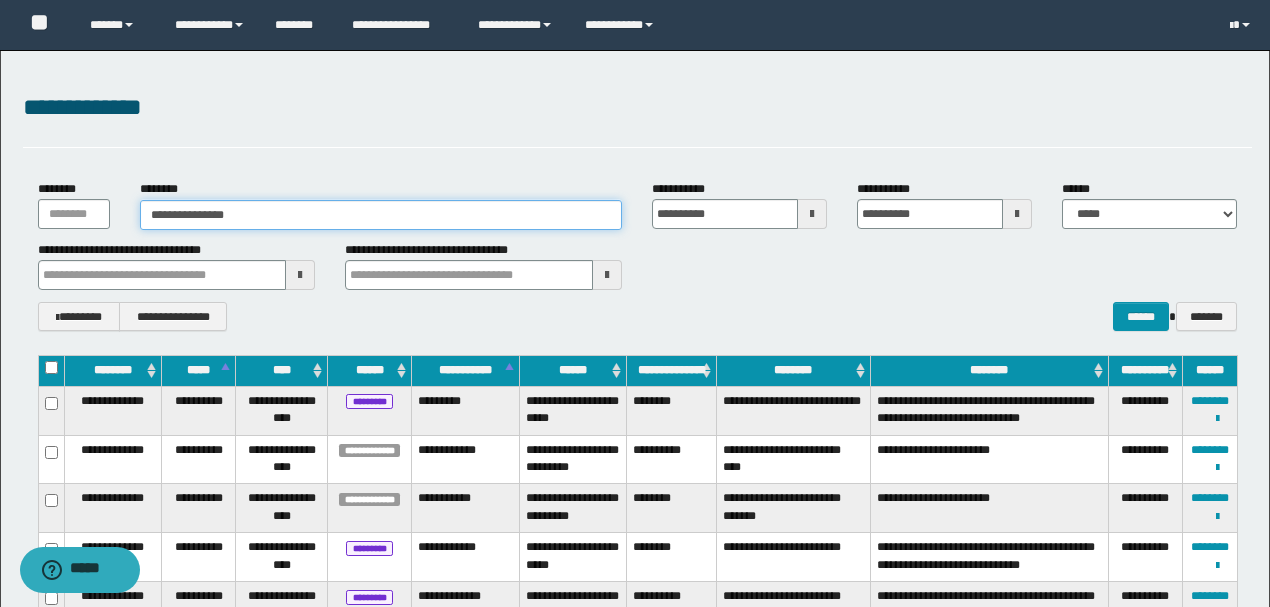 click on "**********" at bounding box center [381, 215] 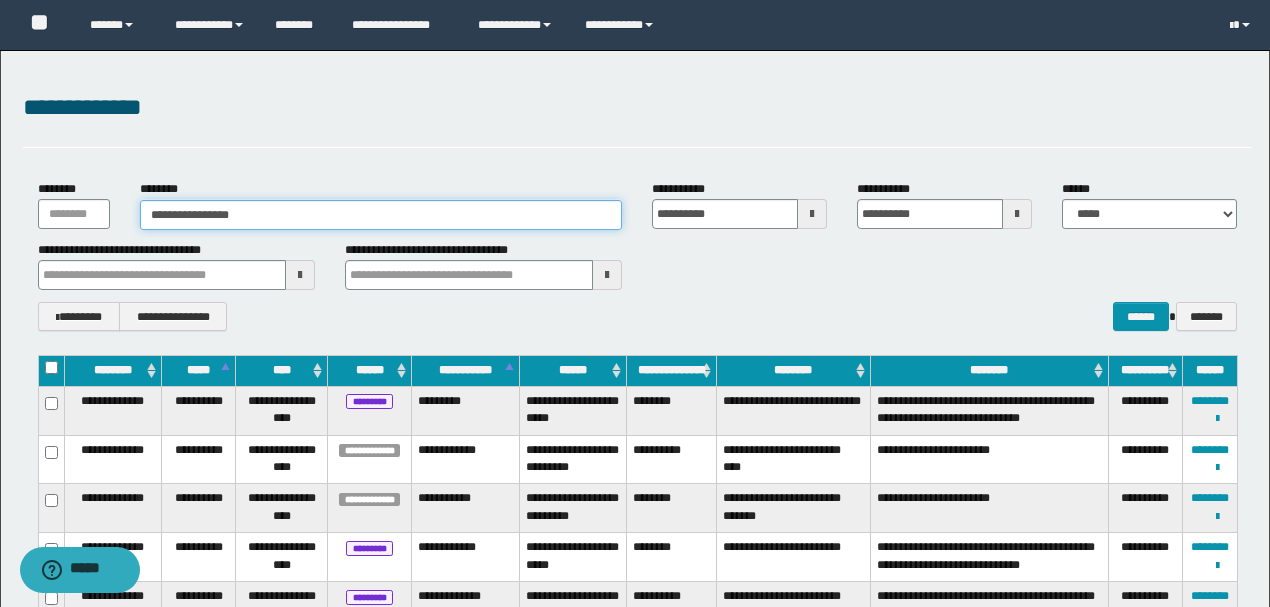 click on "**********" at bounding box center (381, 215) 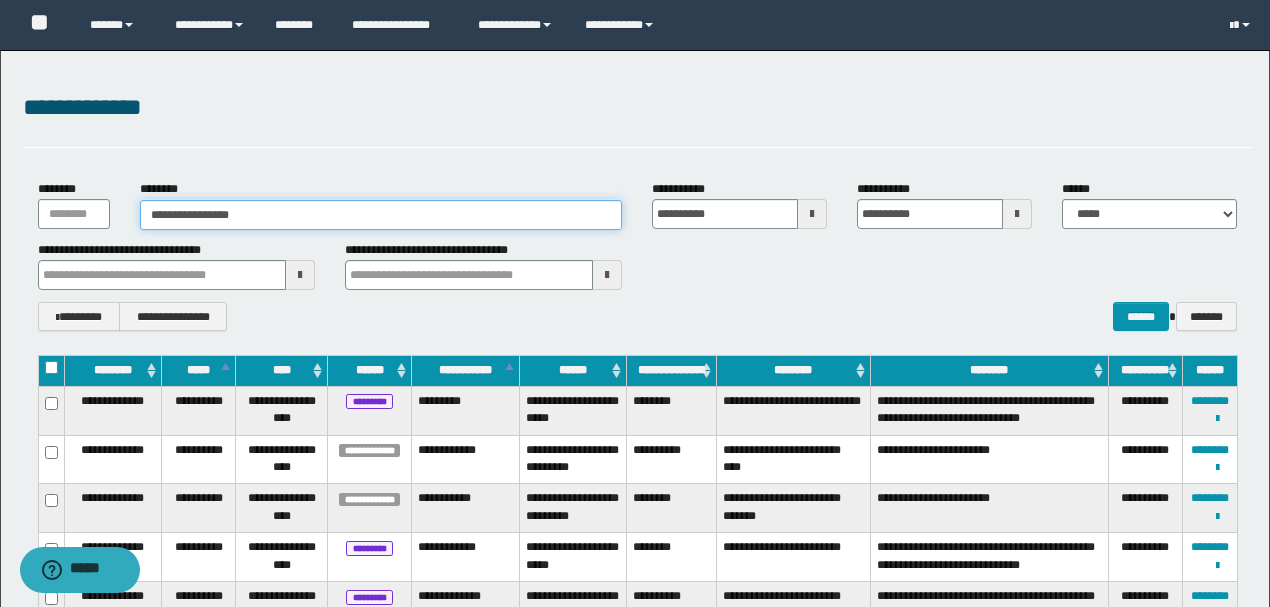 type on "**********" 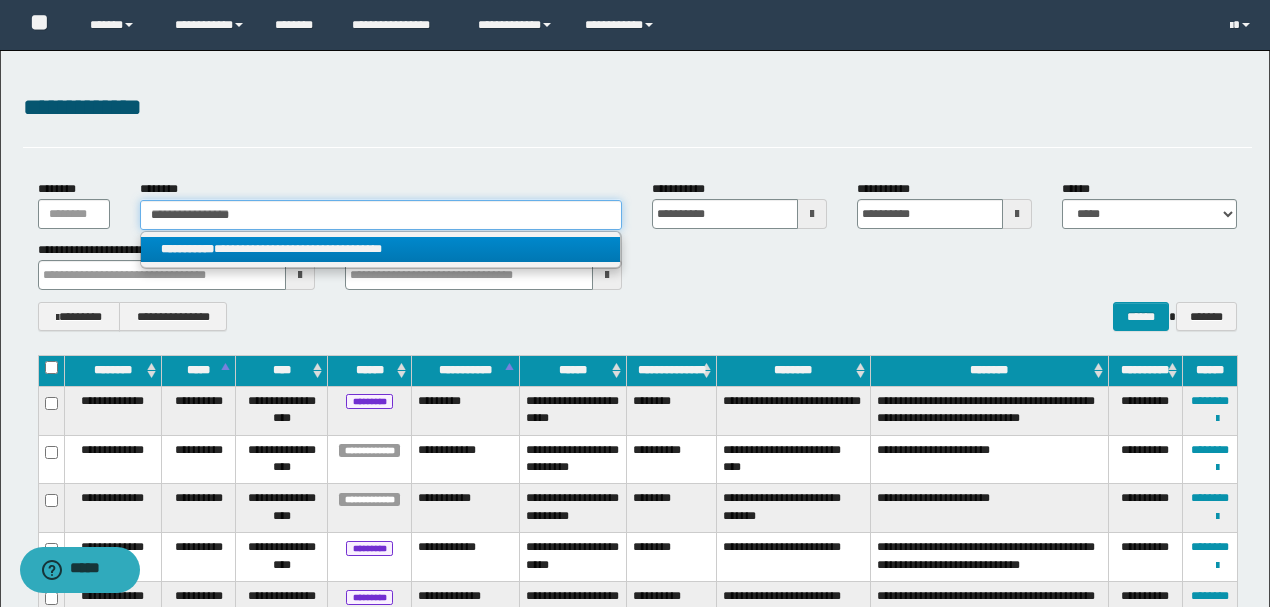 type on "**********" 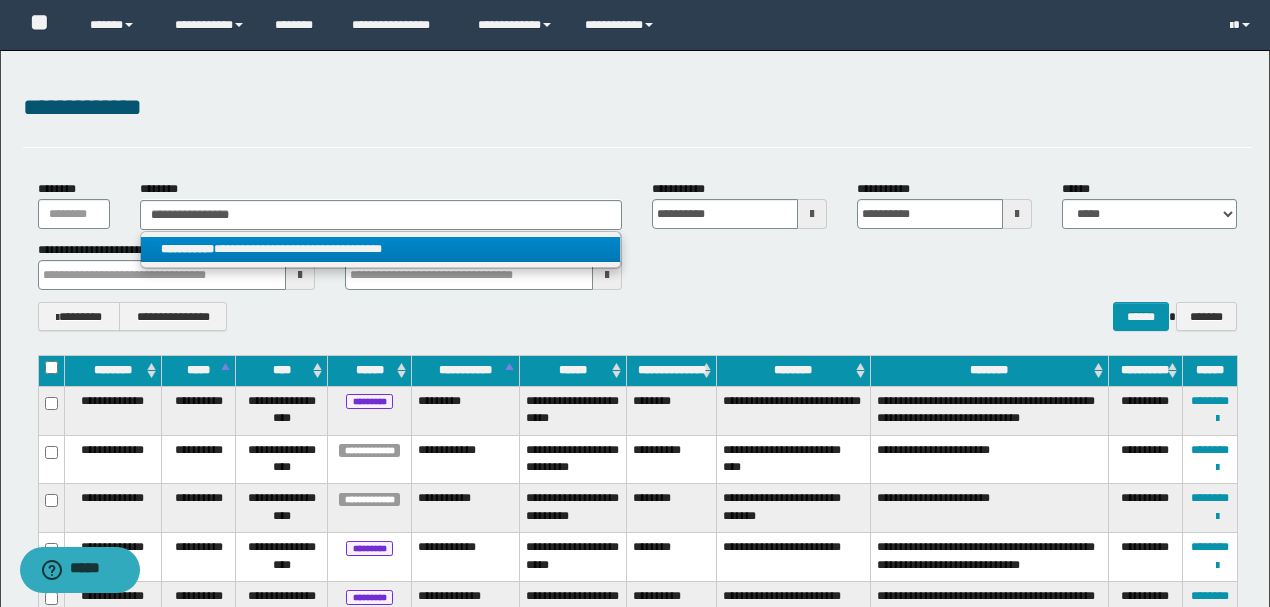 click on "**********" at bounding box center (380, 249) 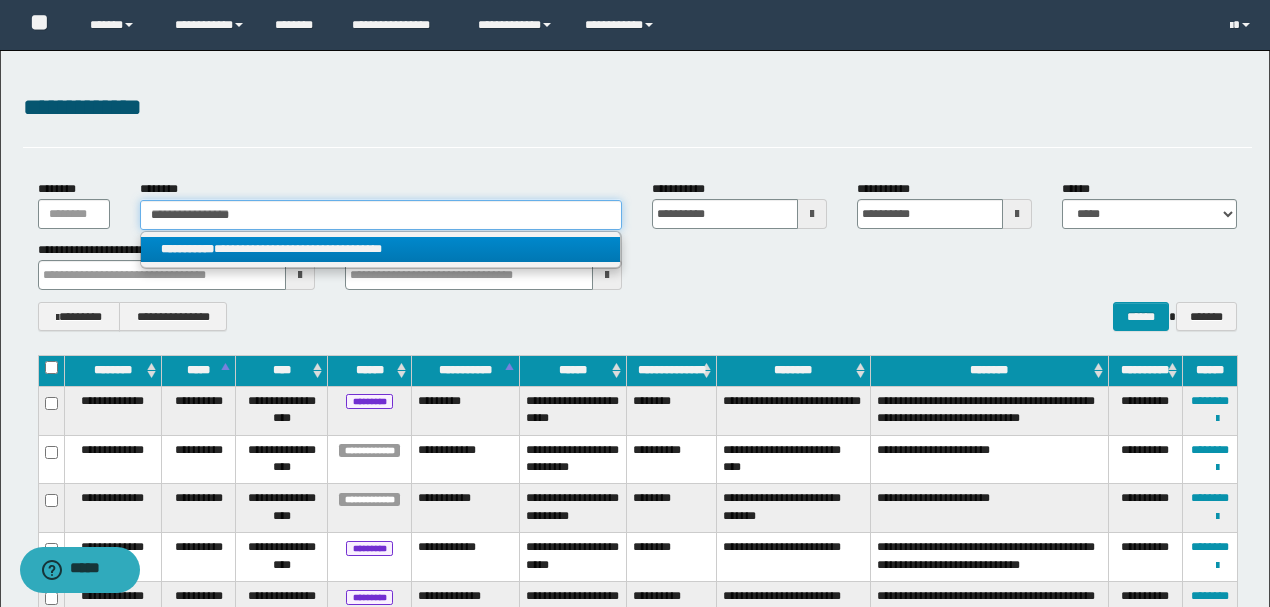 type 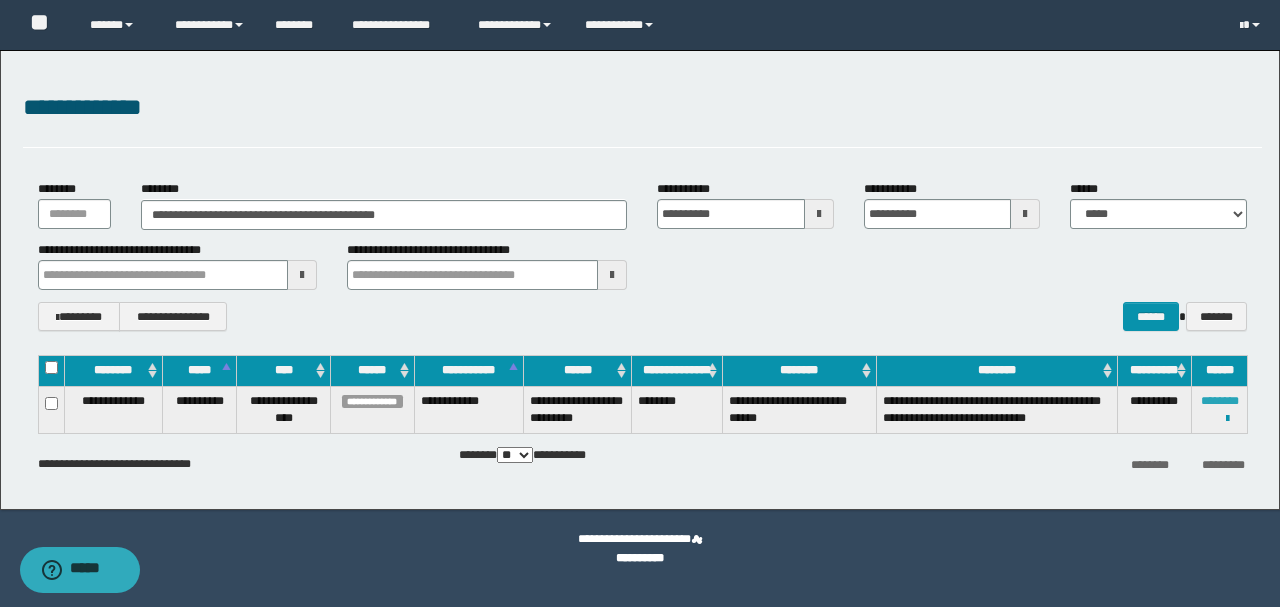 click on "********" at bounding box center (1220, 401) 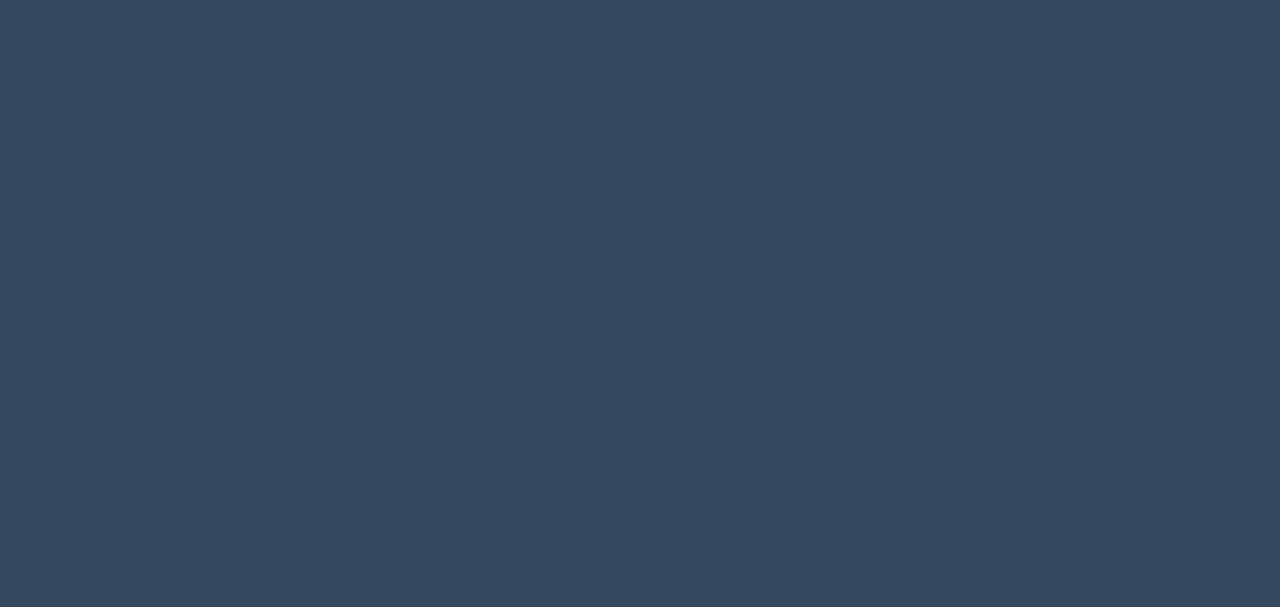 scroll, scrollTop: 0, scrollLeft: 0, axis: both 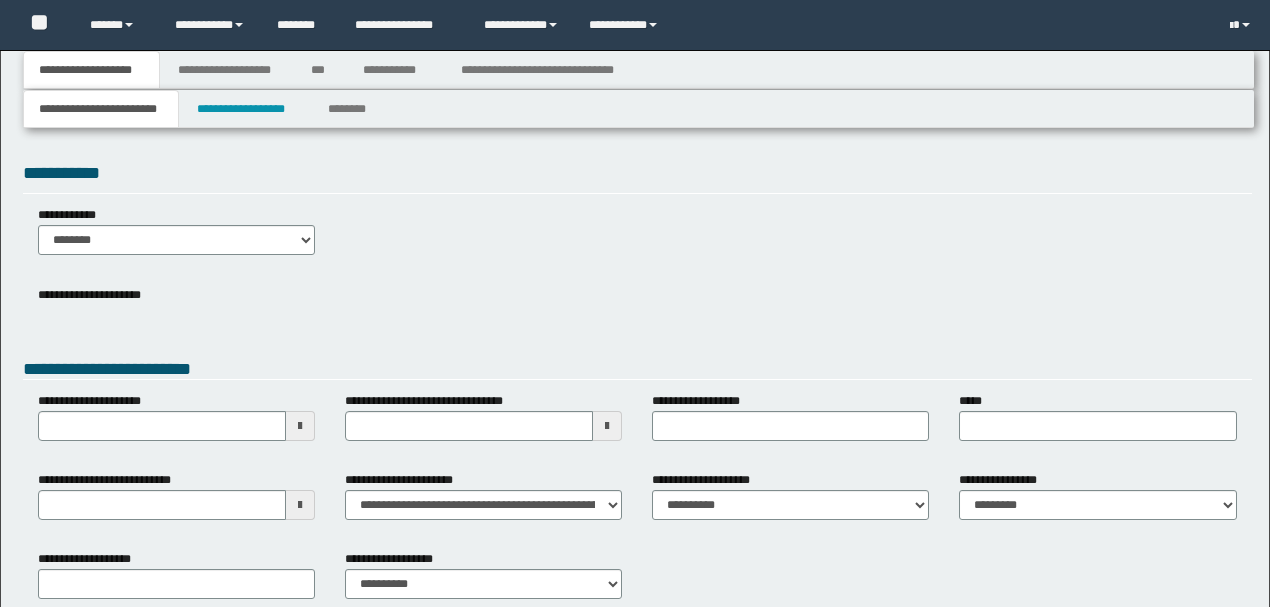 type 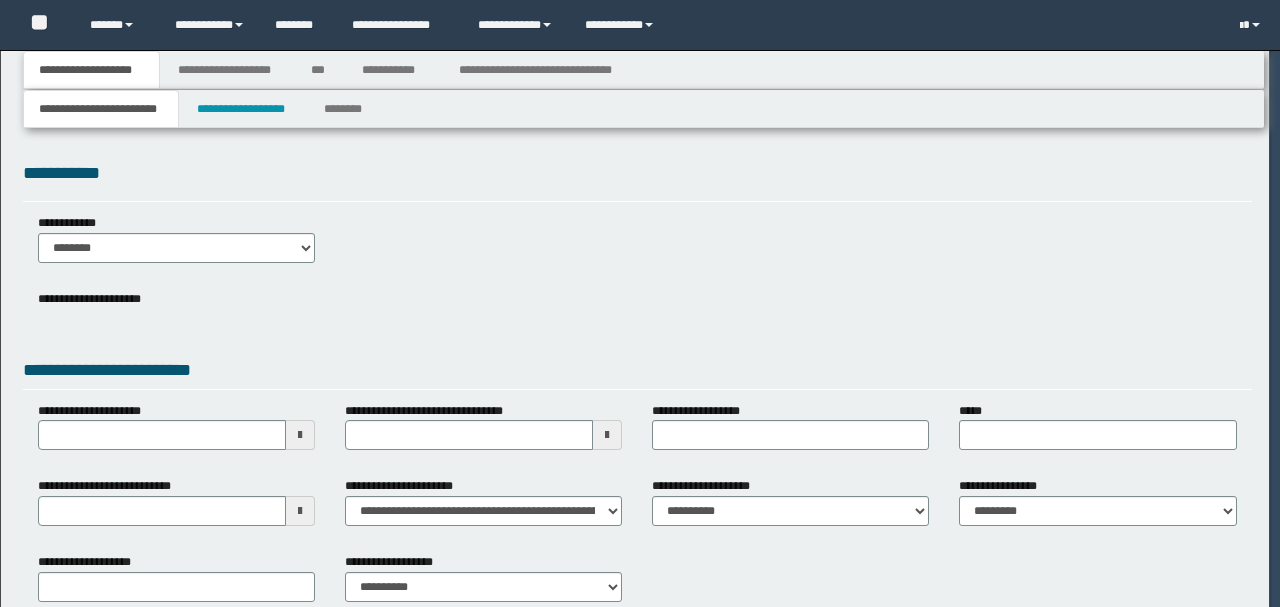 scroll, scrollTop: 0, scrollLeft: 0, axis: both 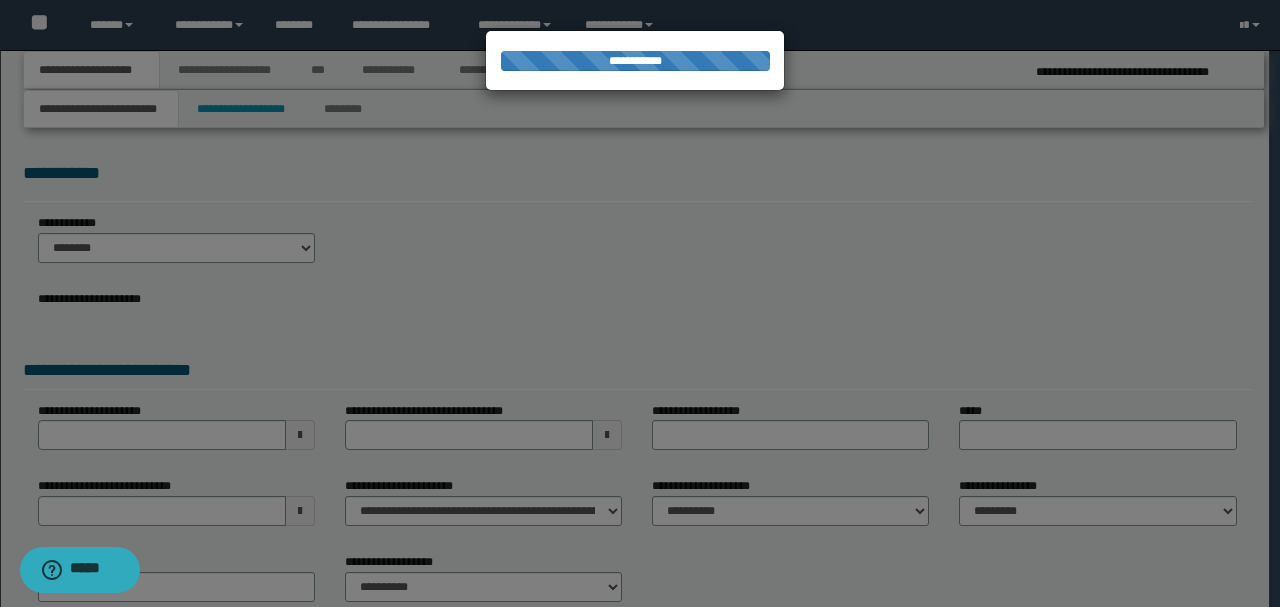 type on "**********" 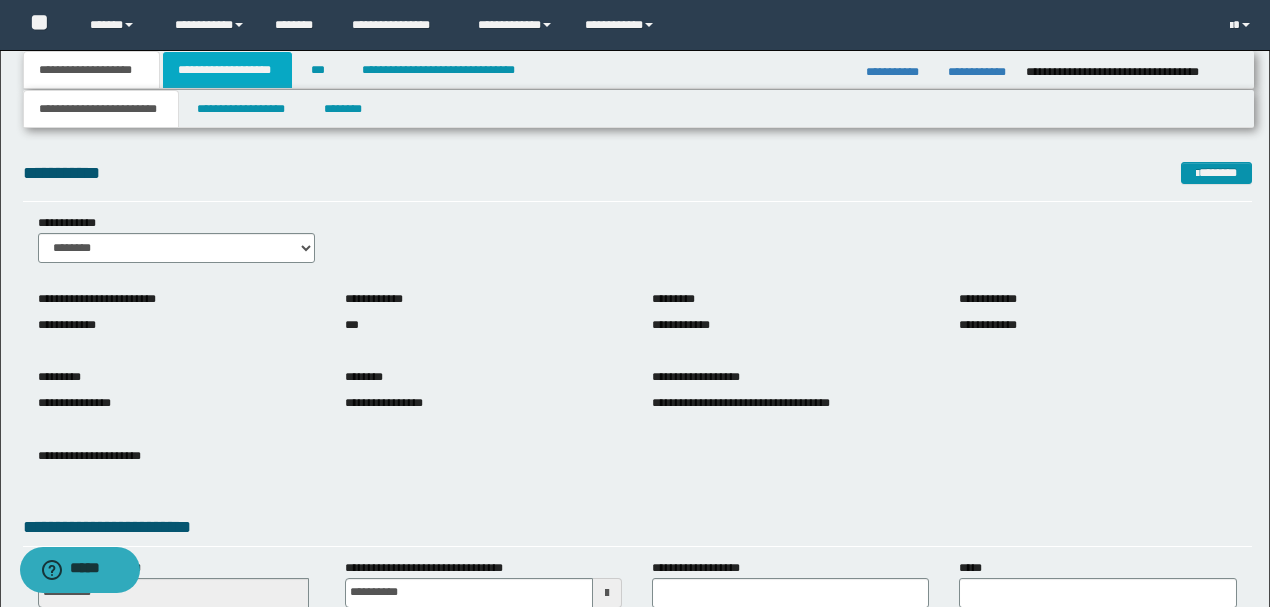 click on "**********" at bounding box center [227, 70] 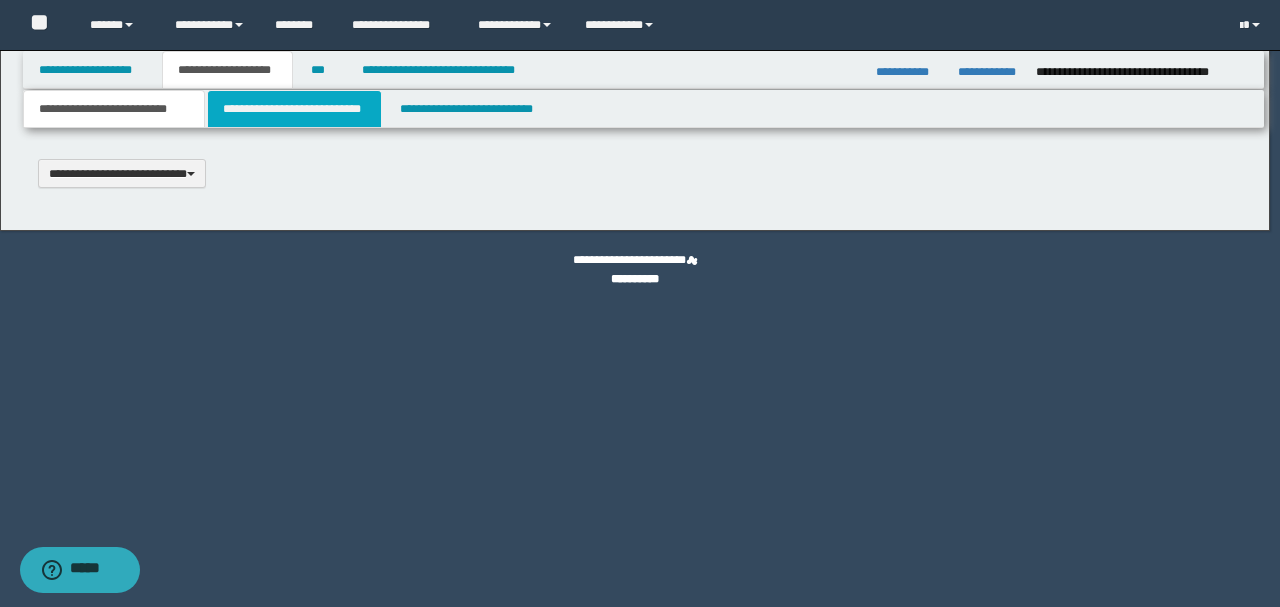 click on "**********" at bounding box center (294, 109) 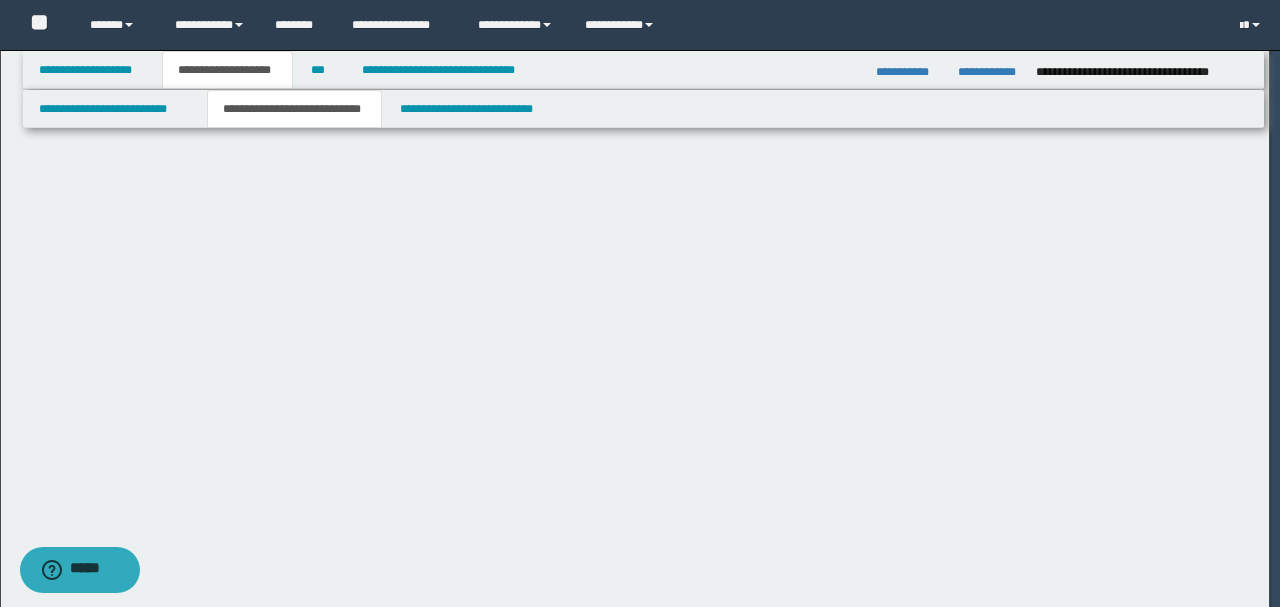 scroll, scrollTop: 0, scrollLeft: 0, axis: both 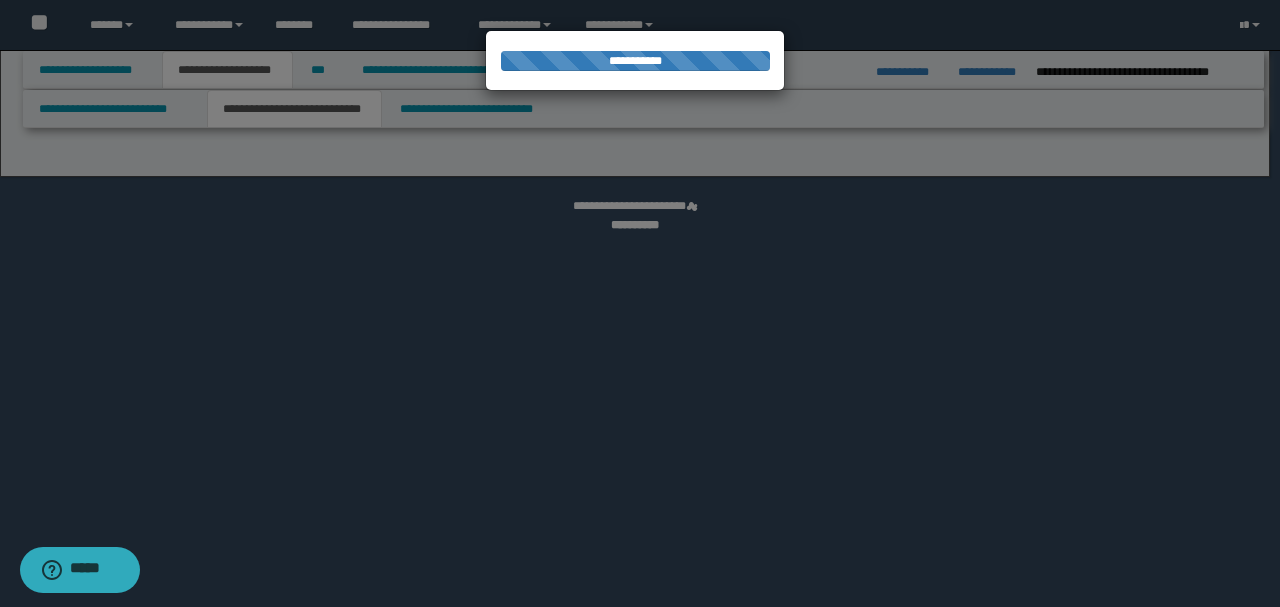 select on "*" 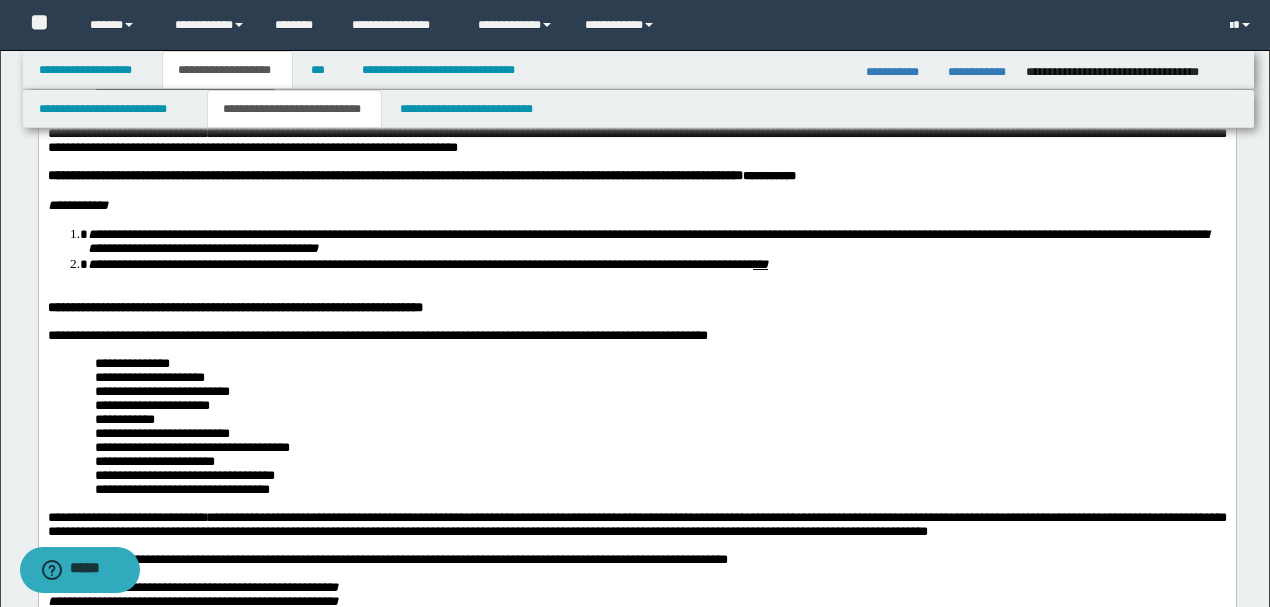 scroll, scrollTop: 333, scrollLeft: 0, axis: vertical 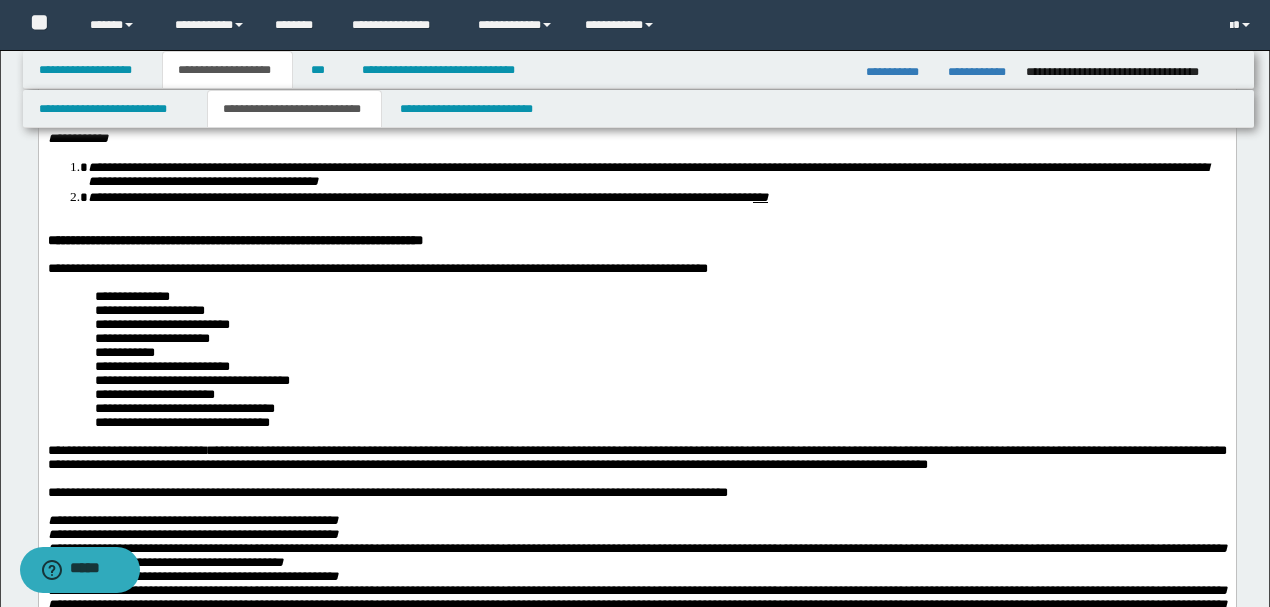 click on "**********" at bounding box center [660, 381] 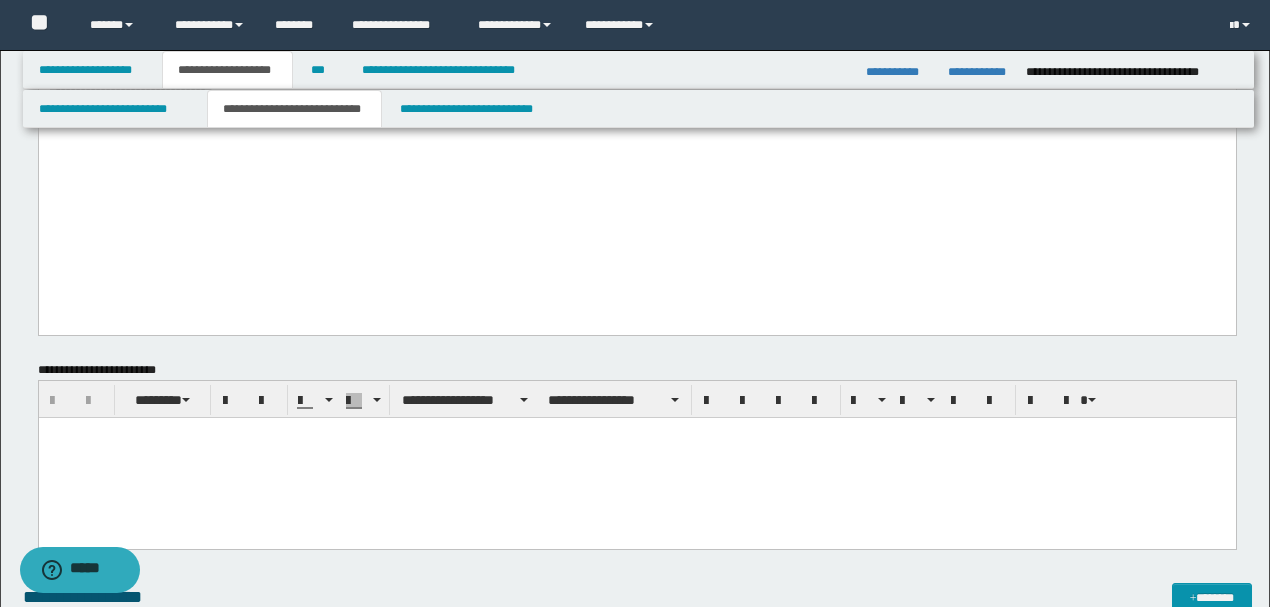 scroll, scrollTop: 1200, scrollLeft: 0, axis: vertical 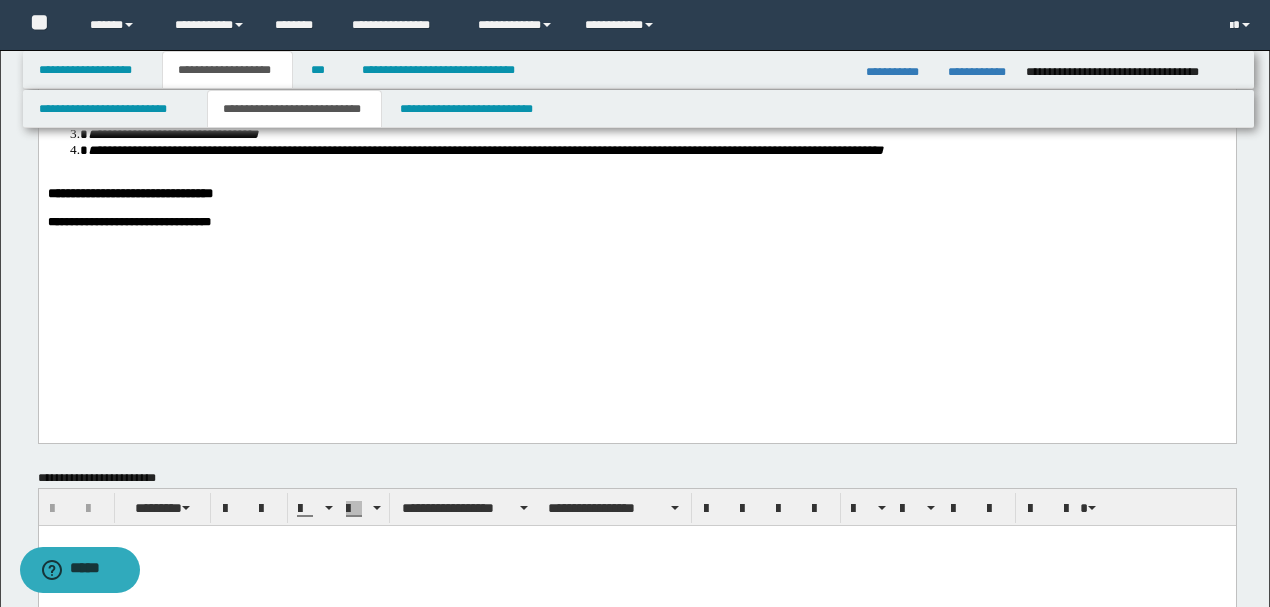 drag, startPoint x: 131, startPoint y: 344, endPoint x: 286, endPoint y: 339, distance: 155.08063 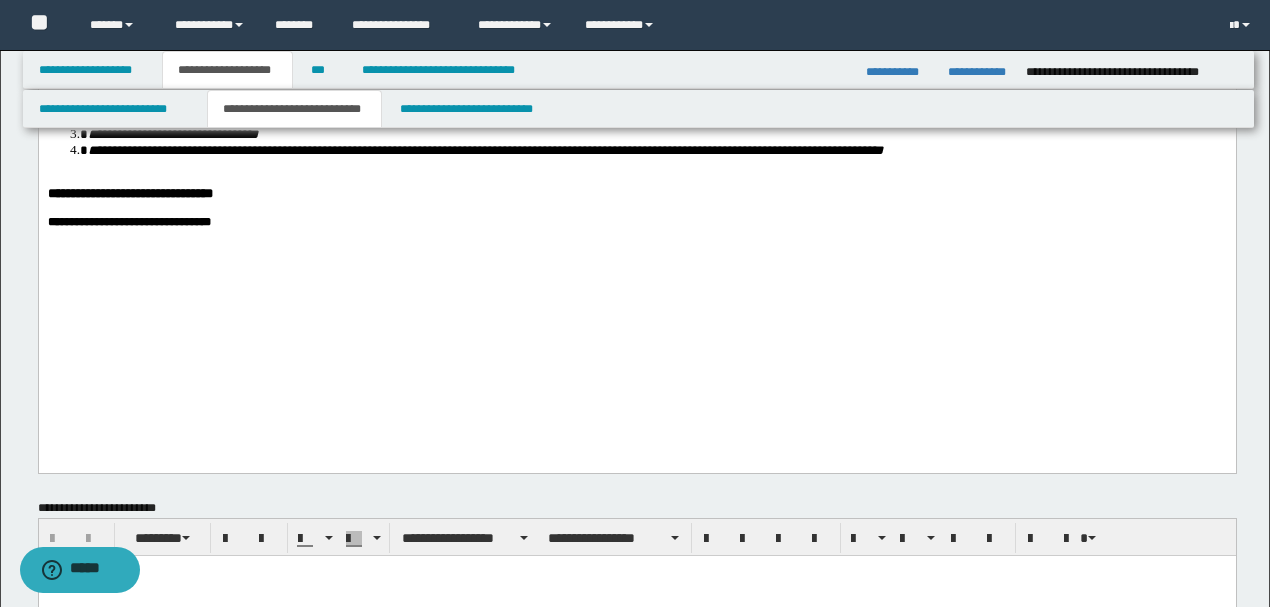 paste 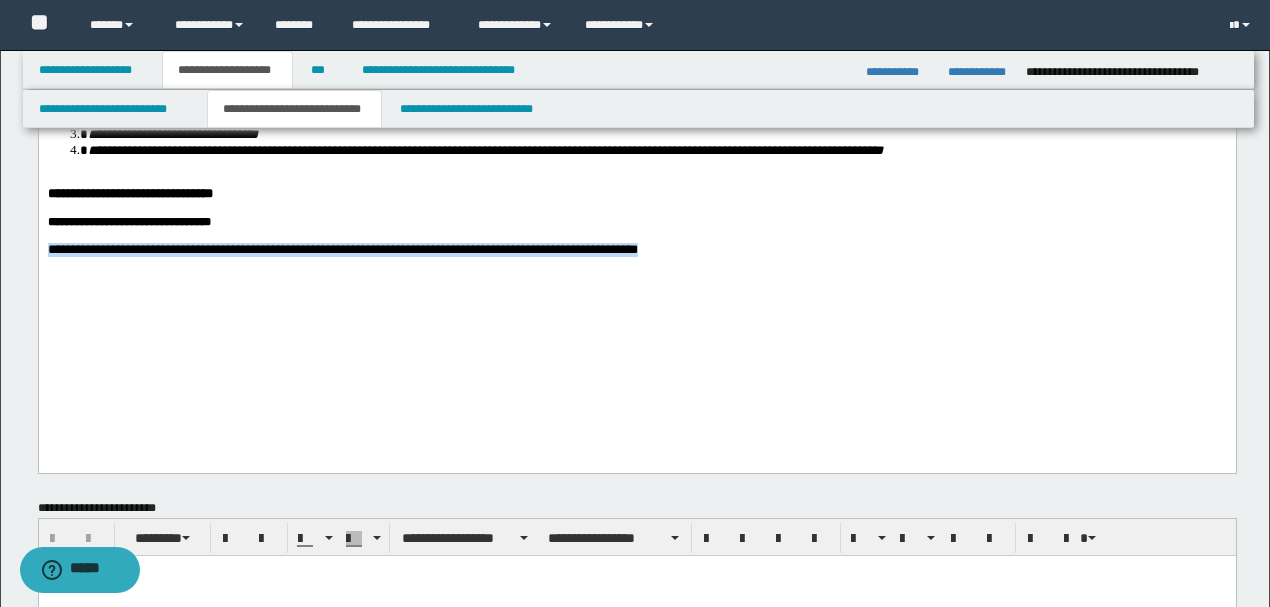 drag, startPoint x: 412, startPoint y: 369, endPoint x: 38, endPoint y: -602, distance: 1040.5369 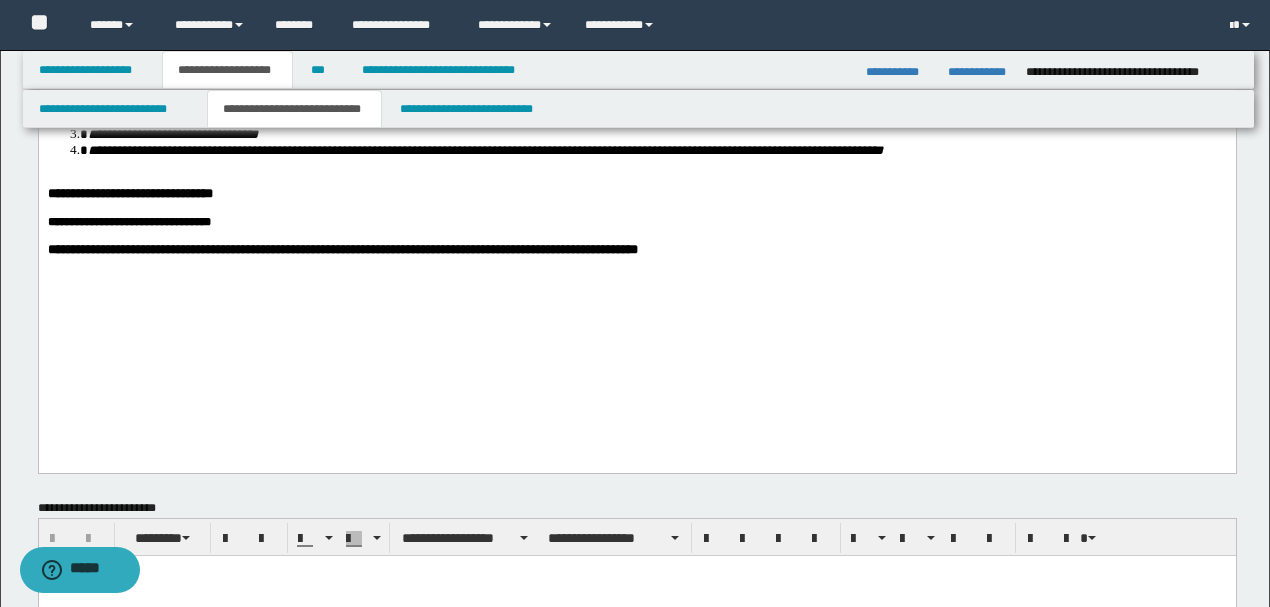 click on "**********" at bounding box center [636, -335] 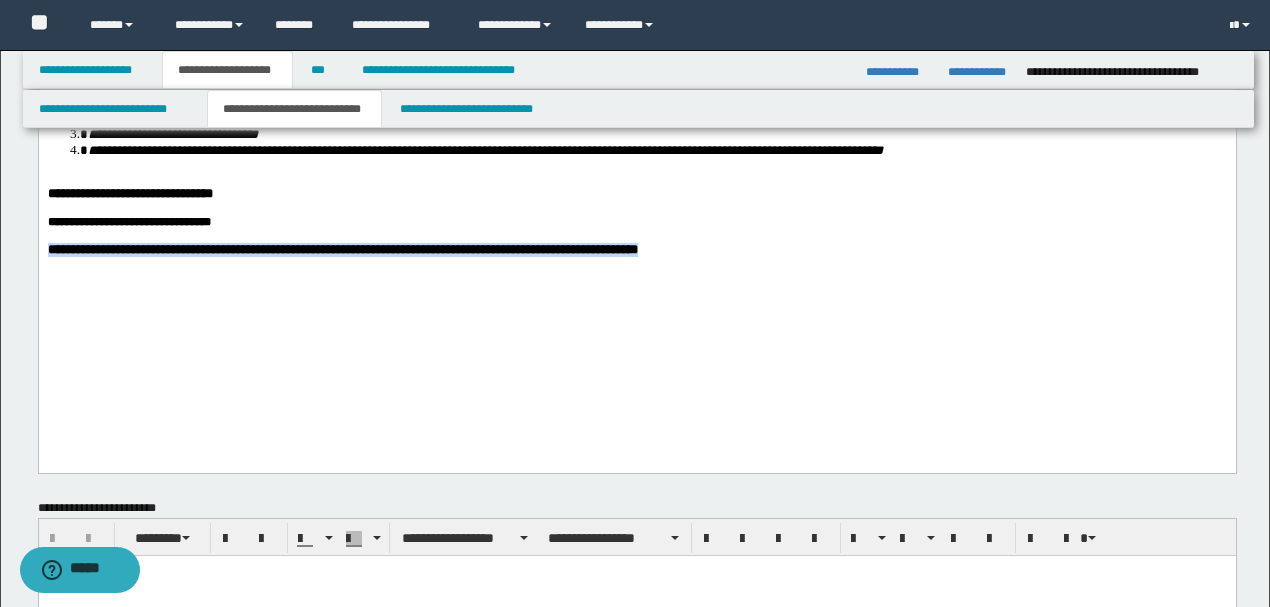 drag, startPoint x: 157, startPoint y: 365, endPoint x: 116, endPoint y: 361, distance: 41.19466 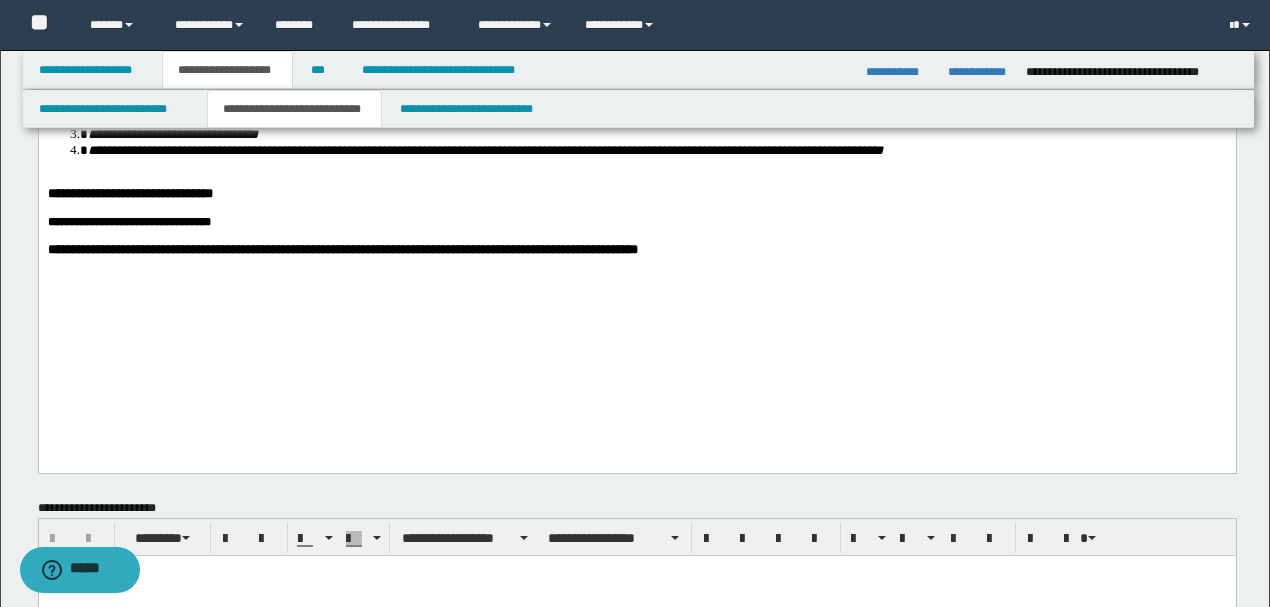 click on "**********" at bounding box center [342, 249] 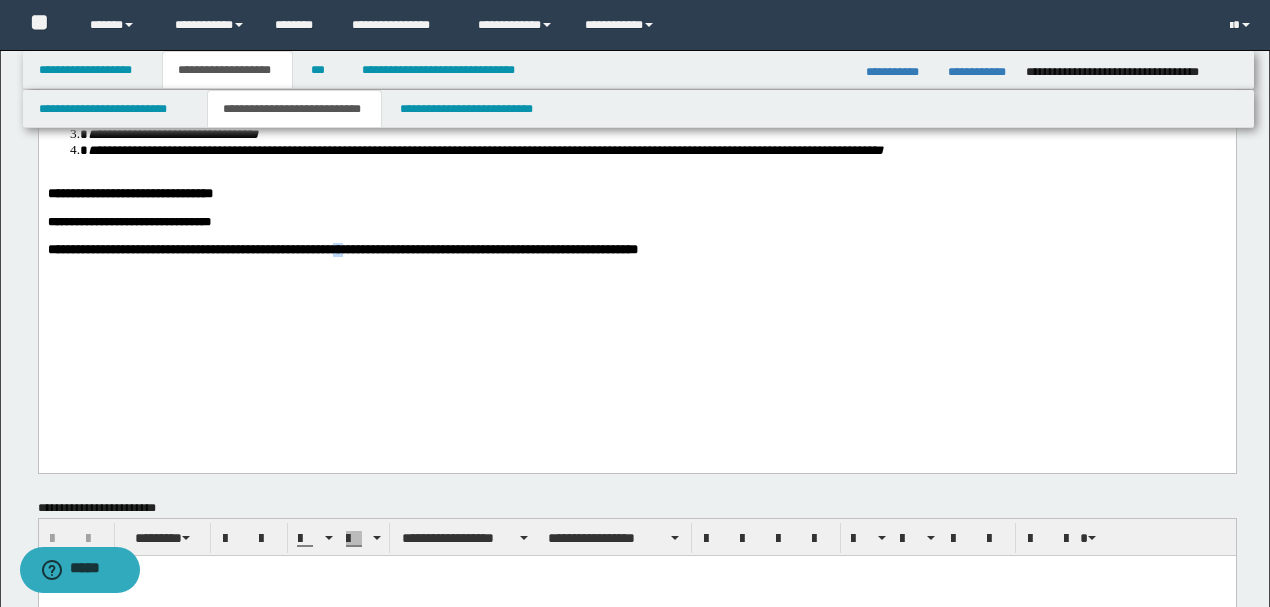 drag, startPoint x: 370, startPoint y: 357, endPoint x: 356, endPoint y: 359, distance: 14.142136 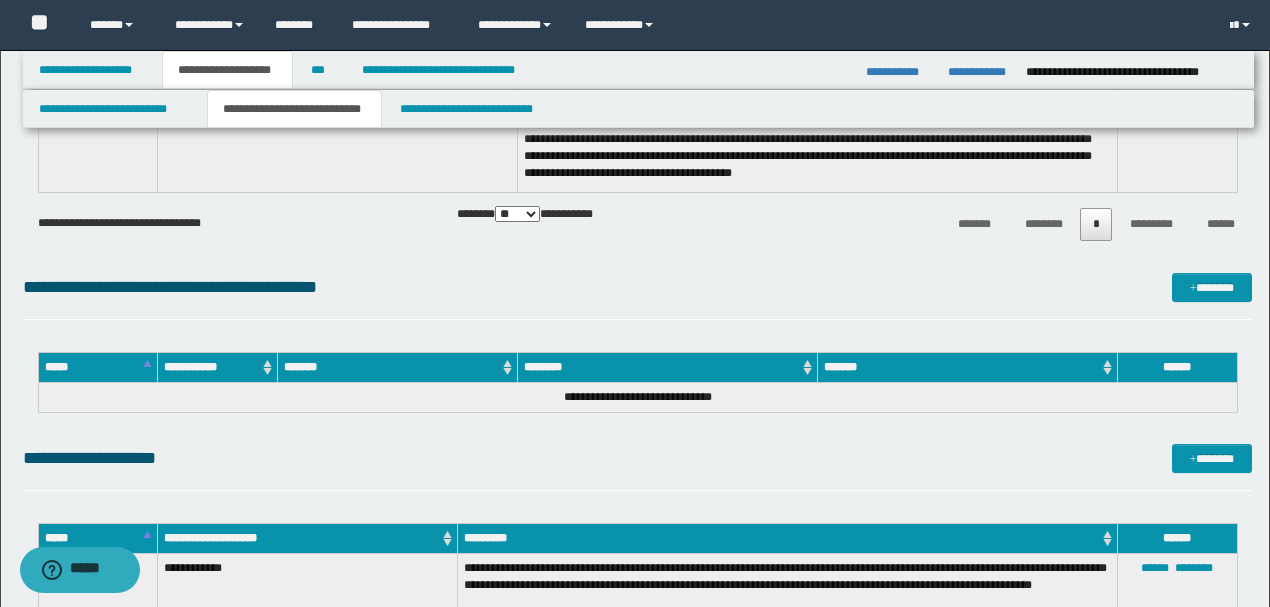 scroll, scrollTop: 2933, scrollLeft: 0, axis: vertical 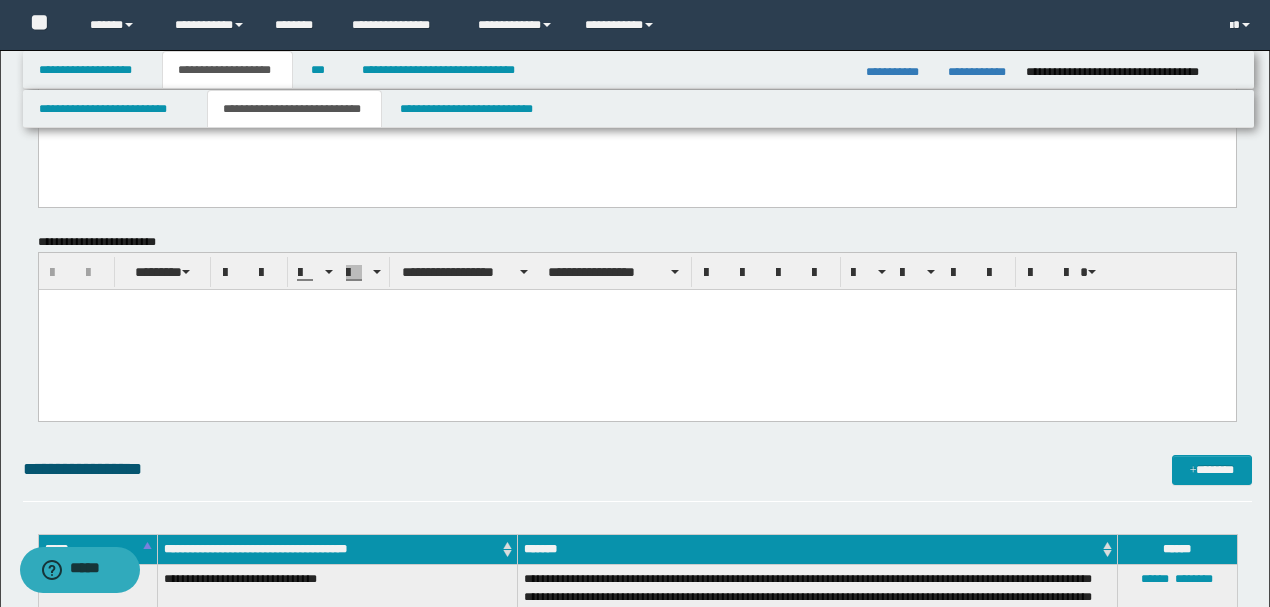 click at bounding box center [636, 330] 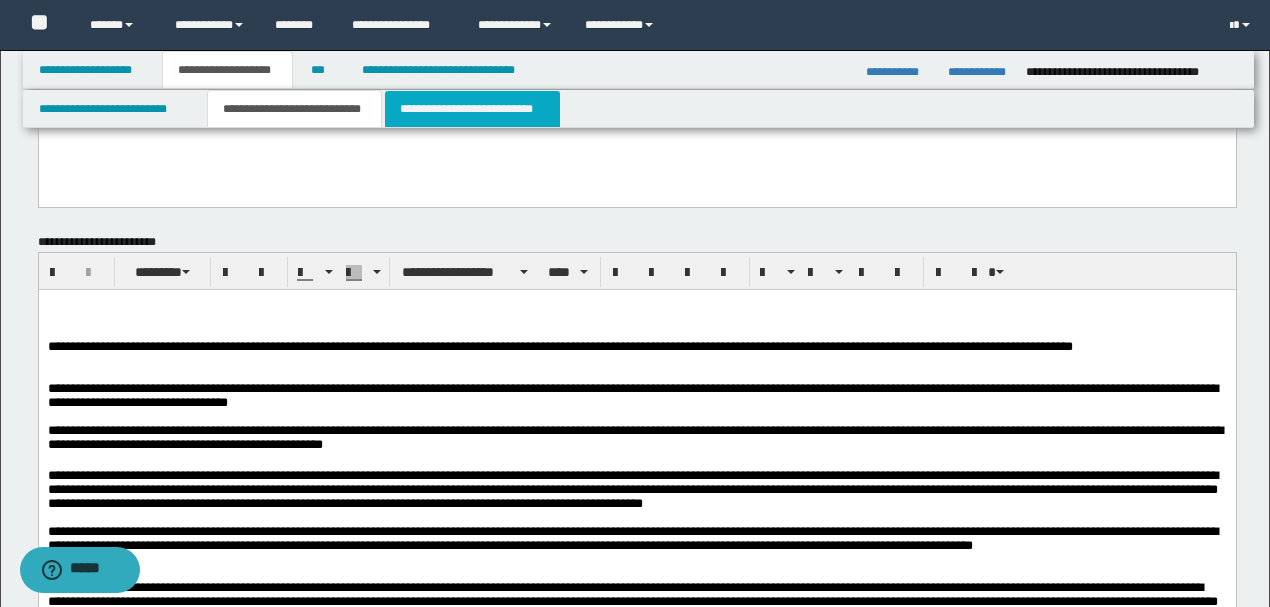 drag, startPoint x: 511, startPoint y: 116, endPoint x: 484, endPoint y: 1387, distance: 1271.2867 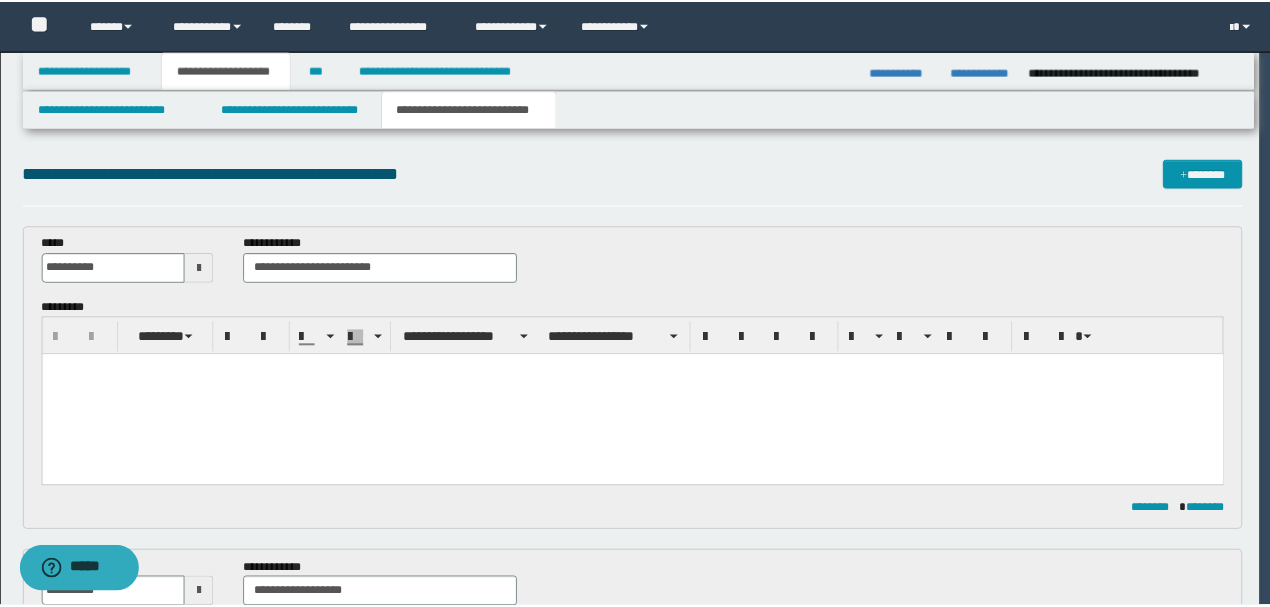scroll, scrollTop: 0, scrollLeft: 0, axis: both 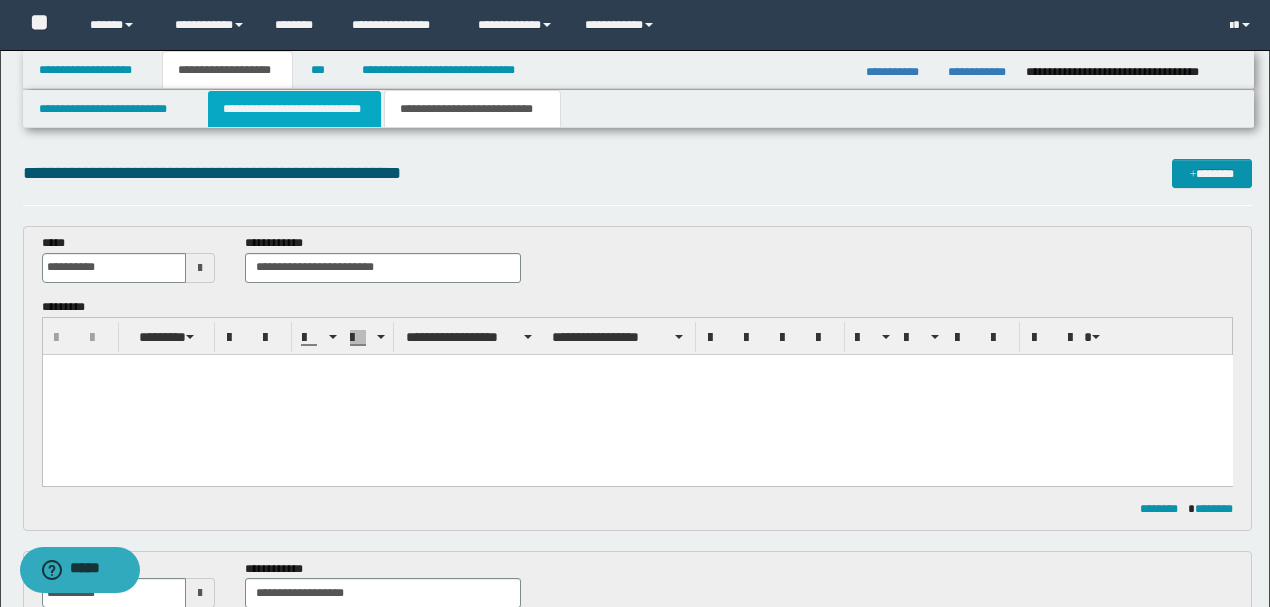 click on "**********" at bounding box center [294, 109] 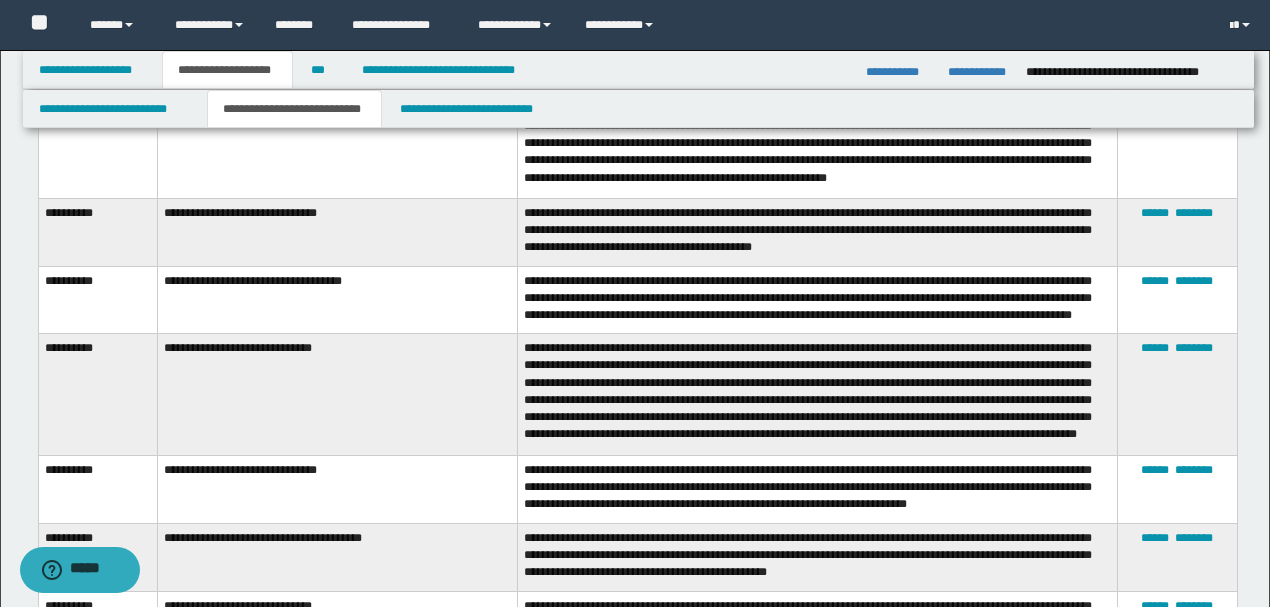 scroll, scrollTop: 3733, scrollLeft: 0, axis: vertical 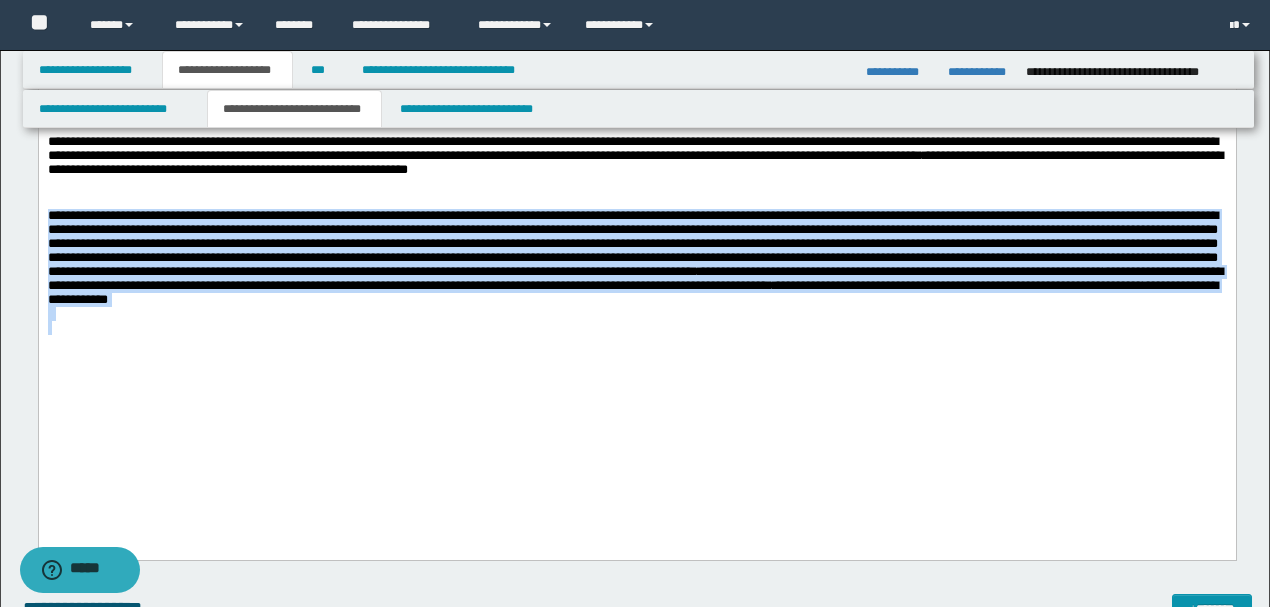 drag, startPoint x: 870, startPoint y: 444, endPoint x: 38, endPoint y: -518, distance: 1271.8757 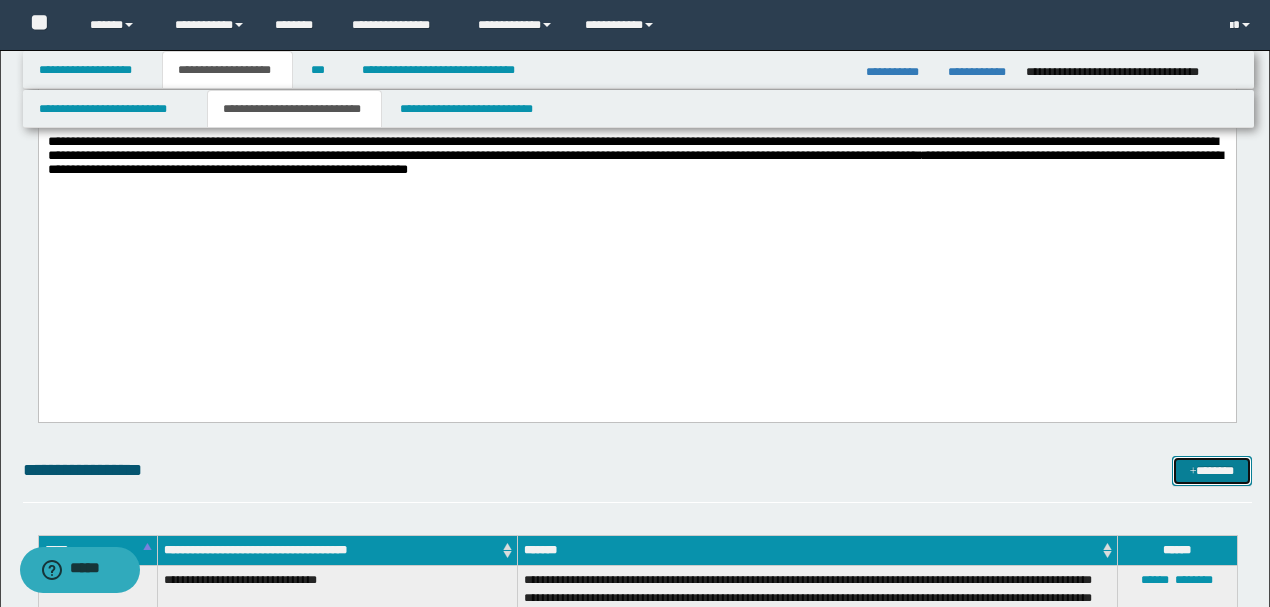 click on "*******" at bounding box center (1211, 470) 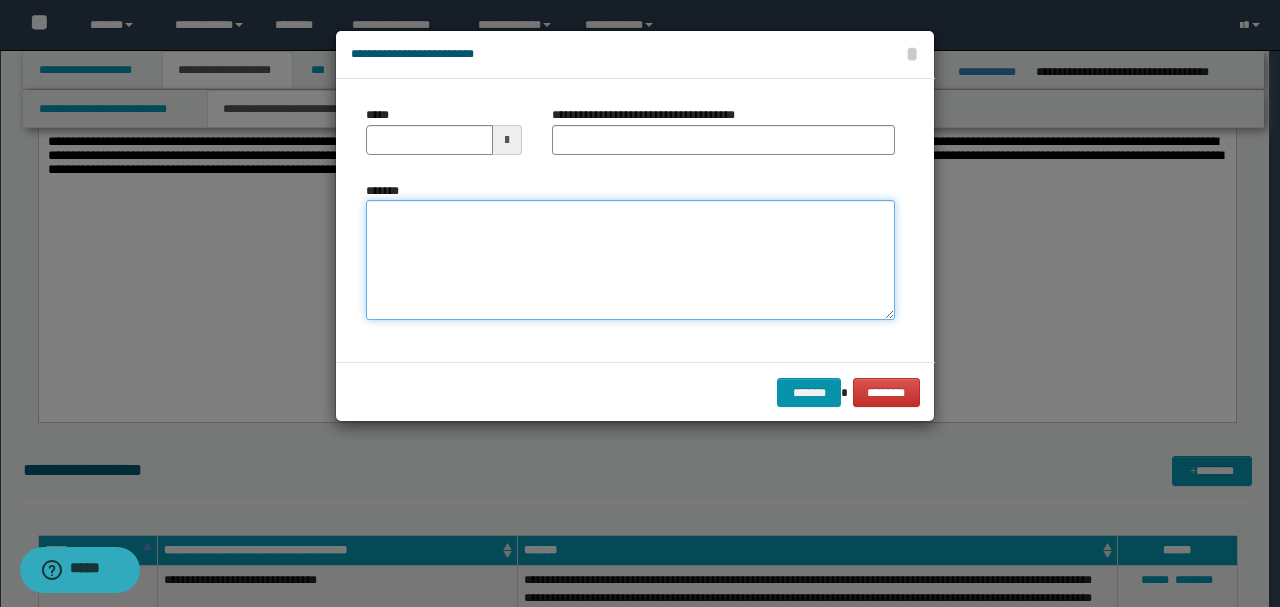click on "*******" at bounding box center (630, 260) 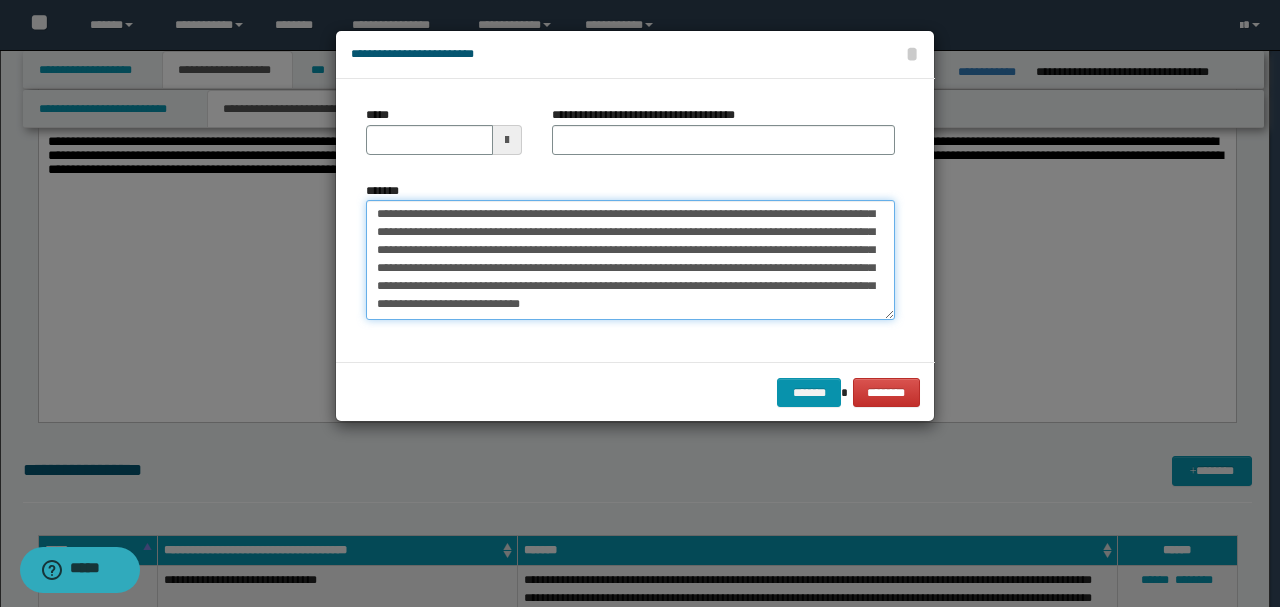 scroll, scrollTop: 0, scrollLeft: 0, axis: both 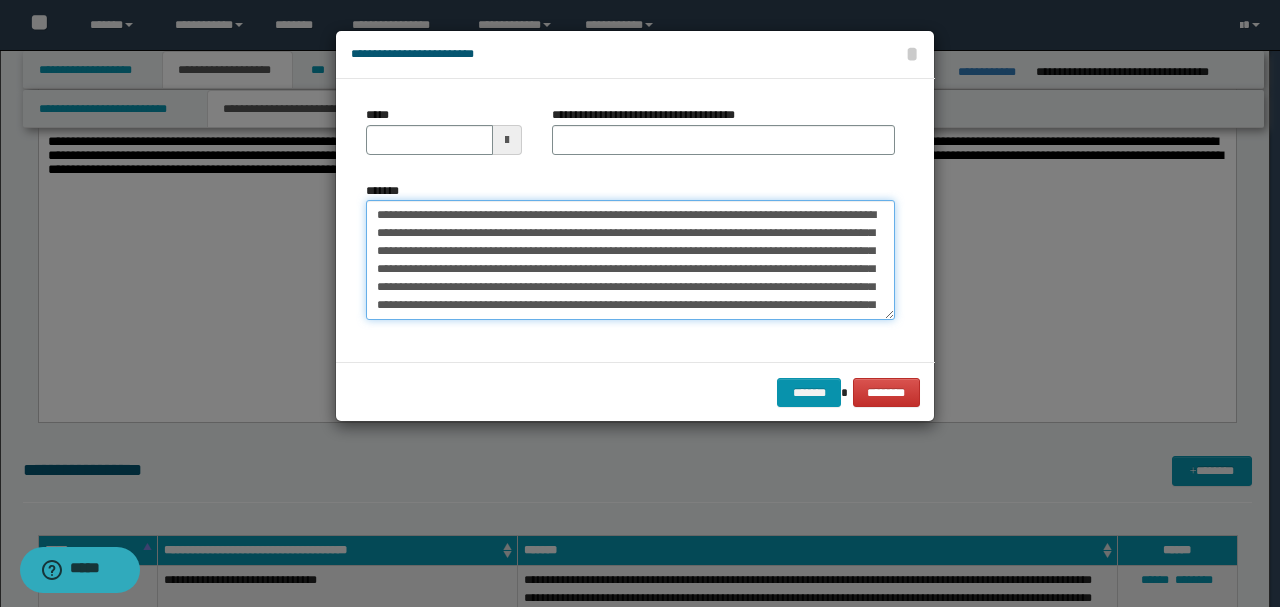drag, startPoint x: 441, startPoint y: 214, endPoint x: 239, endPoint y: 201, distance: 202.41788 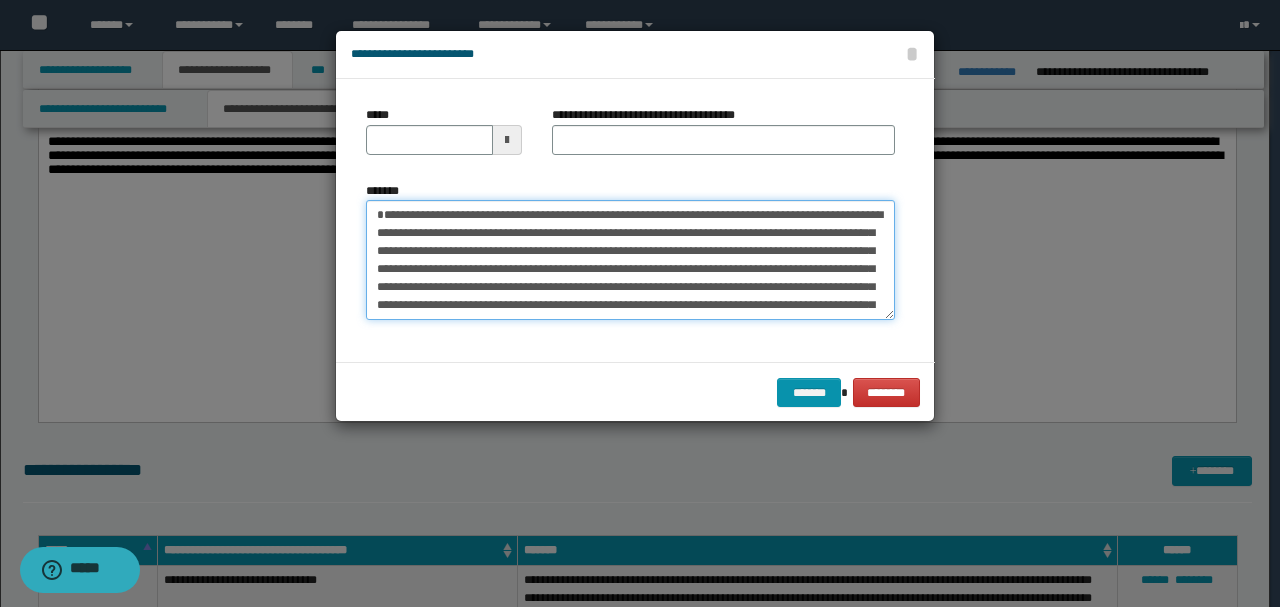 type 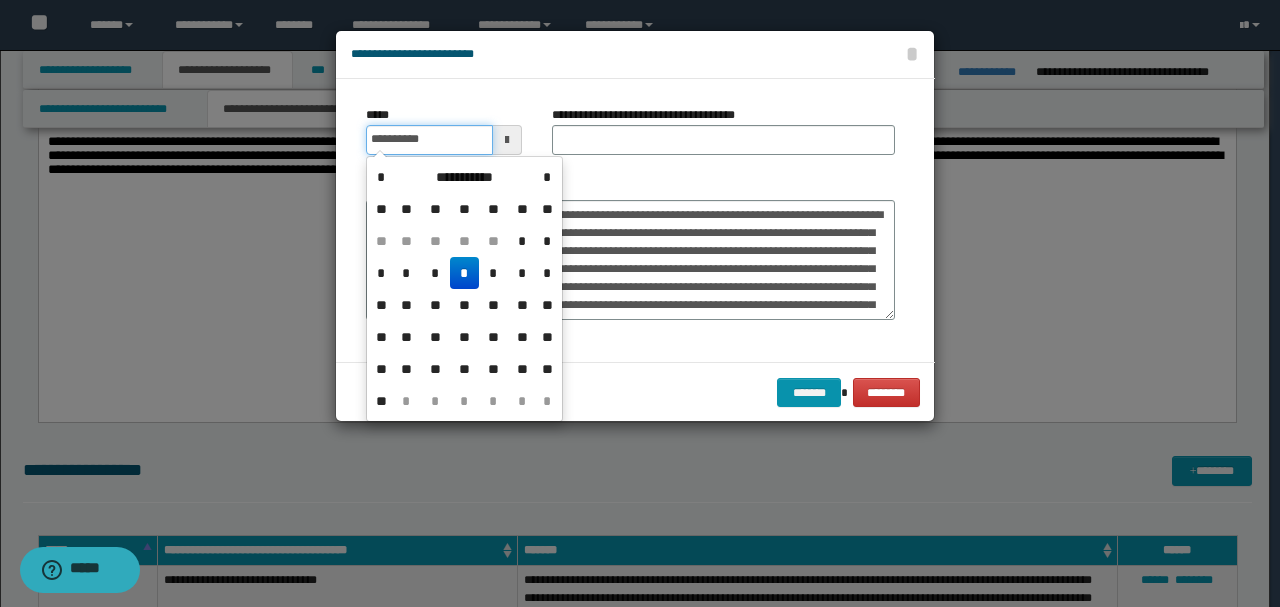 click on "**********" at bounding box center [429, 140] 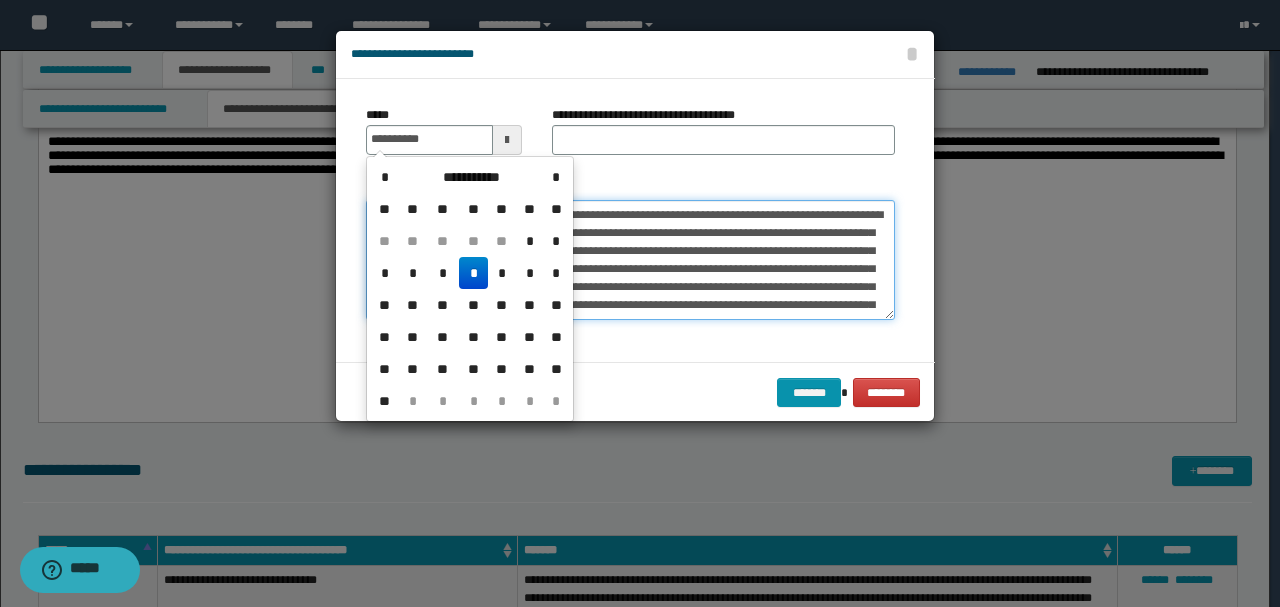 type on "**********" 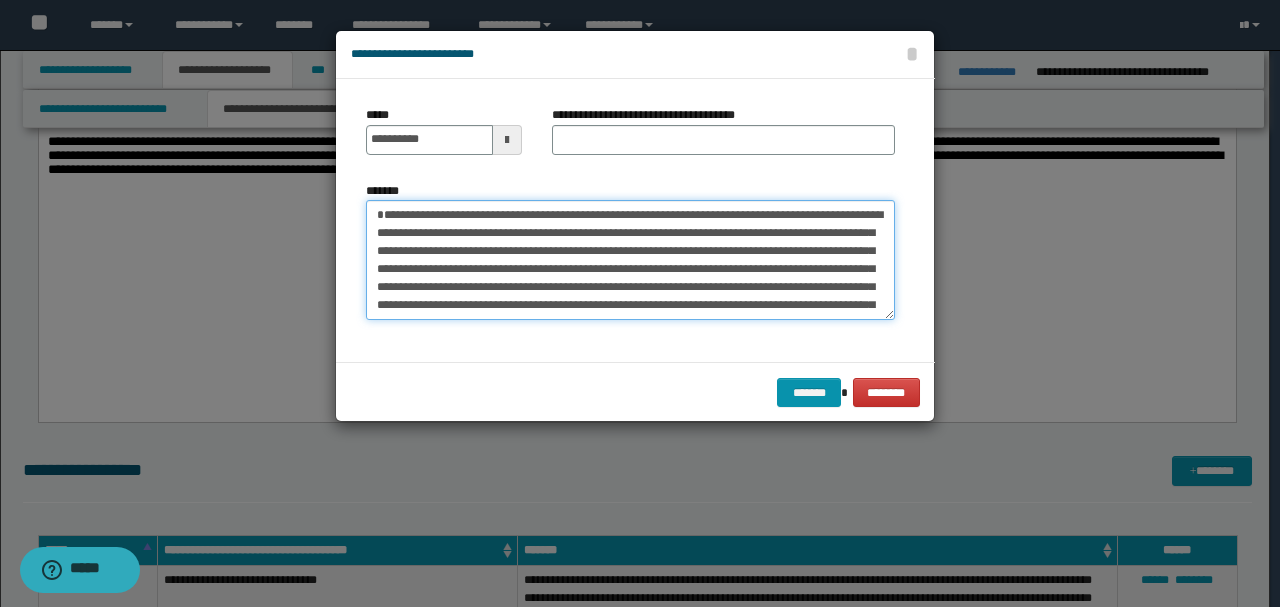 drag, startPoint x: 594, startPoint y: 212, endPoint x: 305, endPoint y: 207, distance: 289.04324 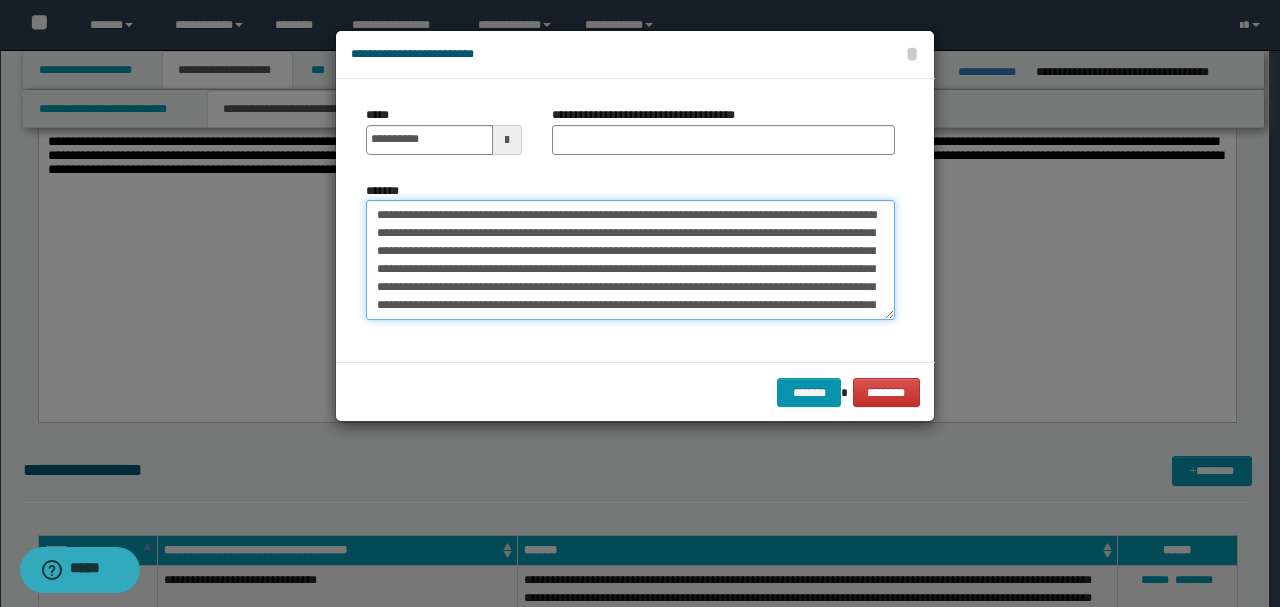 type on "**********" 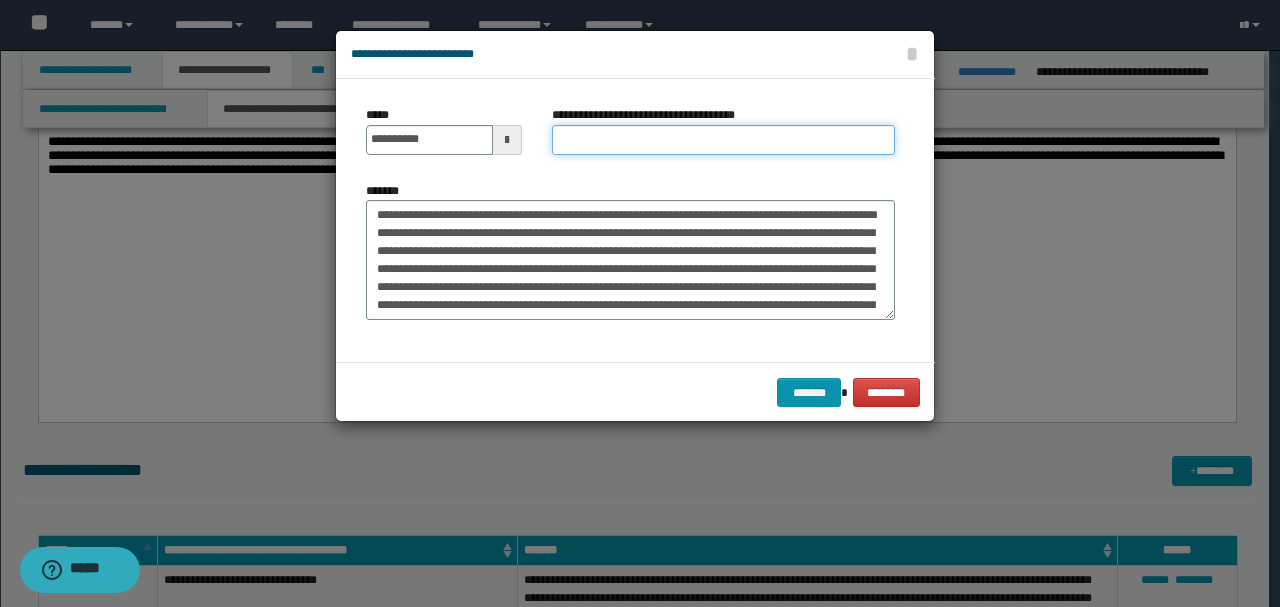 paste on "**********" 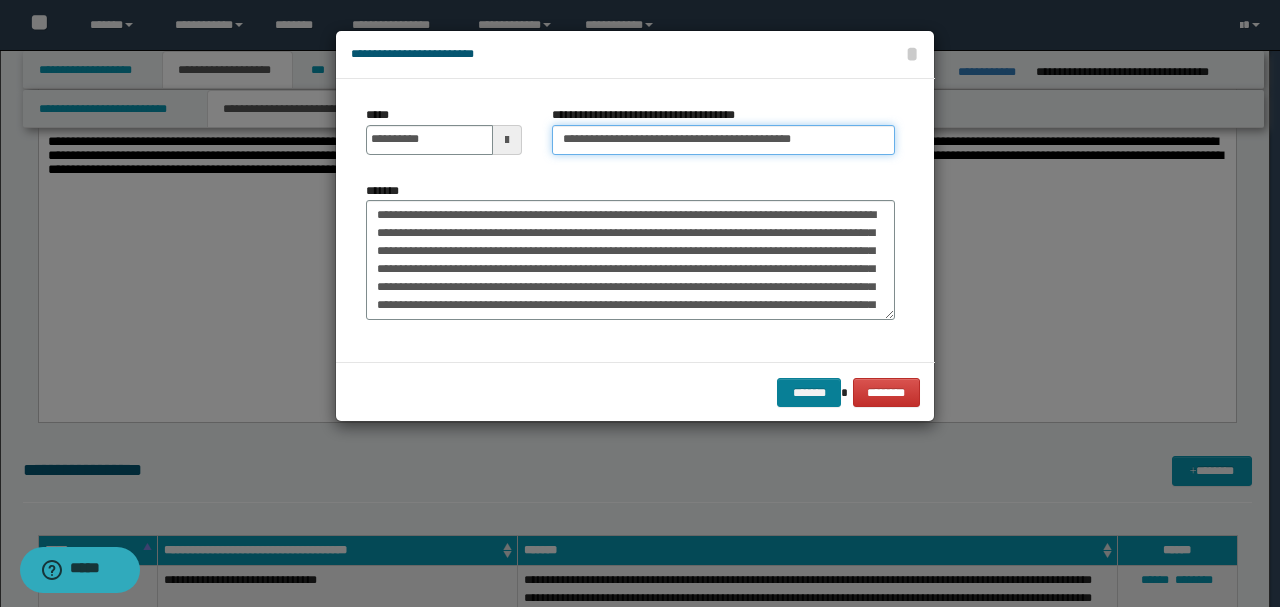 type on "**********" 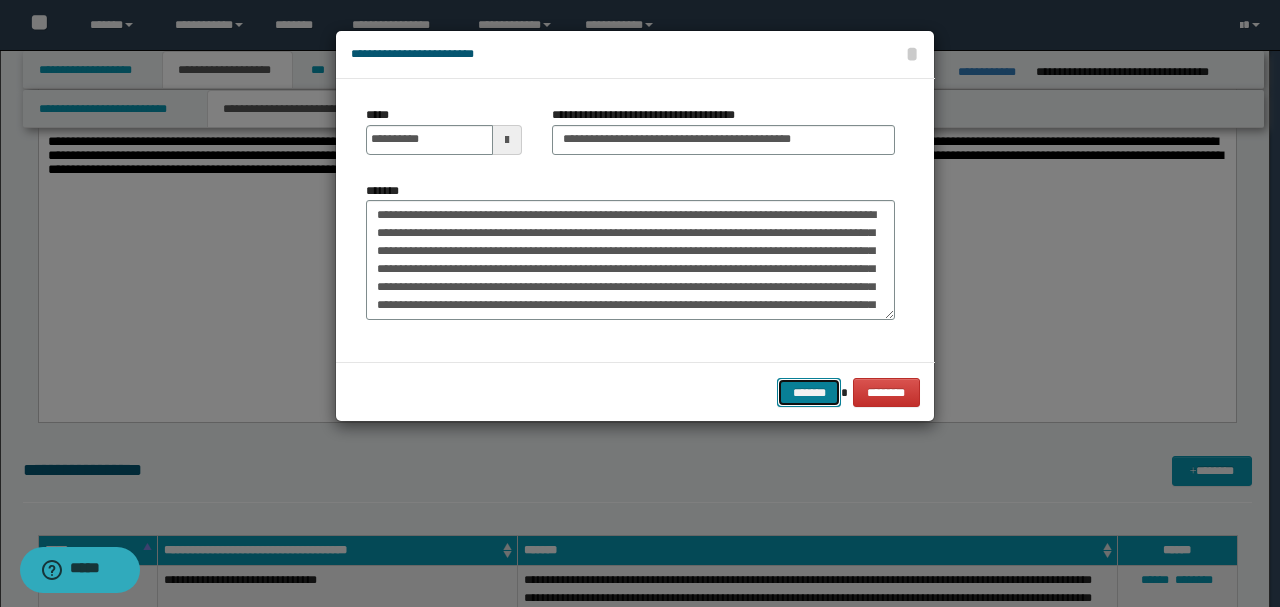 click on "*******" at bounding box center (809, 392) 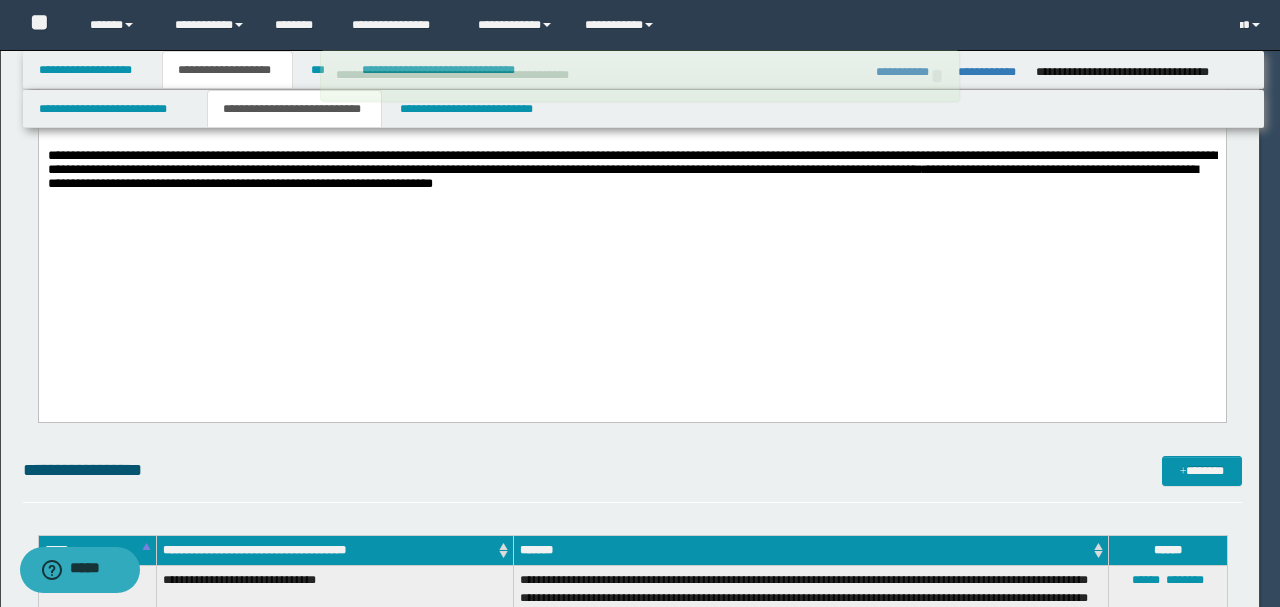 type 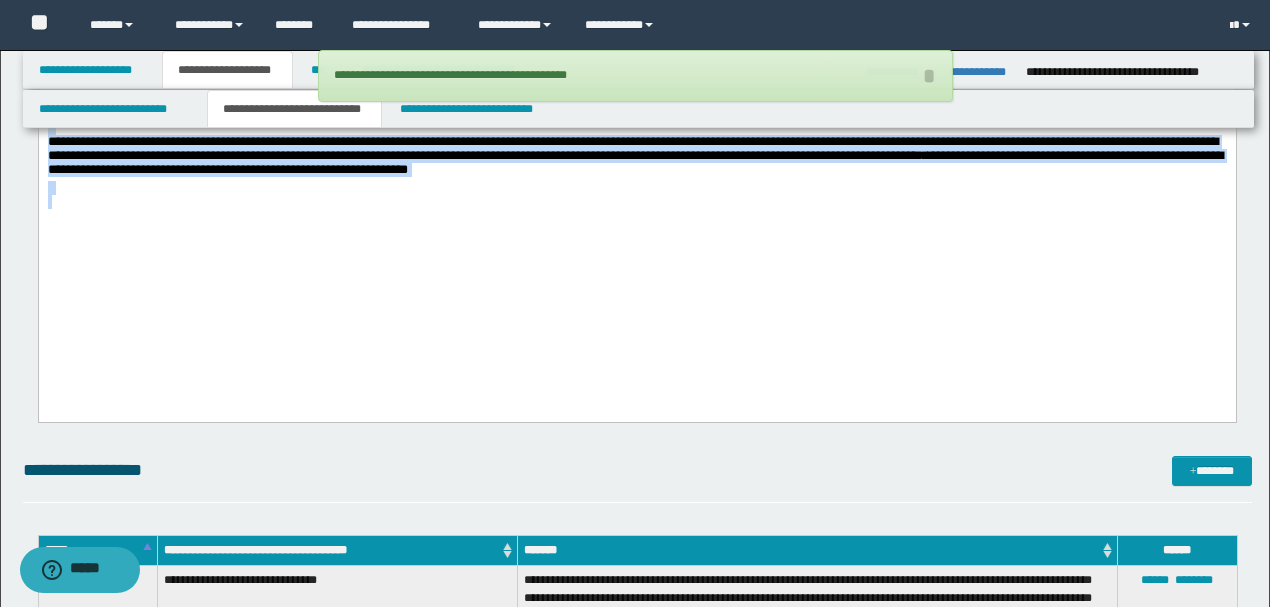 drag, startPoint x: 974, startPoint y: 299, endPoint x: 38, endPoint y: -621, distance: 1312.439 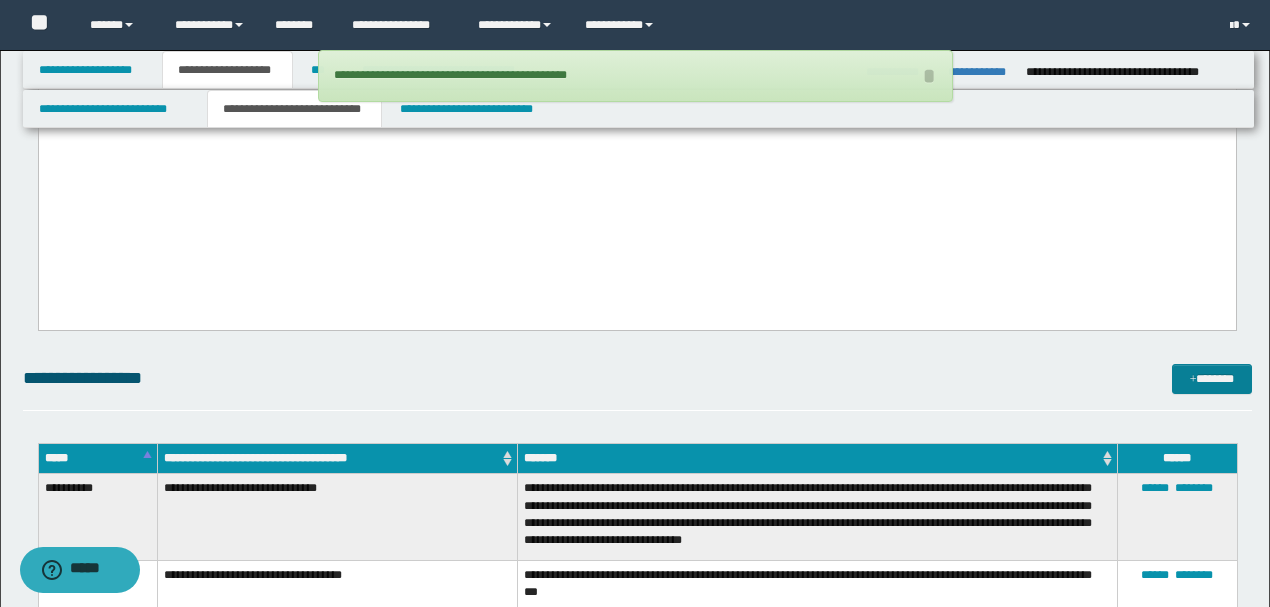click on "*******" at bounding box center [1211, 378] 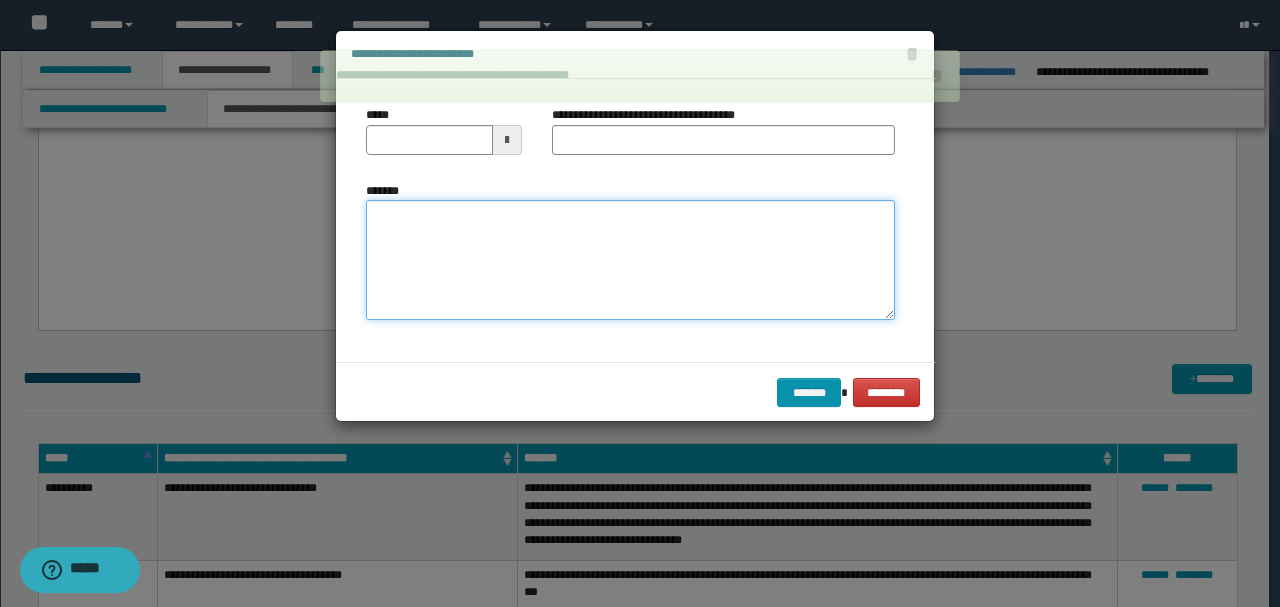 click on "*******" at bounding box center (630, 259) 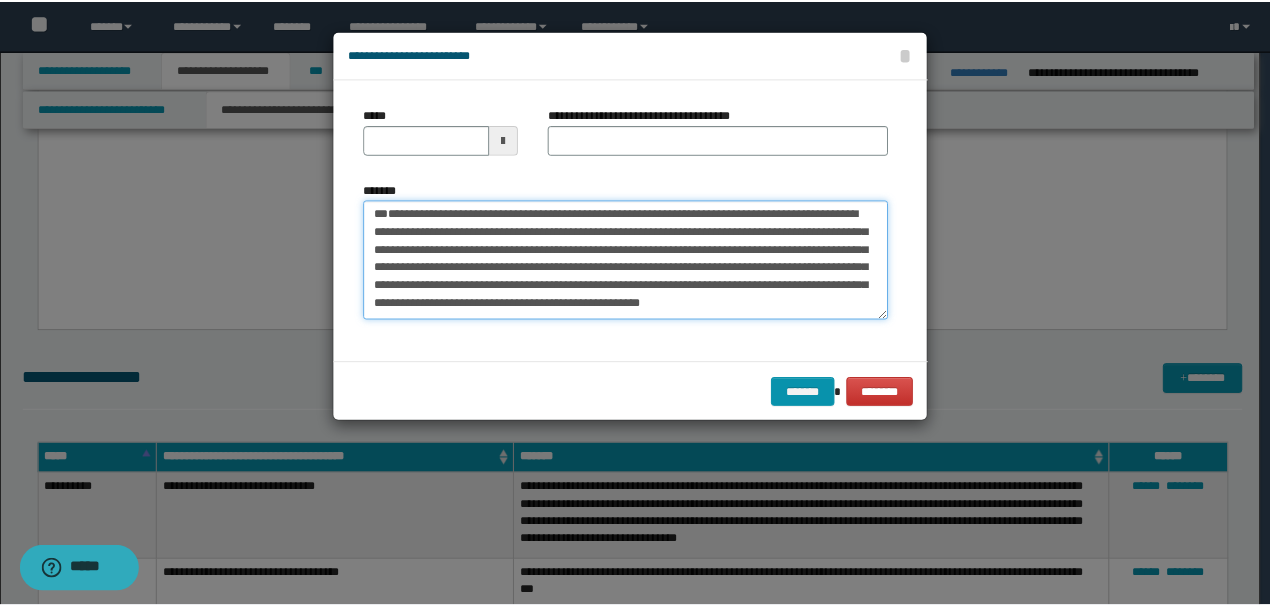 scroll, scrollTop: 0, scrollLeft: 0, axis: both 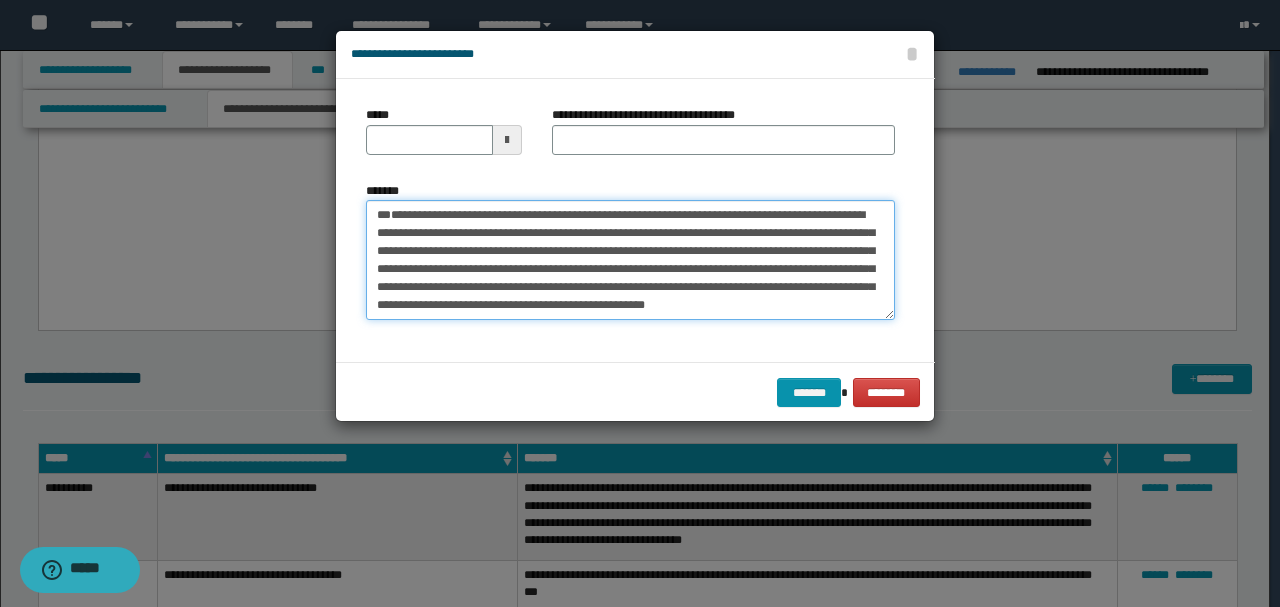 type 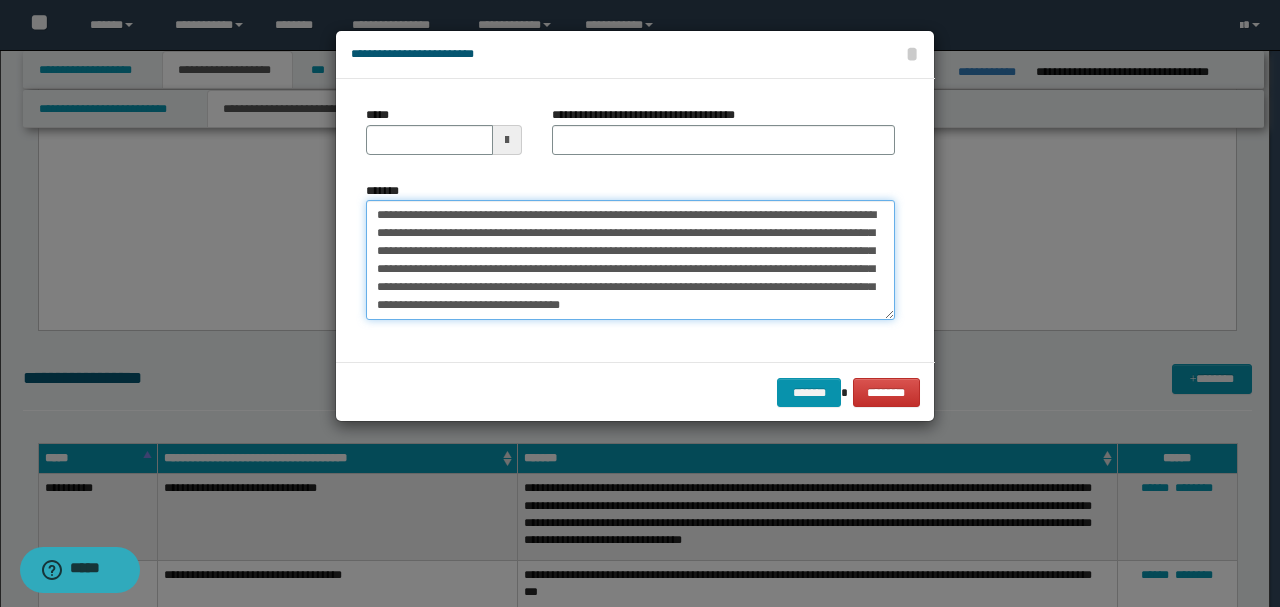 type 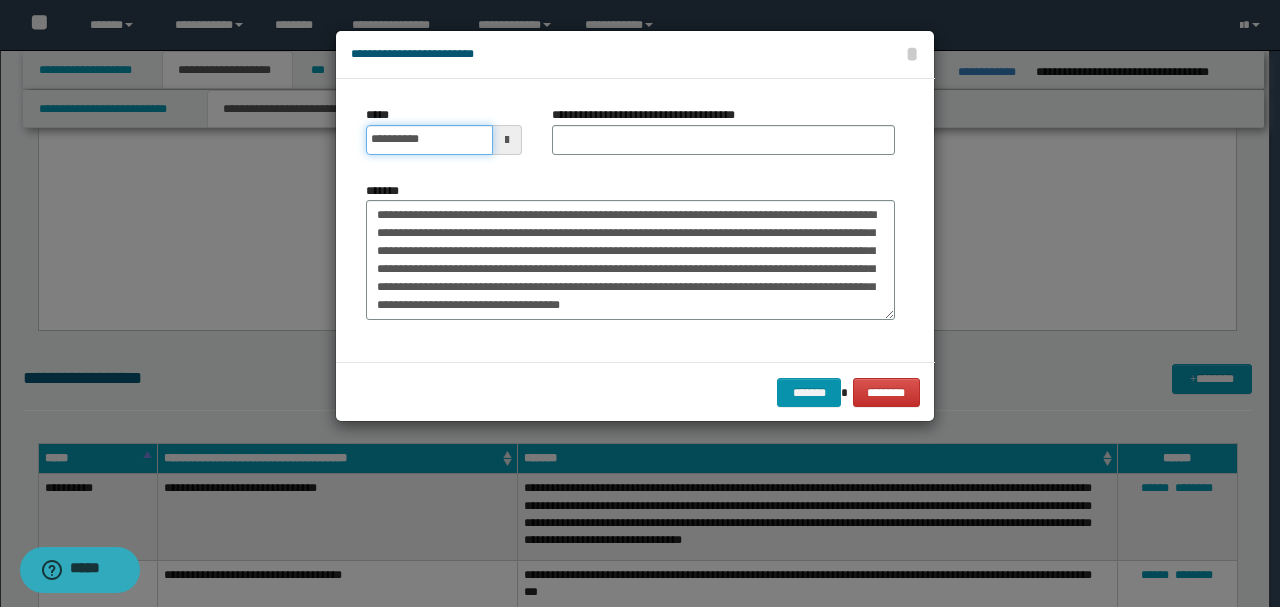 click on "**********" at bounding box center [429, 140] 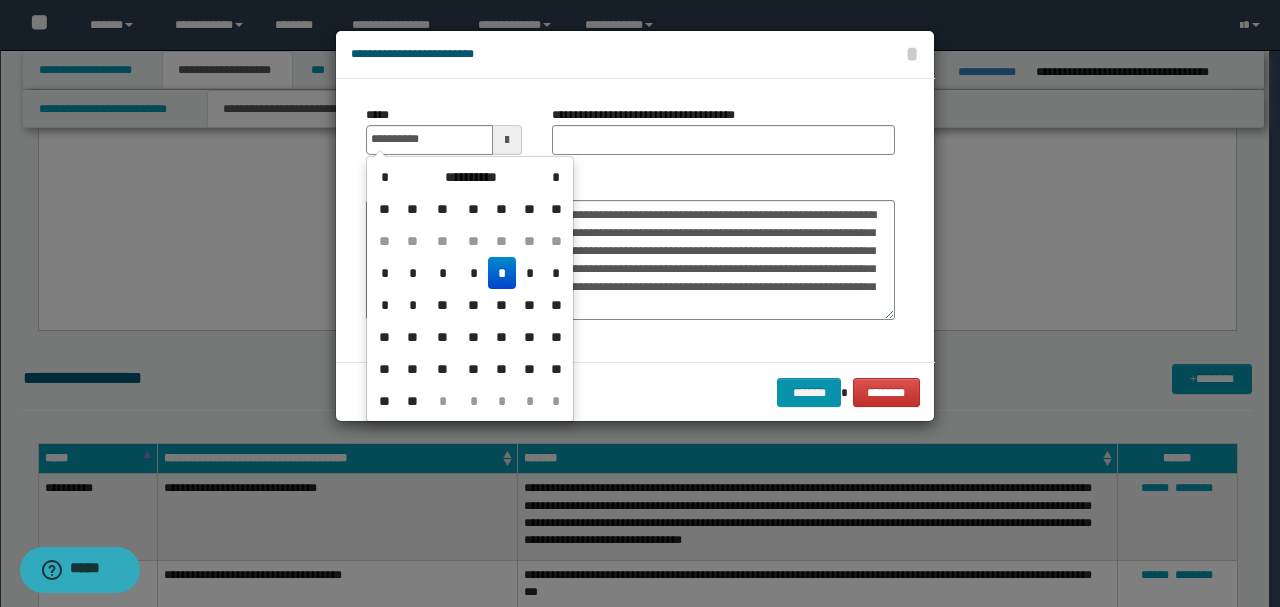 type on "**********" 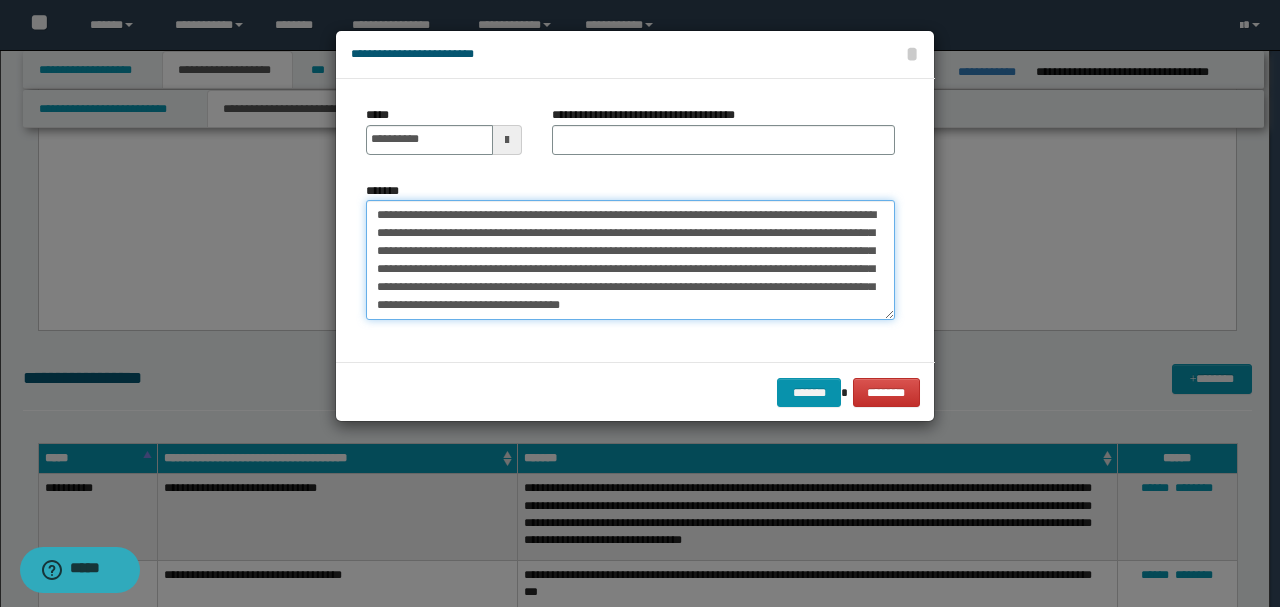 drag, startPoint x: 539, startPoint y: 206, endPoint x: 218, endPoint y: 194, distance: 321.2242 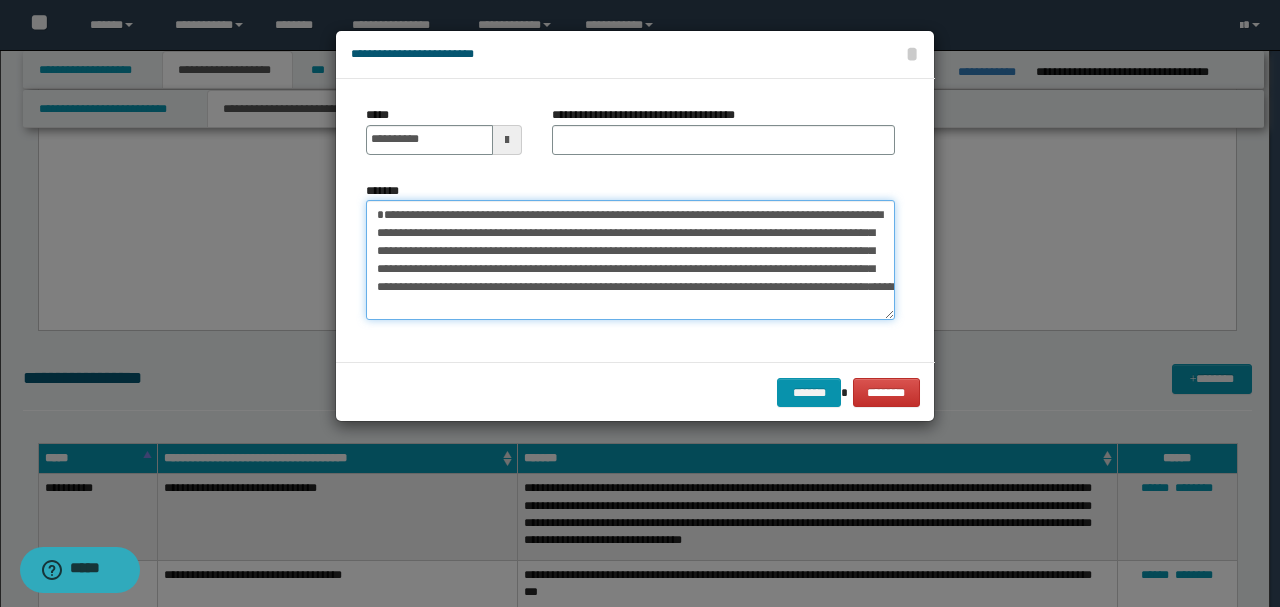 type on "**********" 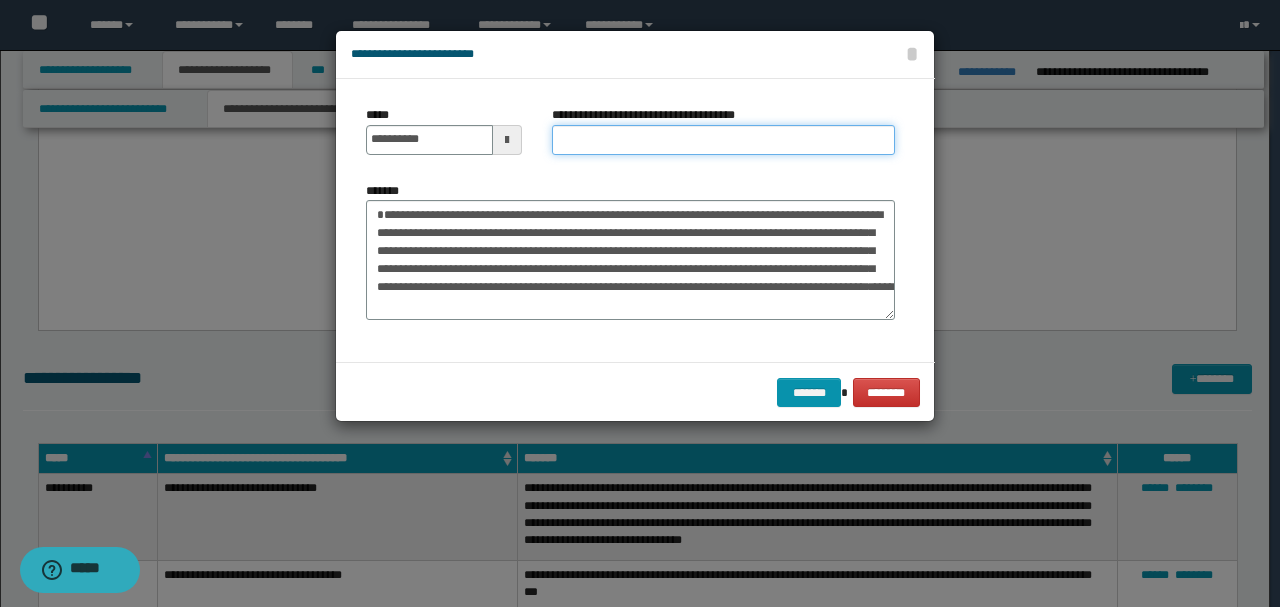 paste on "**********" 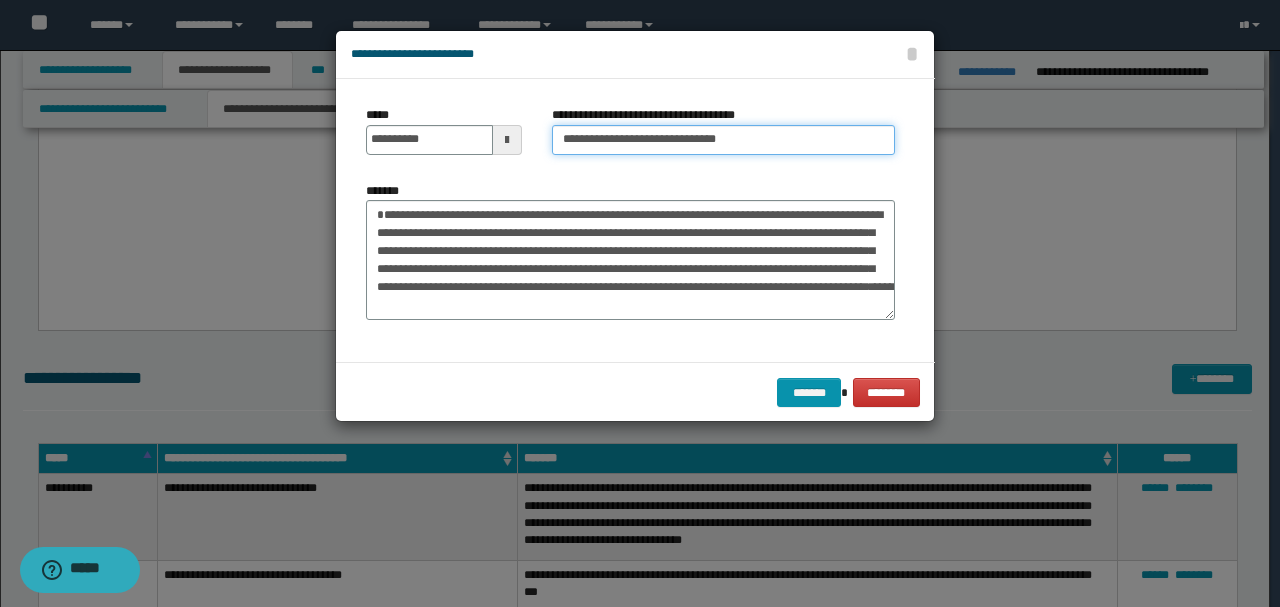 click on "**********" at bounding box center [723, 140] 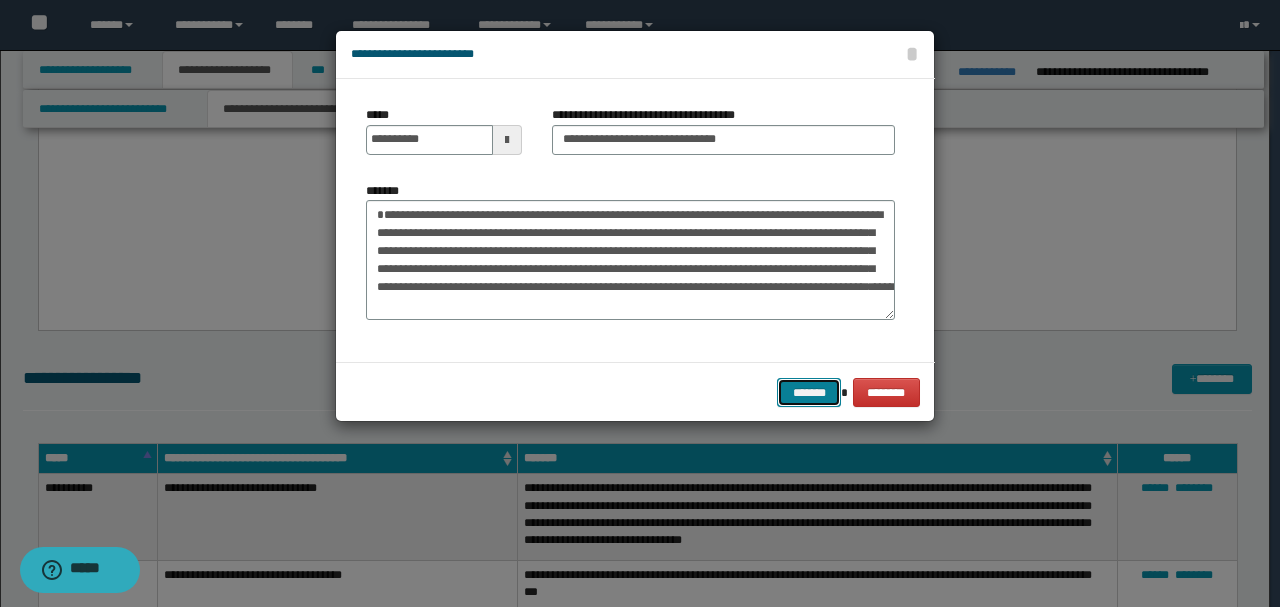 click on "*******" at bounding box center [809, 392] 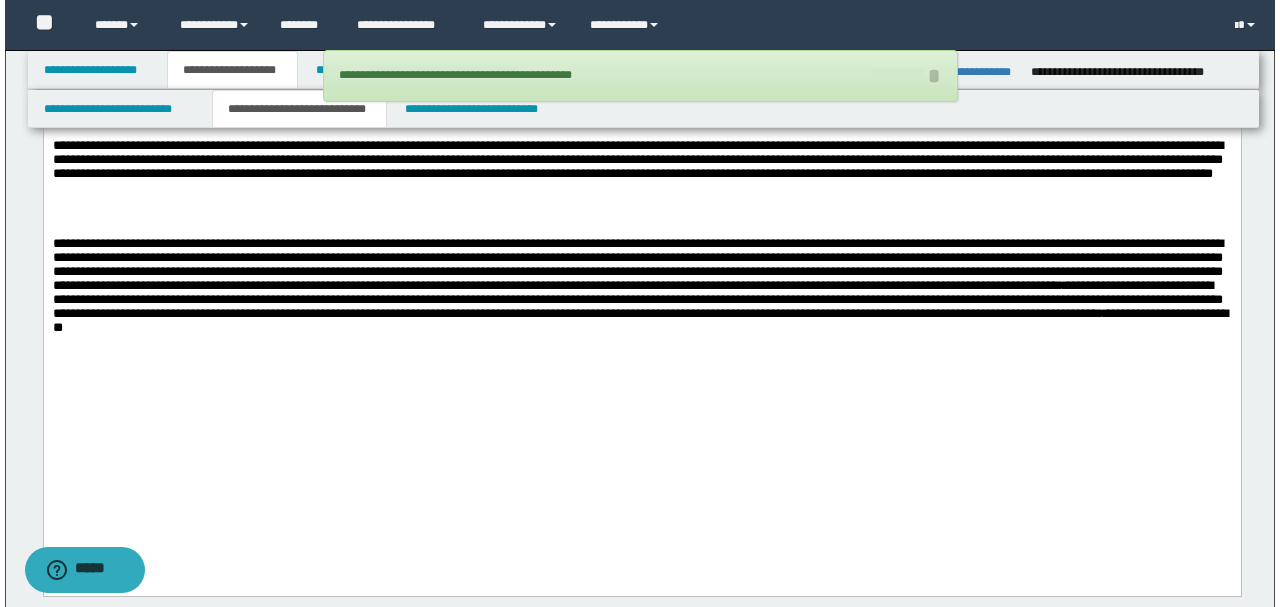 scroll, scrollTop: 2333, scrollLeft: 0, axis: vertical 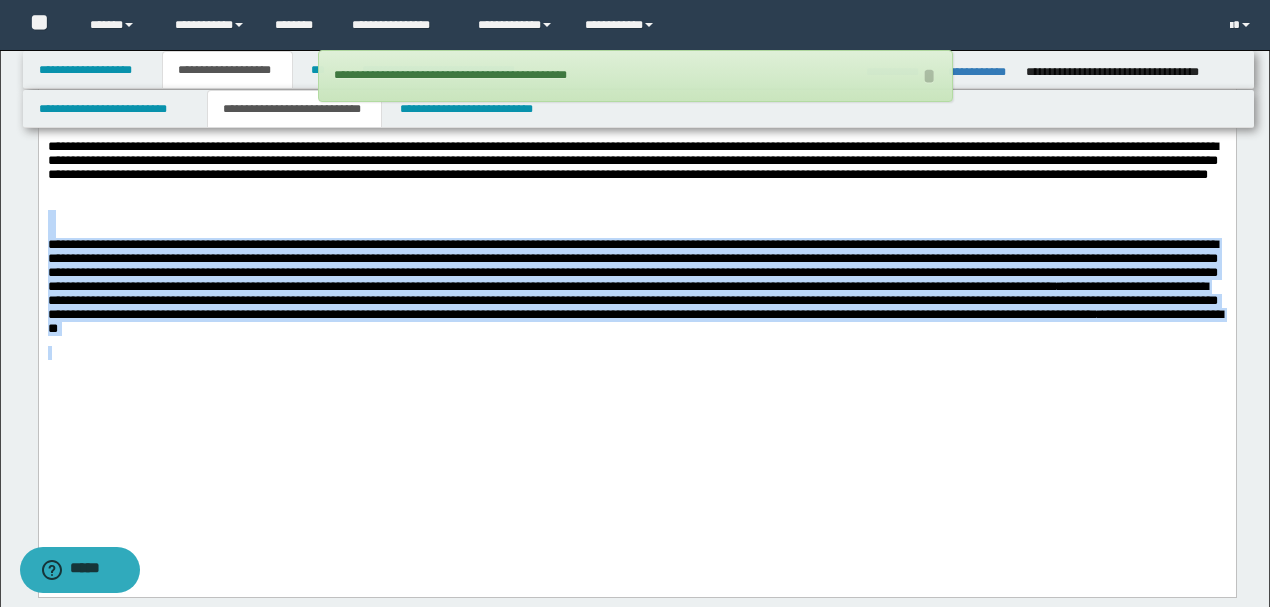 drag, startPoint x: 806, startPoint y: 451, endPoint x: 0, endPoint y: 312, distance: 817.8979 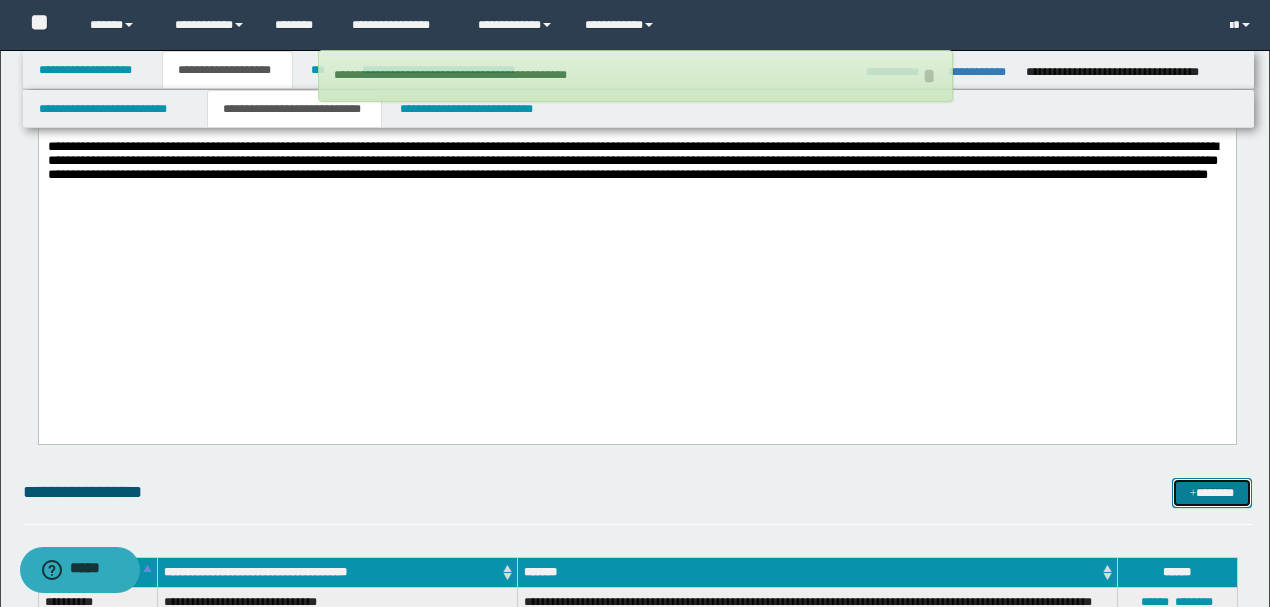 click on "*******" at bounding box center [1211, 492] 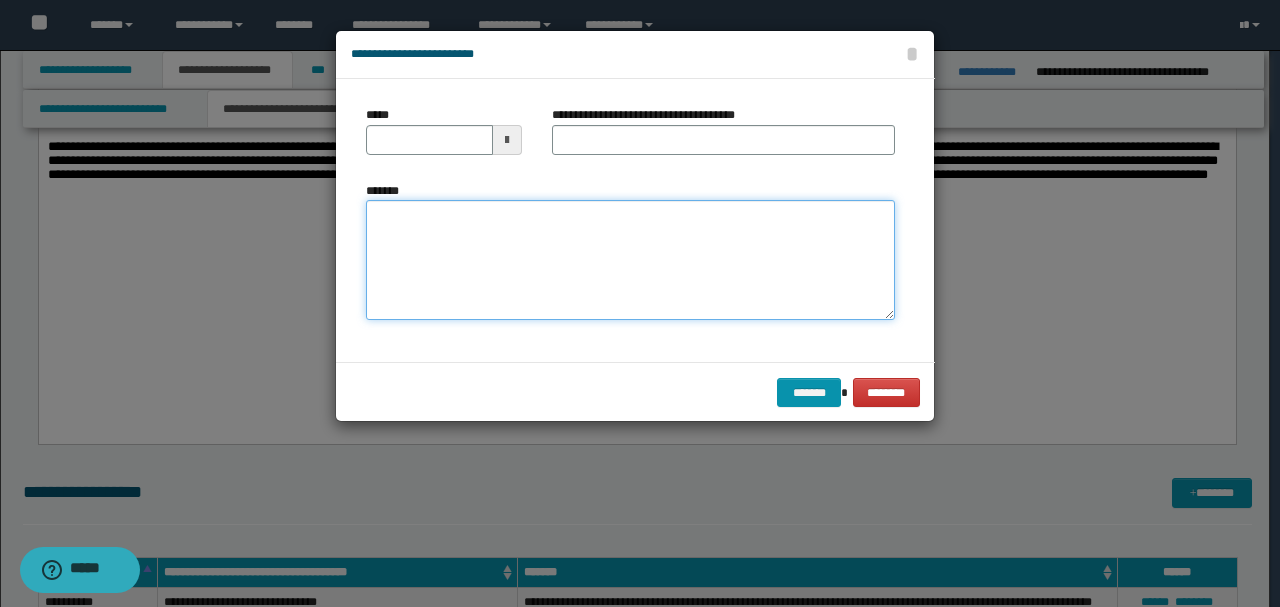 paste on "**********" 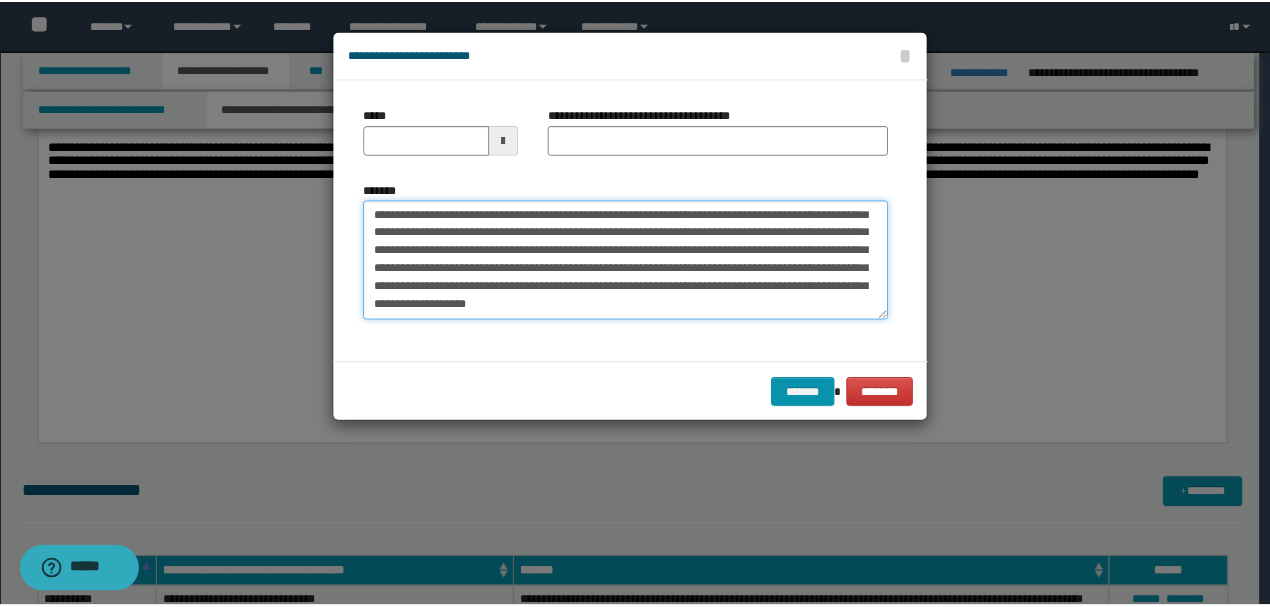 scroll, scrollTop: 0, scrollLeft: 0, axis: both 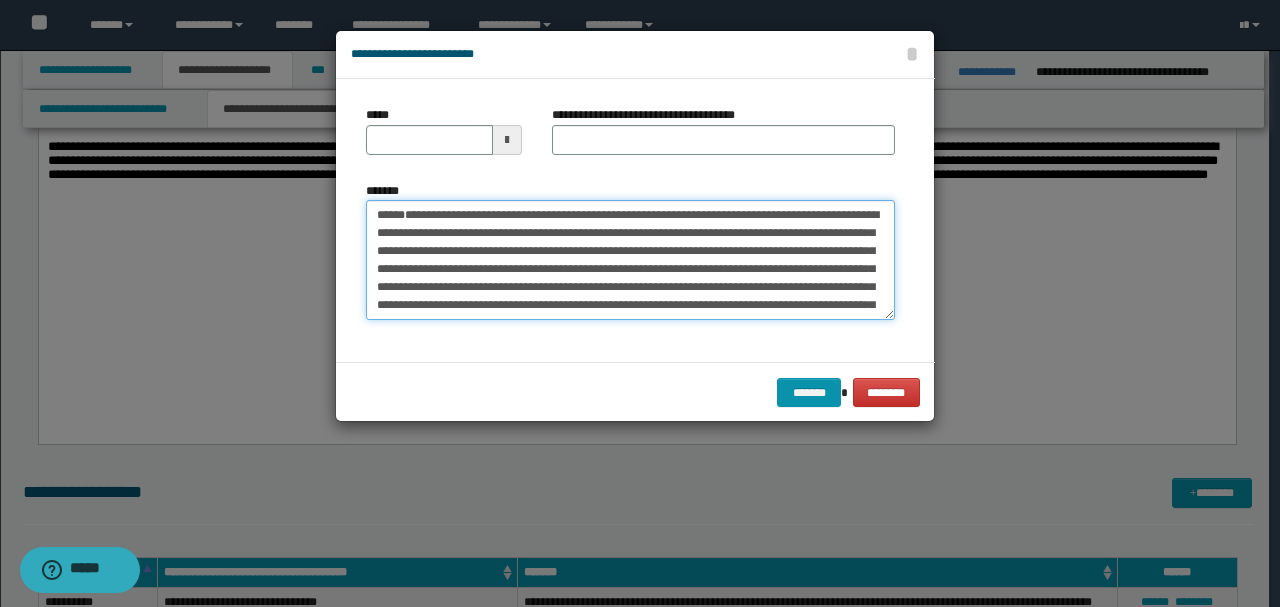 type 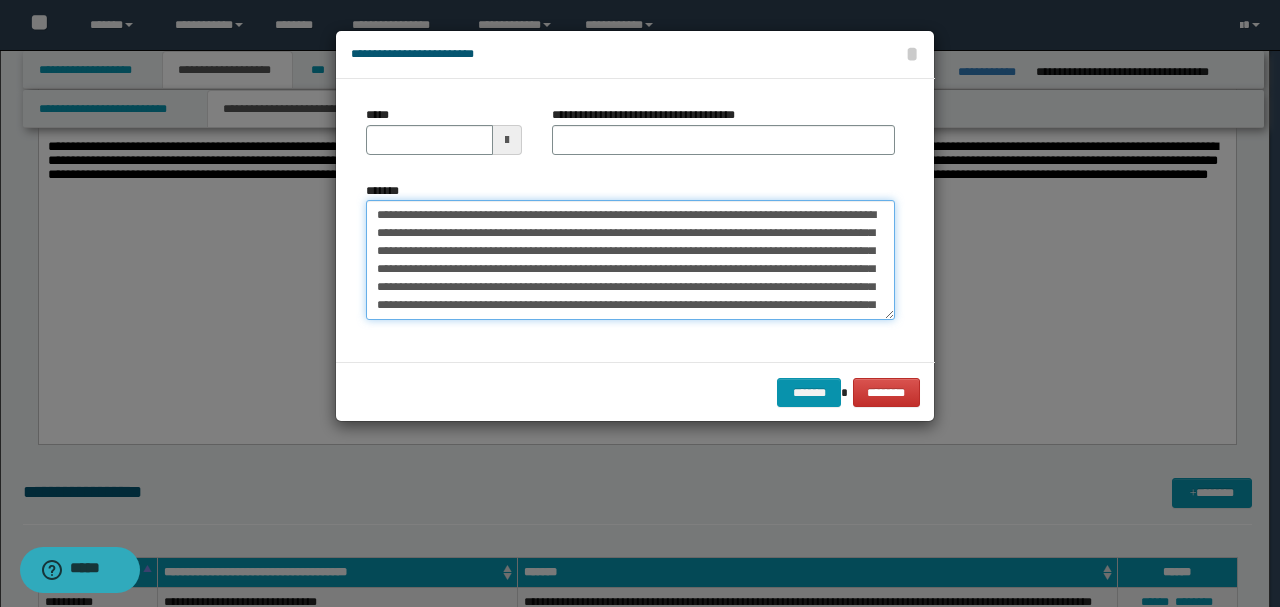 type 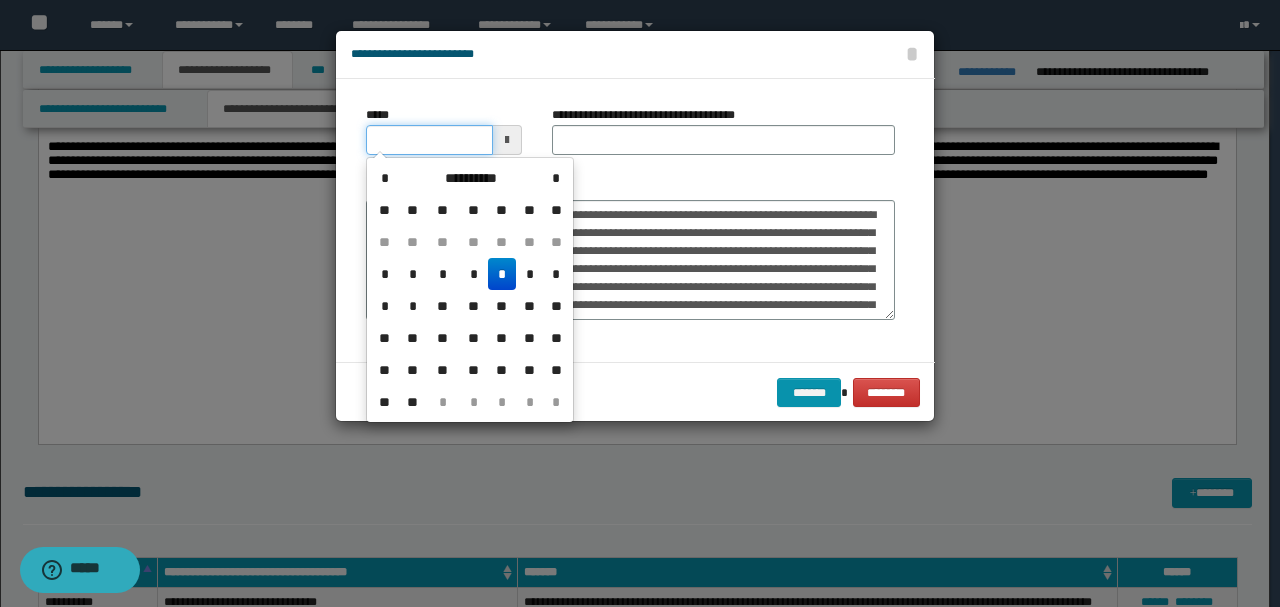 click on "*****" at bounding box center (429, 140) 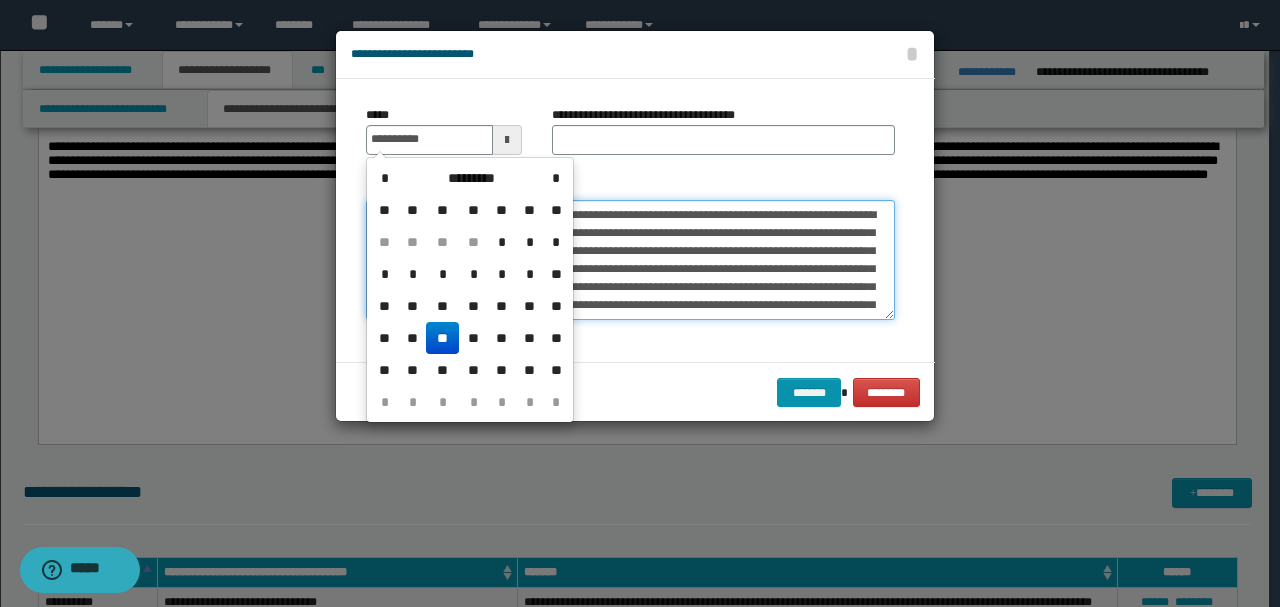 type on "**********" 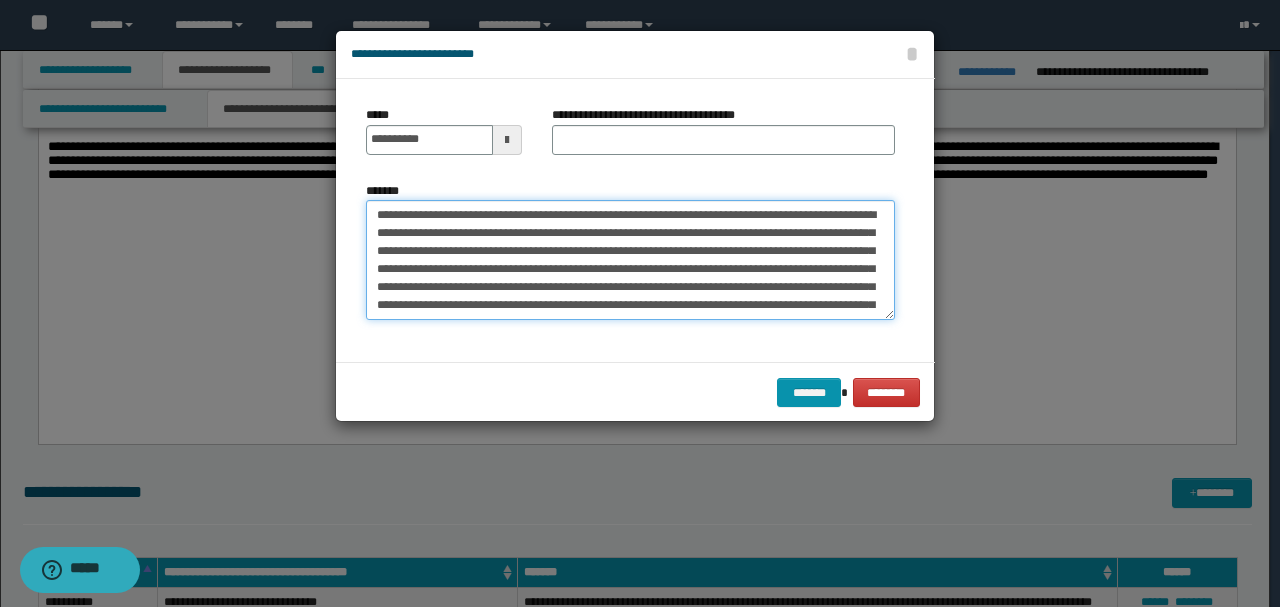 drag, startPoint x: 576, startPoint y: 213, endPoint x: 180, endPoint y: 184, distance: 397.06046 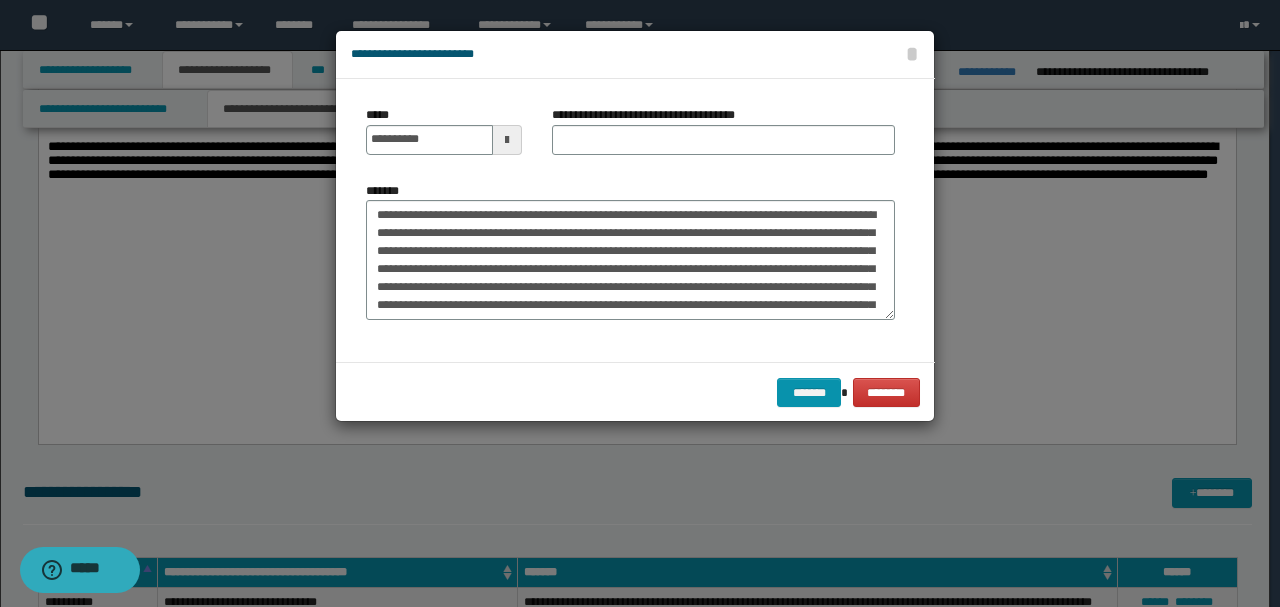 click on "**********" at bounding box center (723, 138) 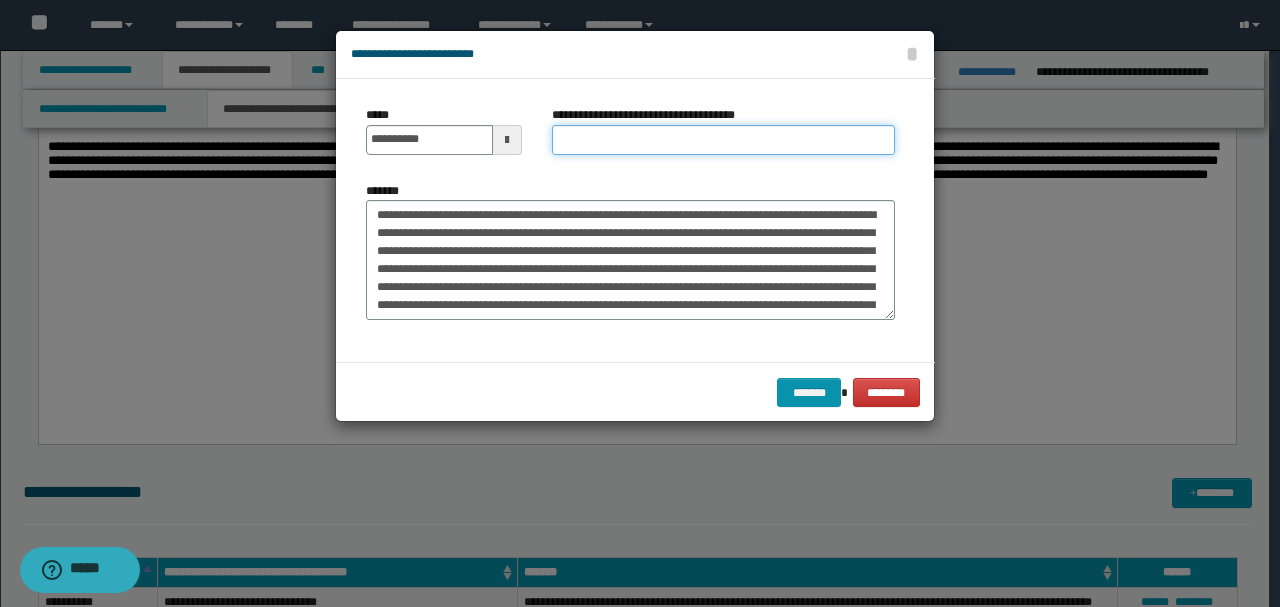 click on "**********" at bounding box center [723, 140] 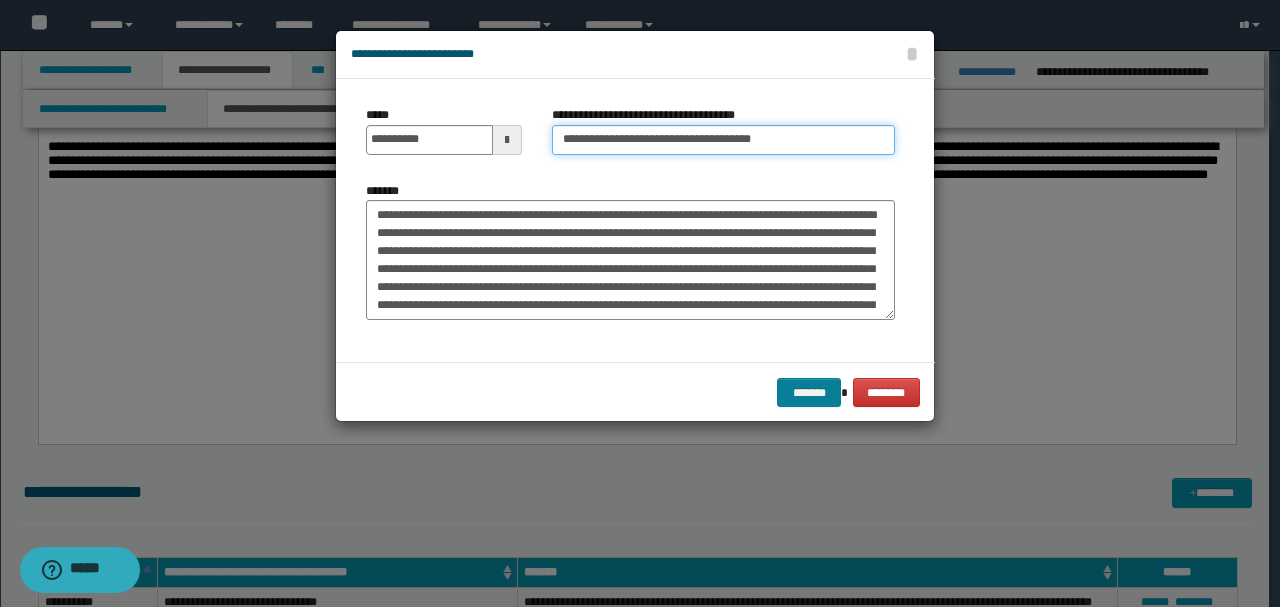 type on "**********" 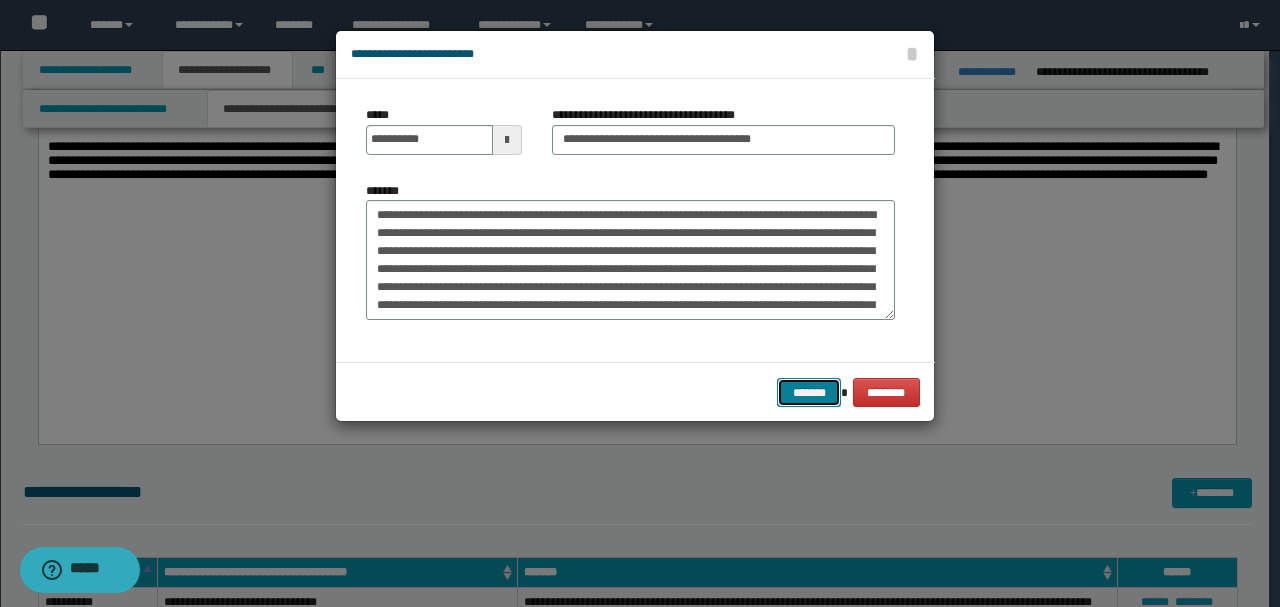 click on "*******" at bounding box center (809, 392) 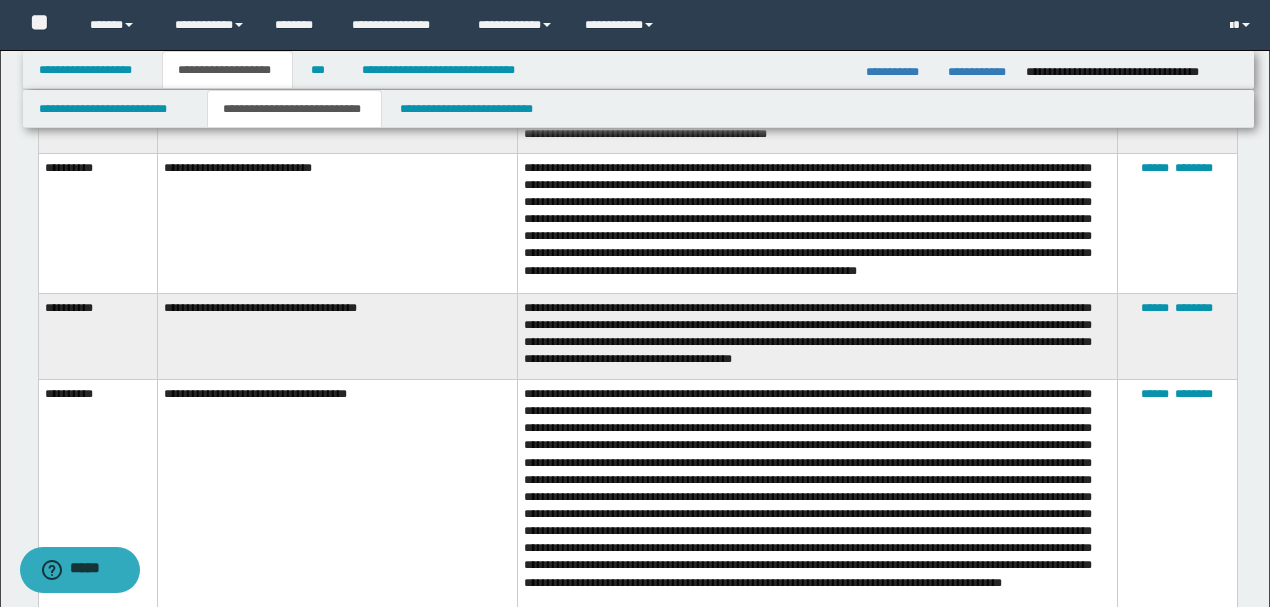 scroll, scrollTop: 3800, scrollLeft: 0, axis: vertical 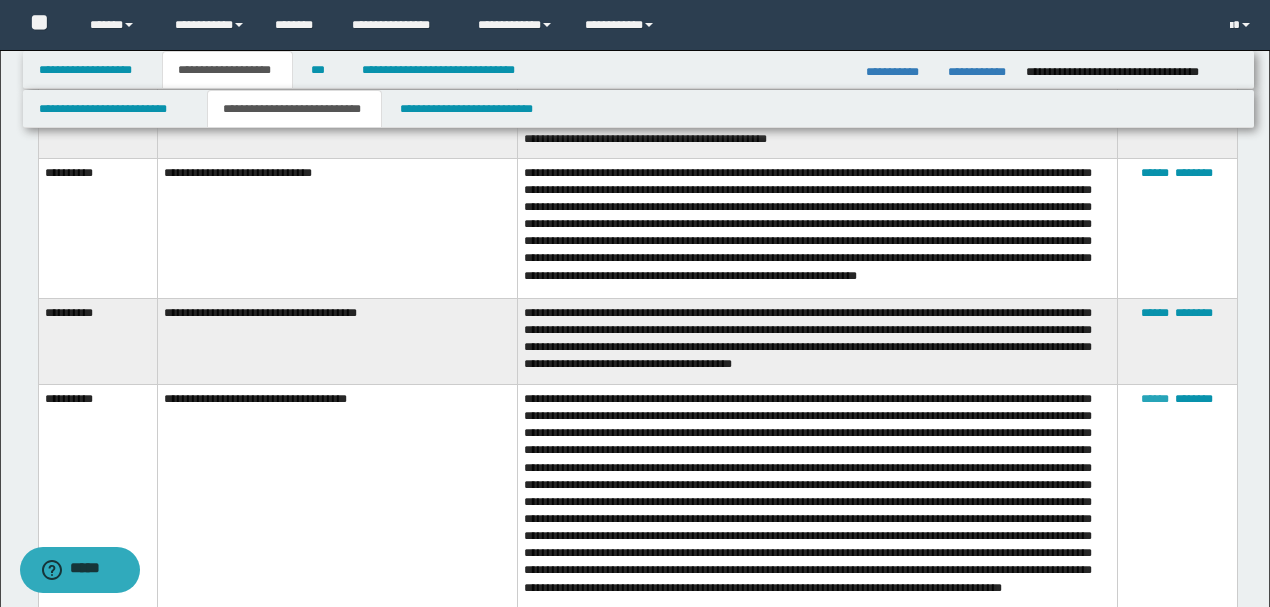 click on "******" at bounding box center (1155, 399) 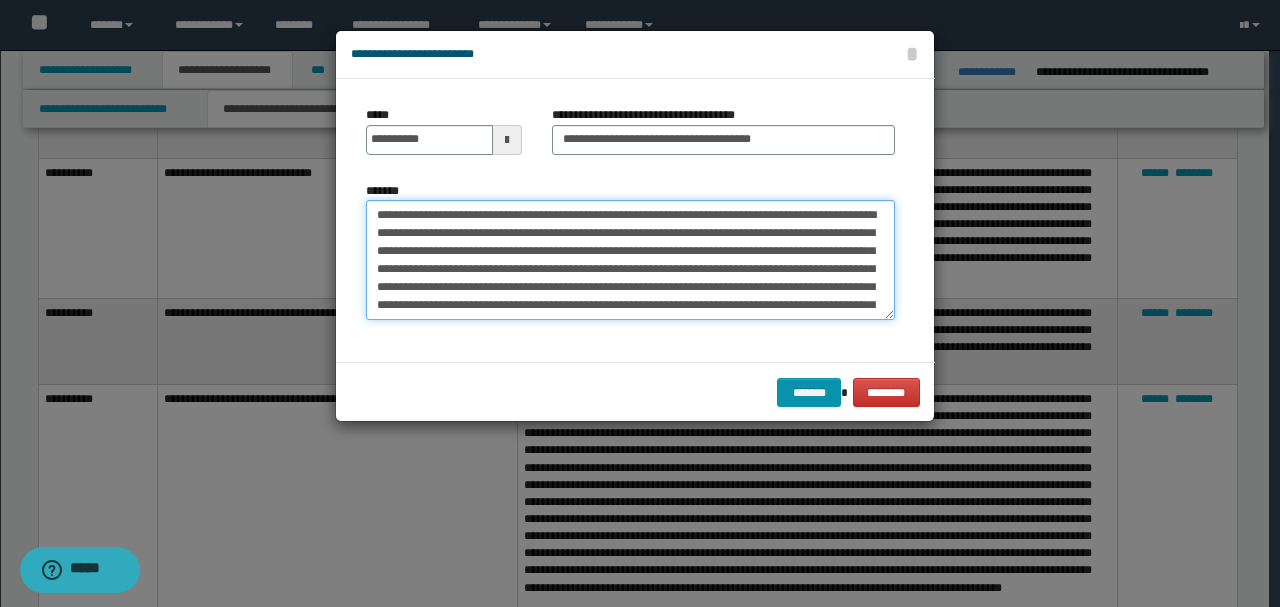 drag, startPoint x: 394, startPoint y: 212, endPoint x: 319, endPoint y: 212, distance: 75 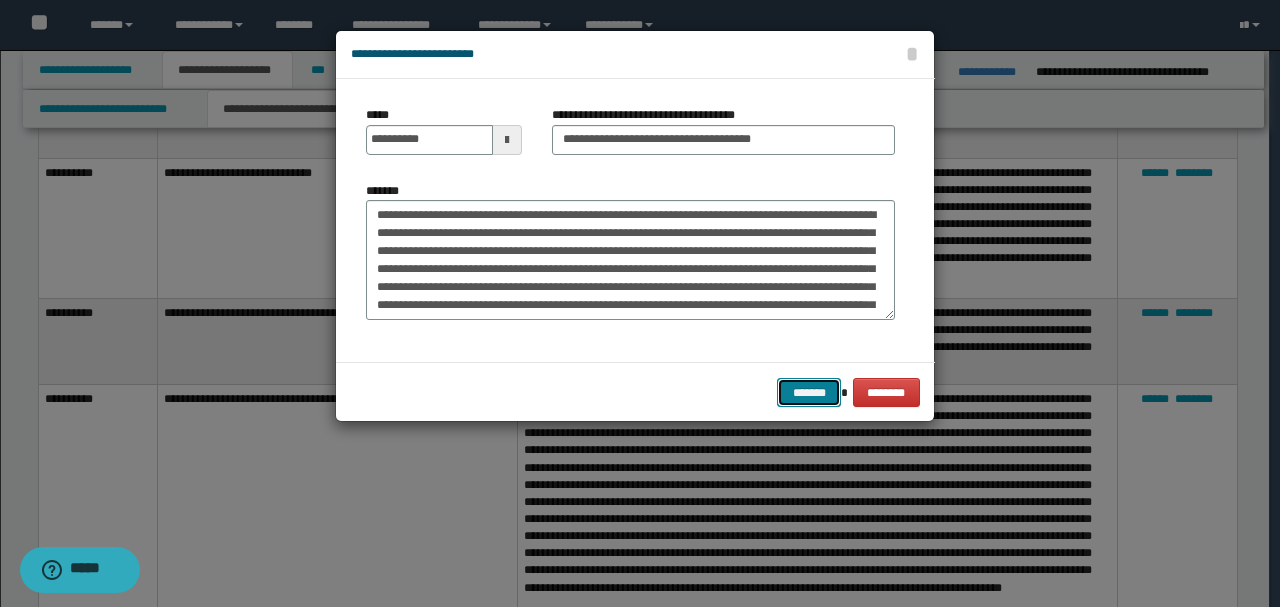click on "*******" at bounding box center [809, 392] 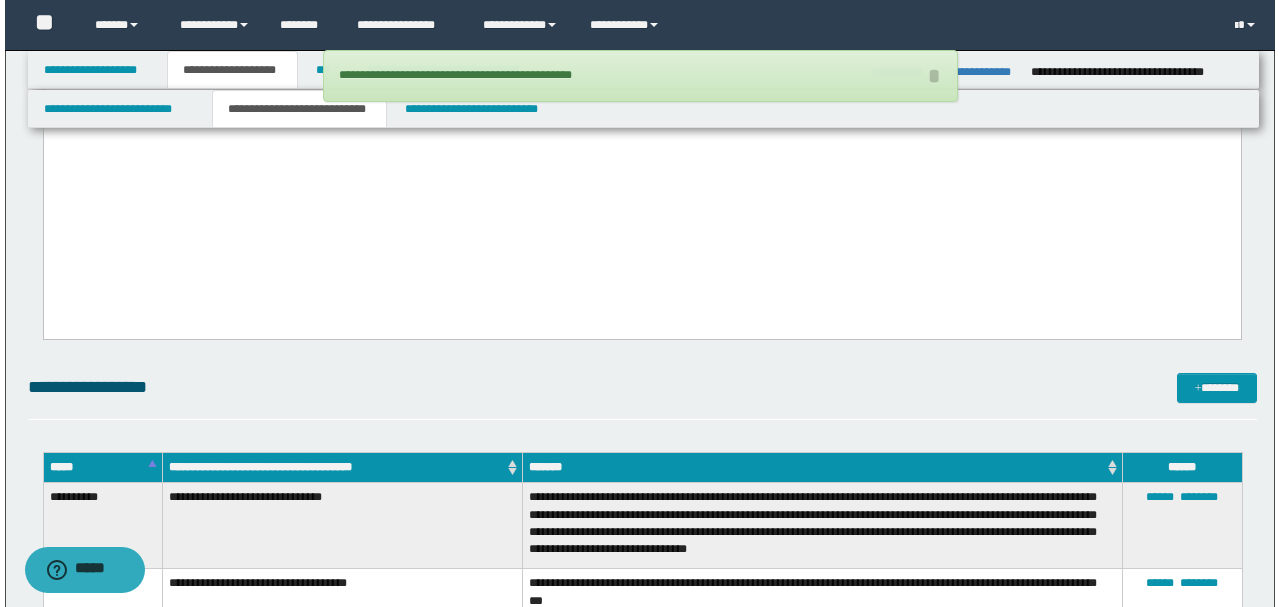 scroll, scrollTop: 2200, scrollLeft: 0, axis: vertical 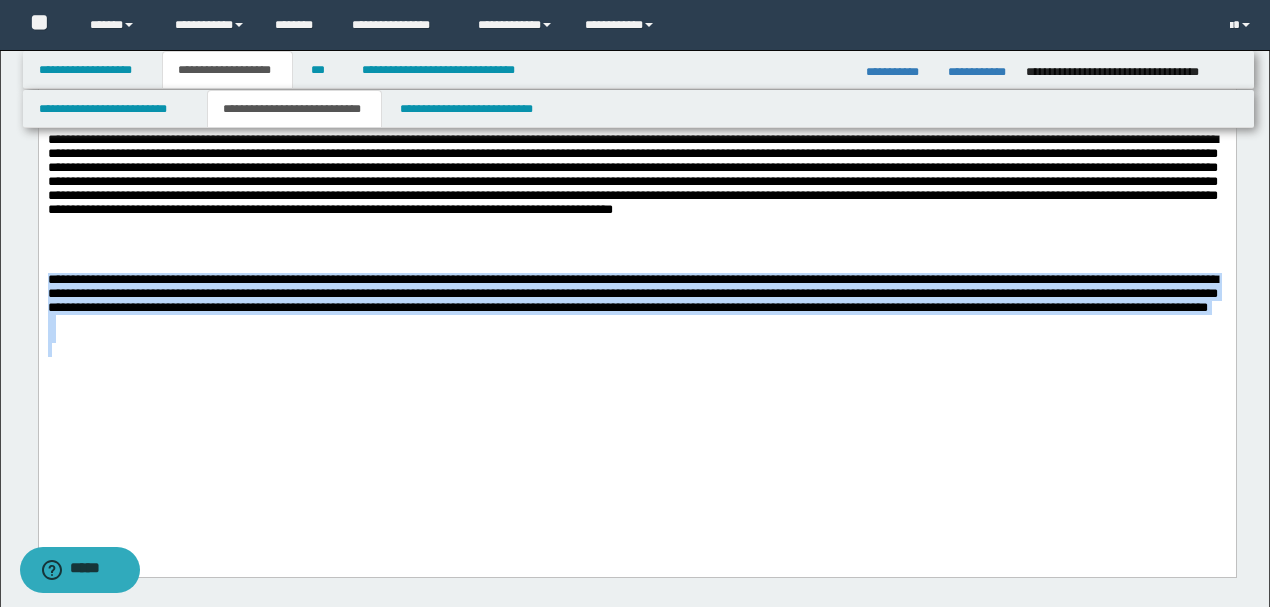 drag, startPoint x: 758, startPoint y: 449, endPoint x: 82, endPoint y: 345, distance: 683.9532 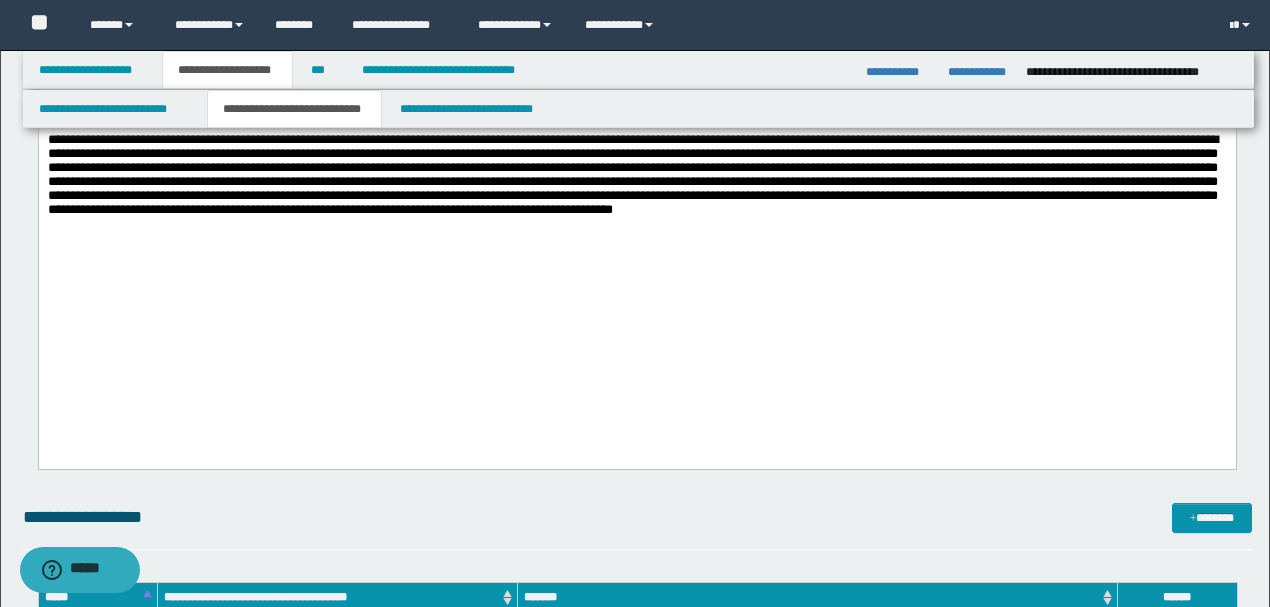 drag, startPoint x: 1206, startPoint y: 526, endPoint x: 1049, endPoint y: 506, distance: 158.26875 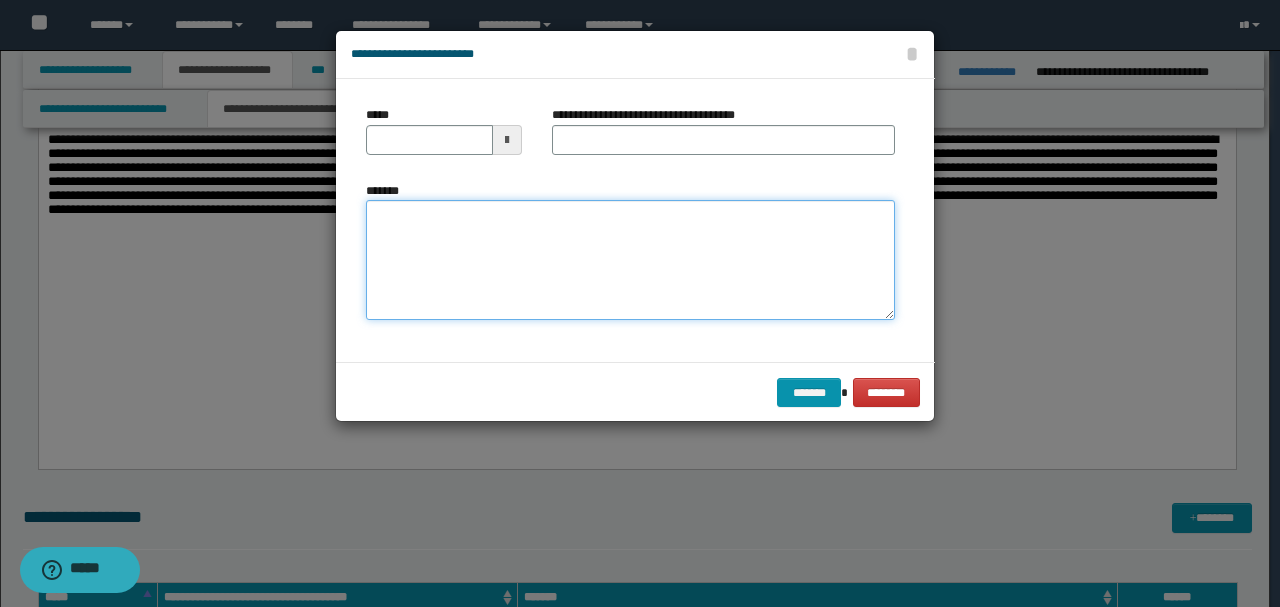 click on "*******" at bounding box center (630, 259) 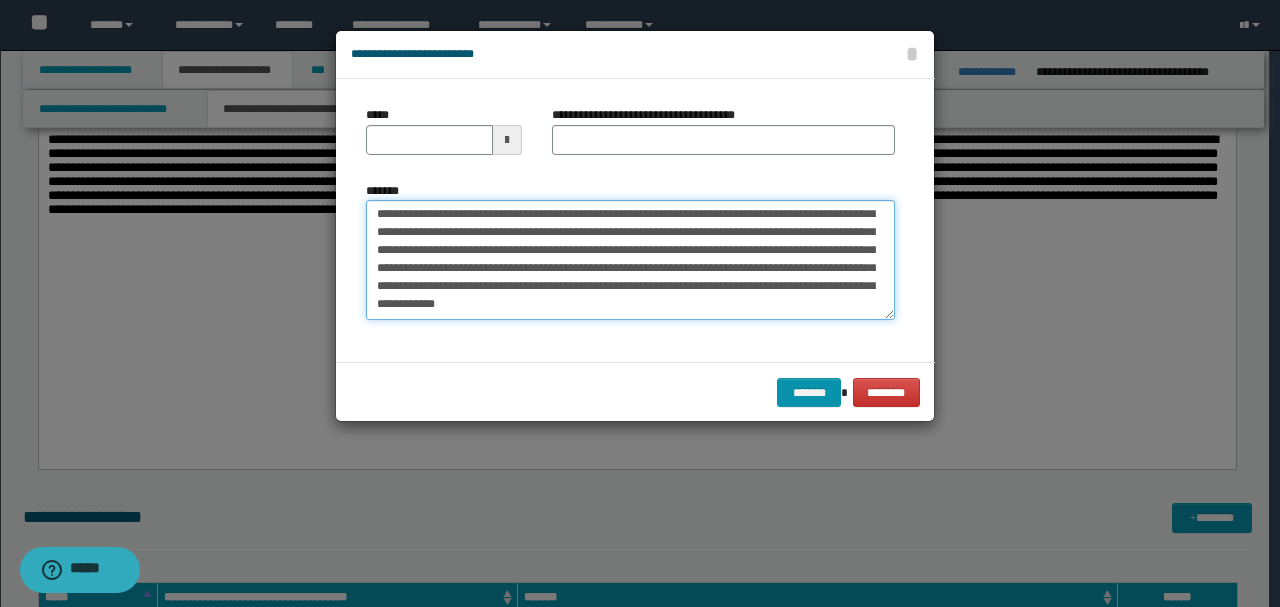 scroll, scrollTop: 0, scrollLeft: 0, axis: both 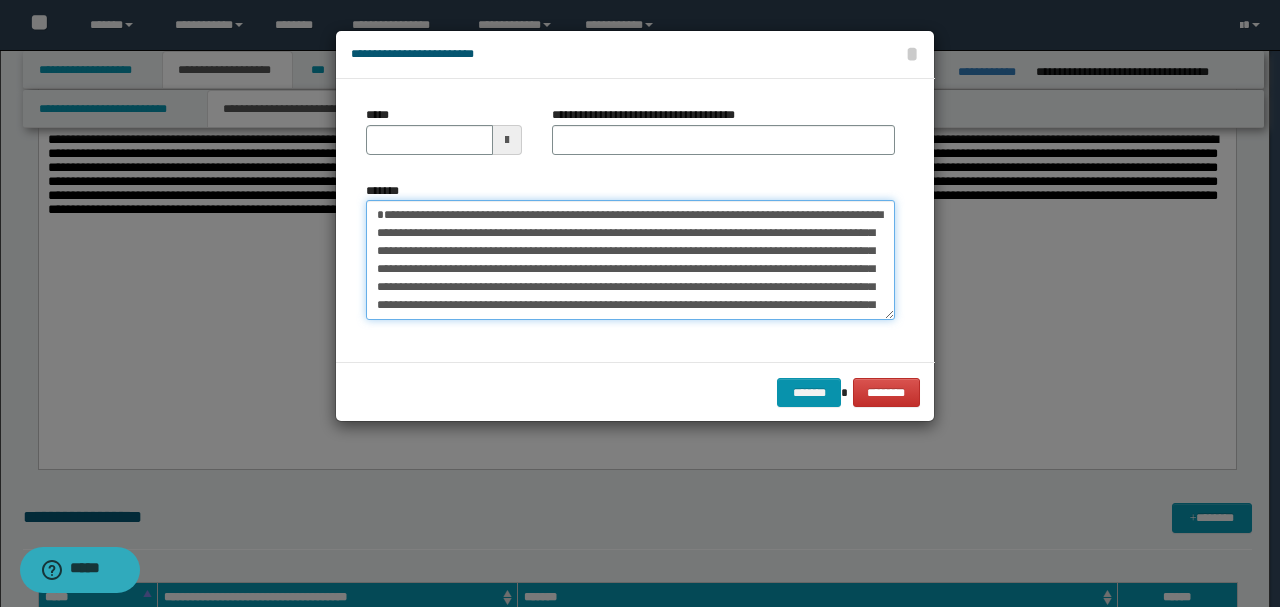 type 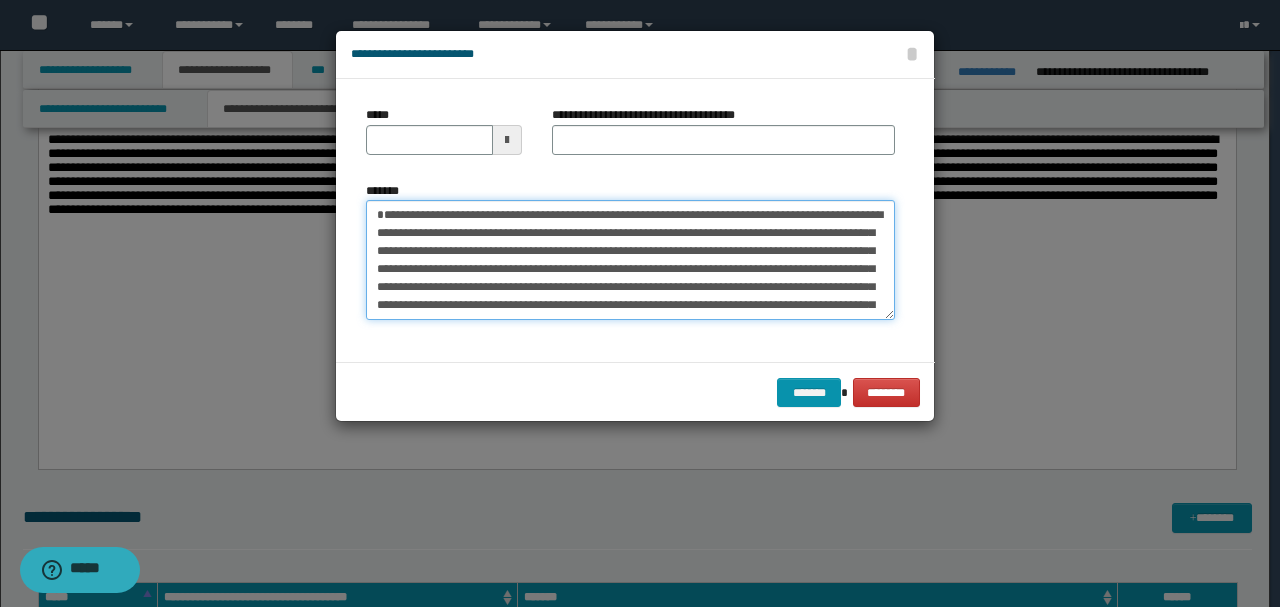 drag, startPoint x: 443, startPoint y: 226, endPoint x: 298, endPoint y: 162, distance: 158.49606 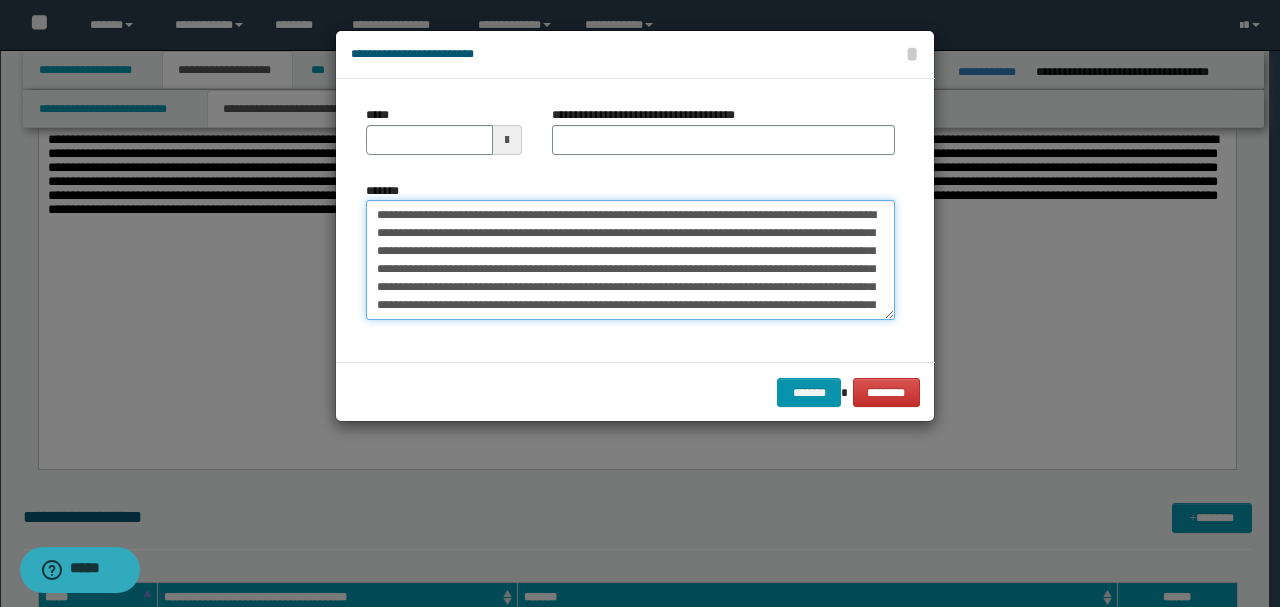 type 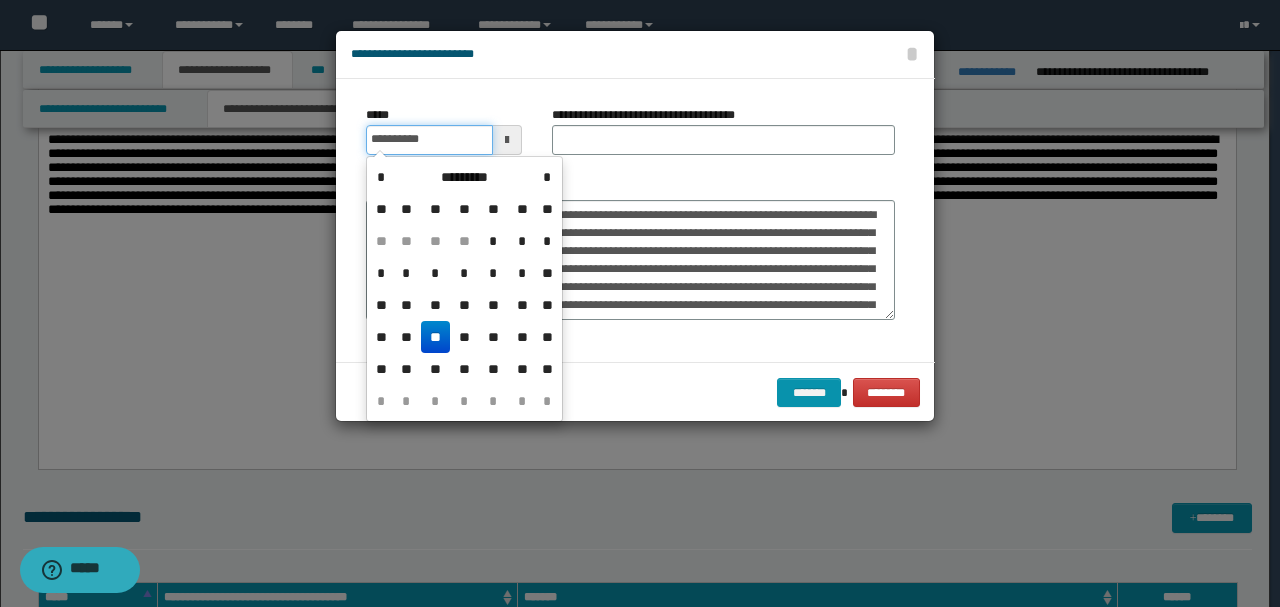 click on "**********" at bounding box center [429, 140] 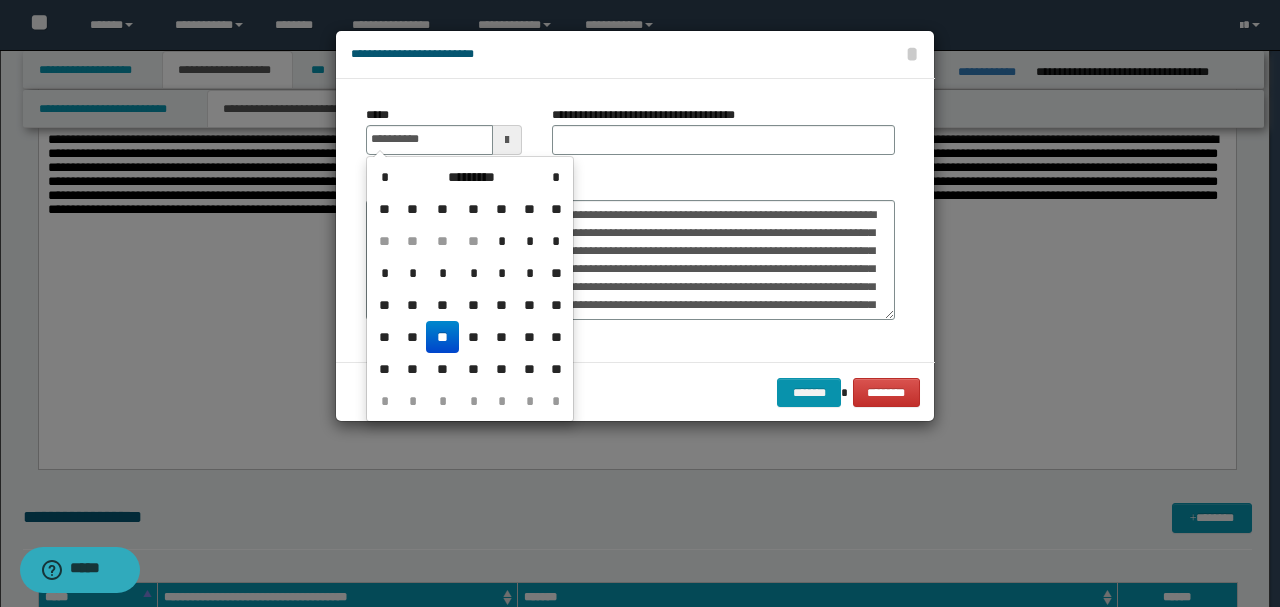 type on "**********" 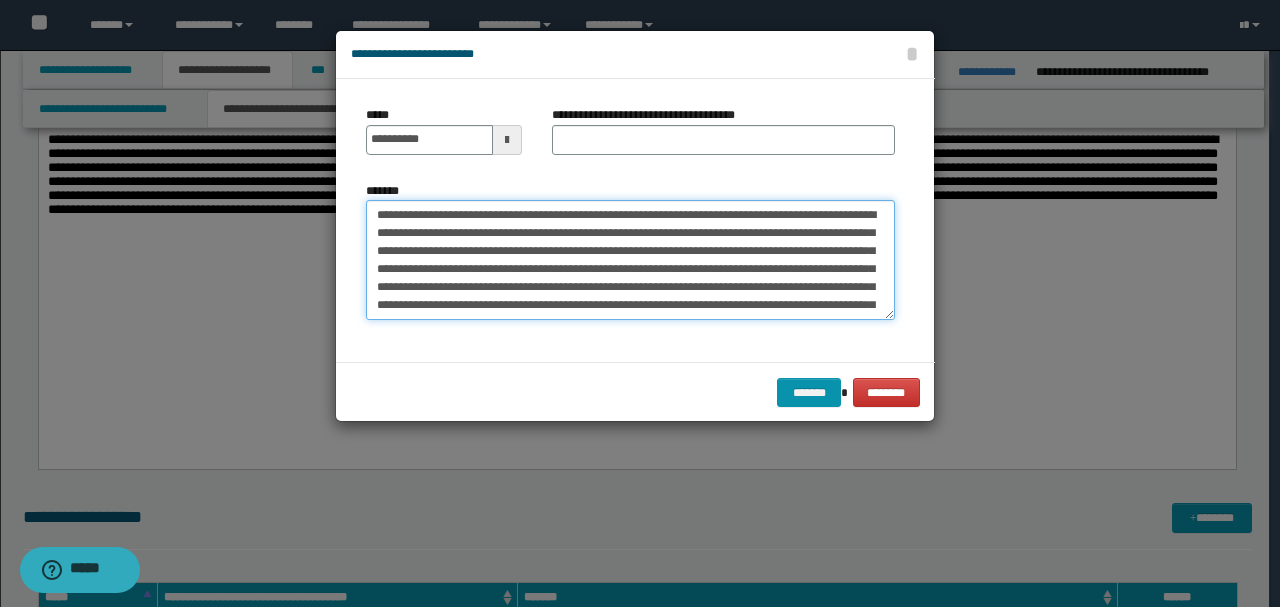drag, startPoint x: 542, startPoint y: 212, endPoint x: 254, endPoint y: 188, distance: 288.99826 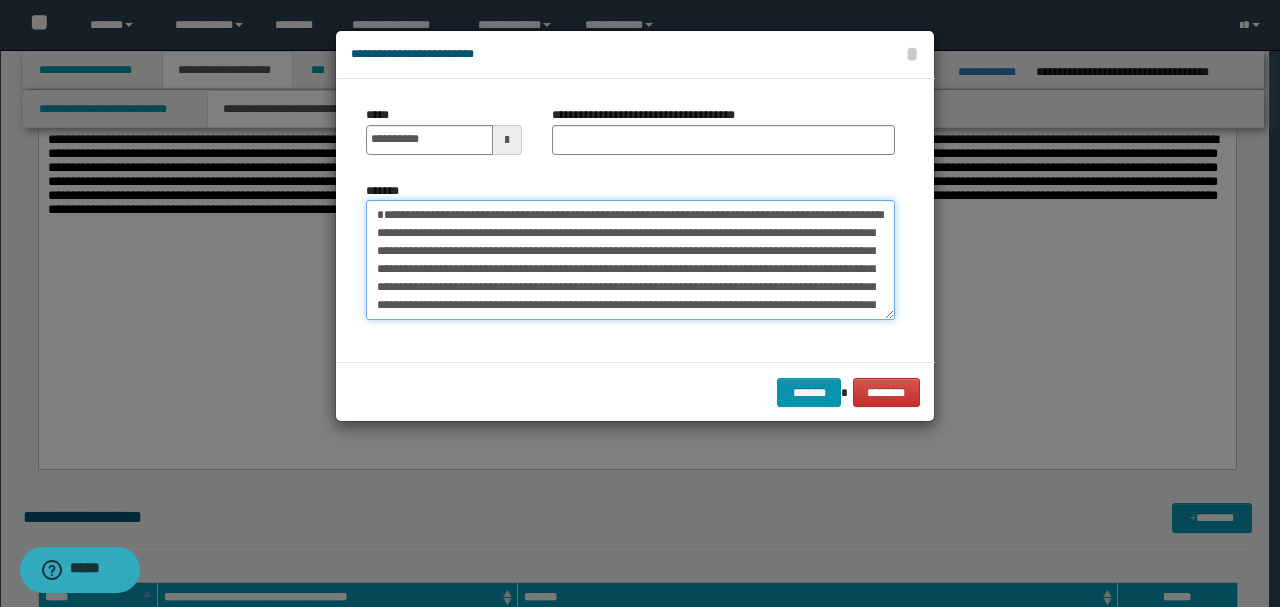 type on "**********" 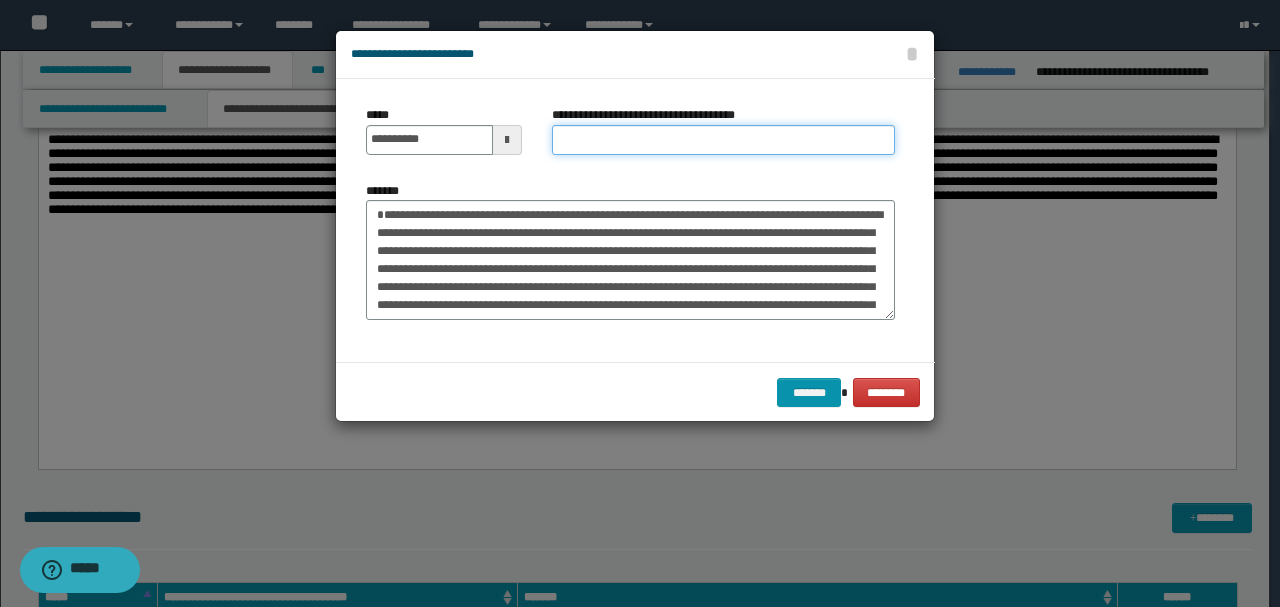 click on "**********" at bounding box center [723, 140] 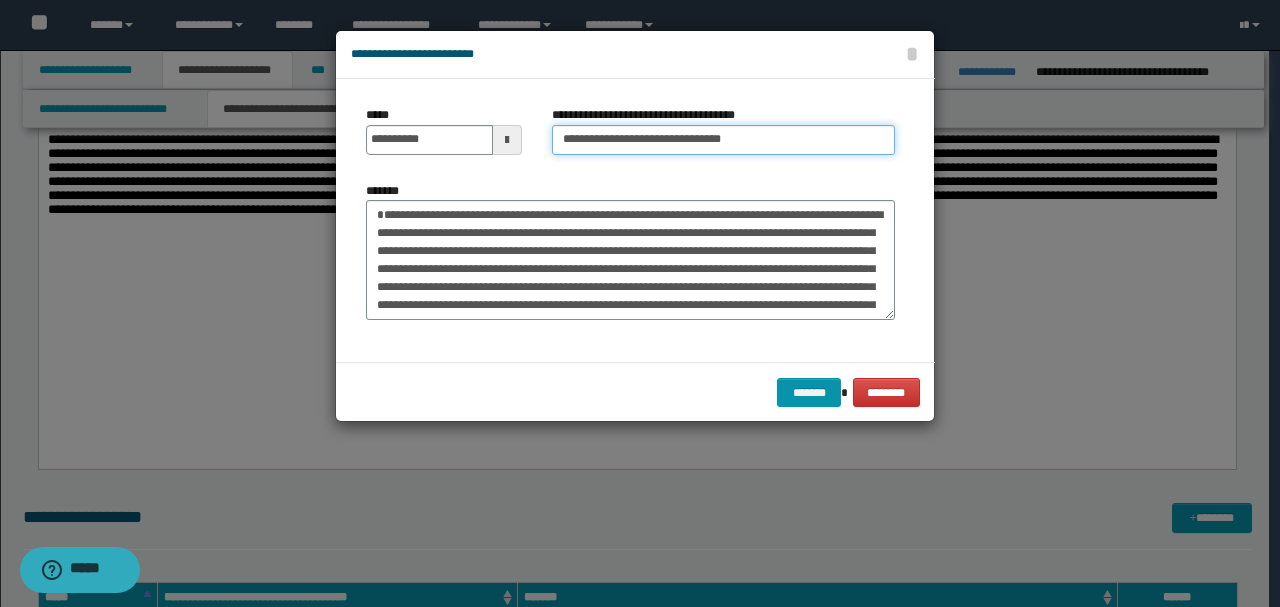 type on "**********" 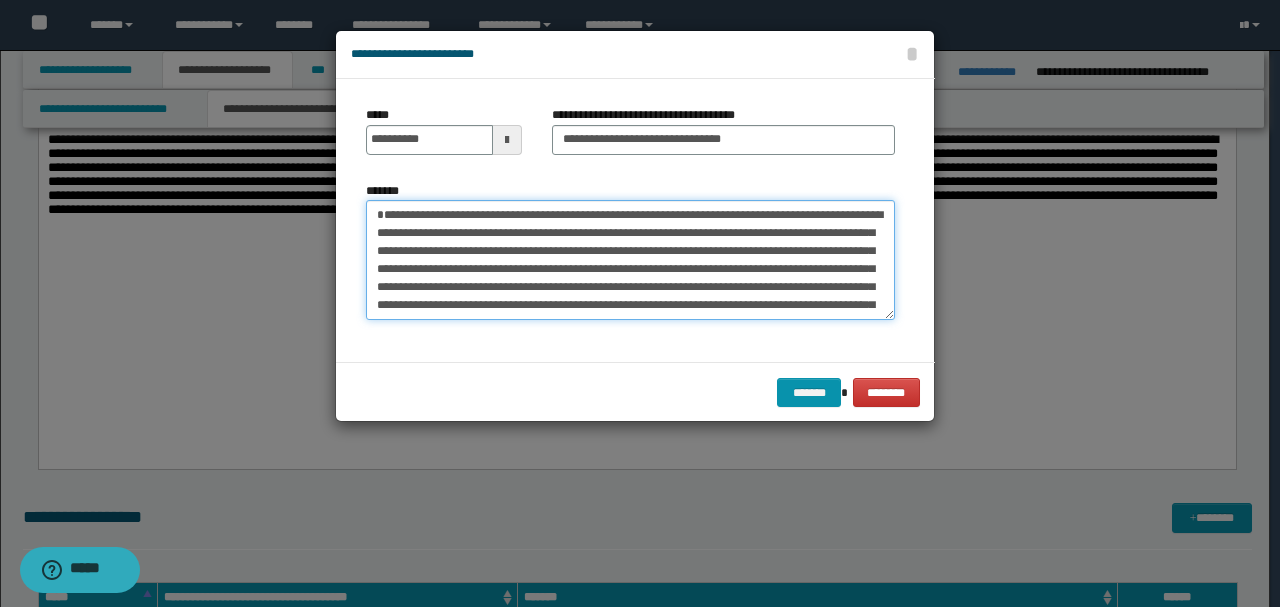 click on "**********" at bounding box center (630, 259) 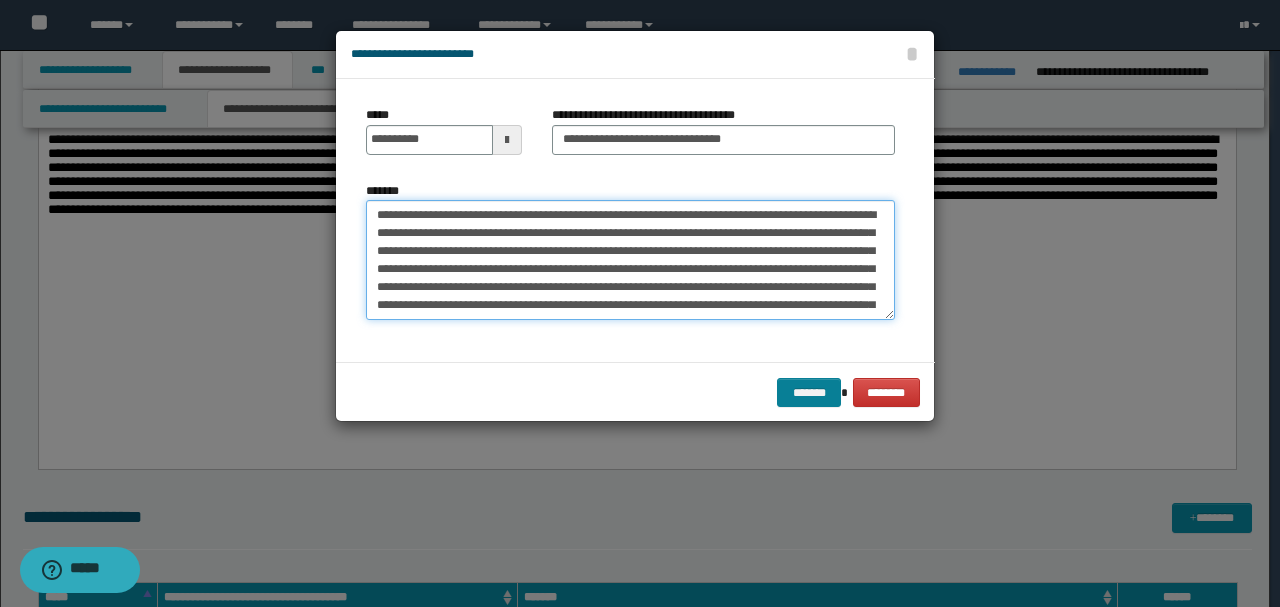 type on "**********" 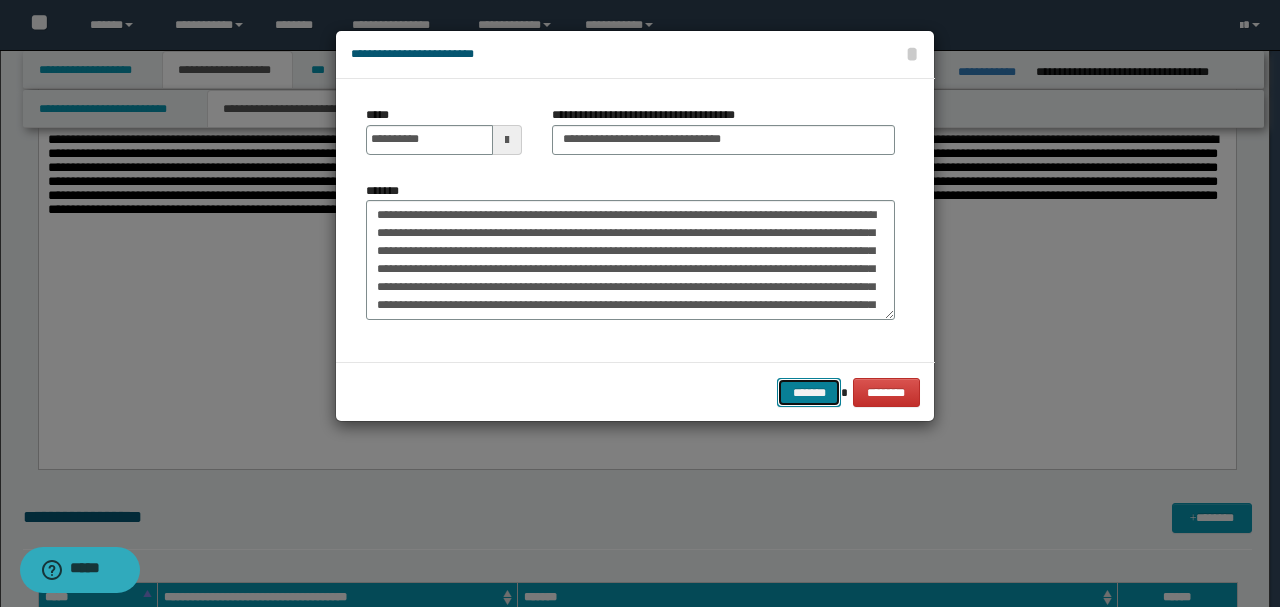click on "*******" at bounding box center (809, 392) 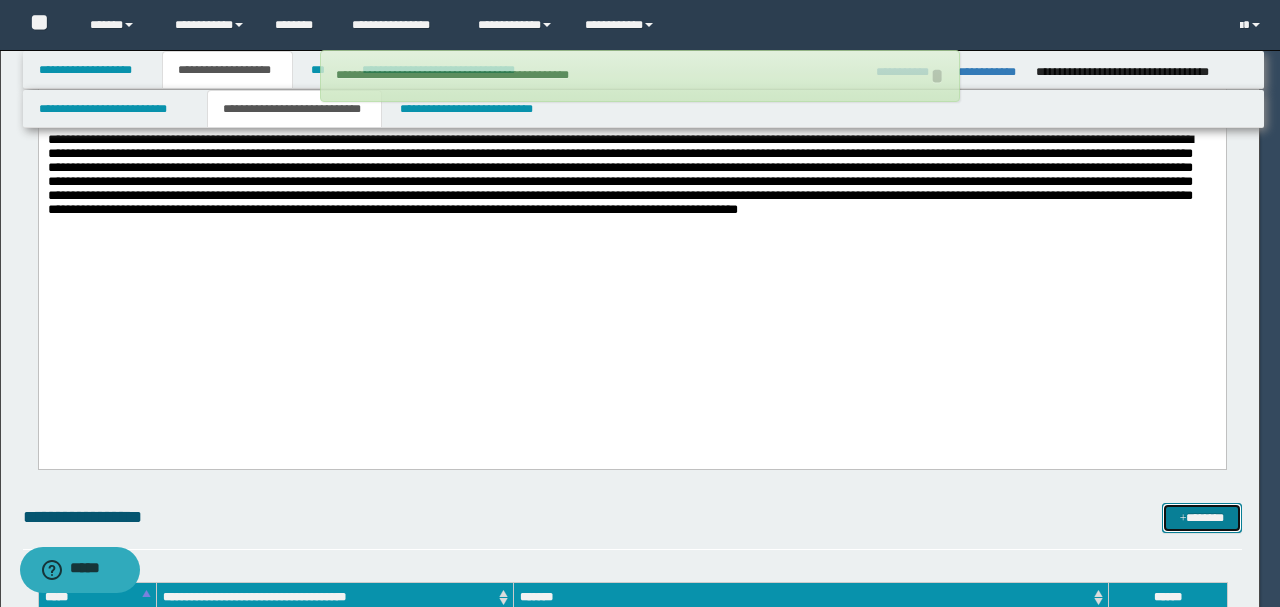 type 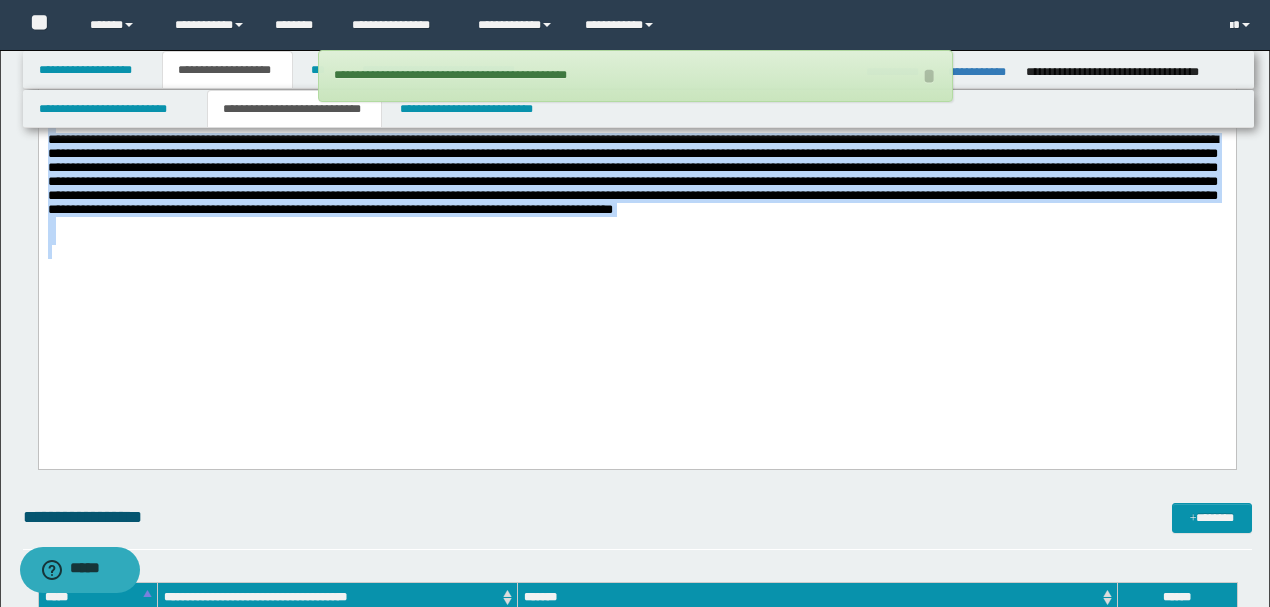 click on "**********" at bounding box center [636, -49] 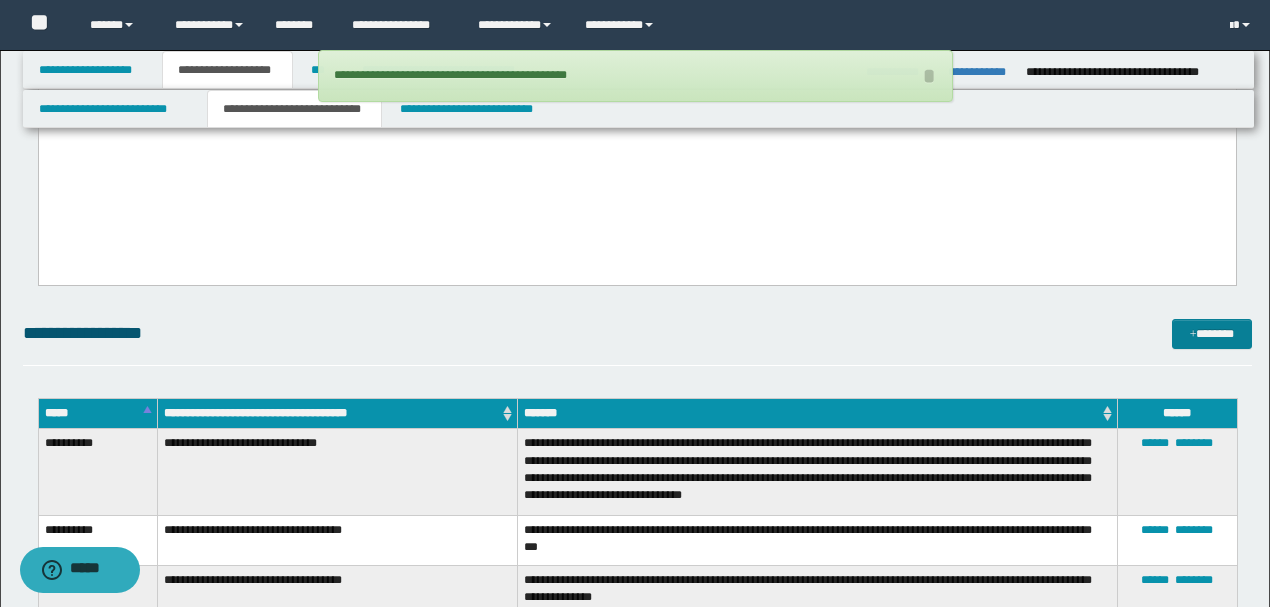 click on "*******" at bounding box center [1211, 333] 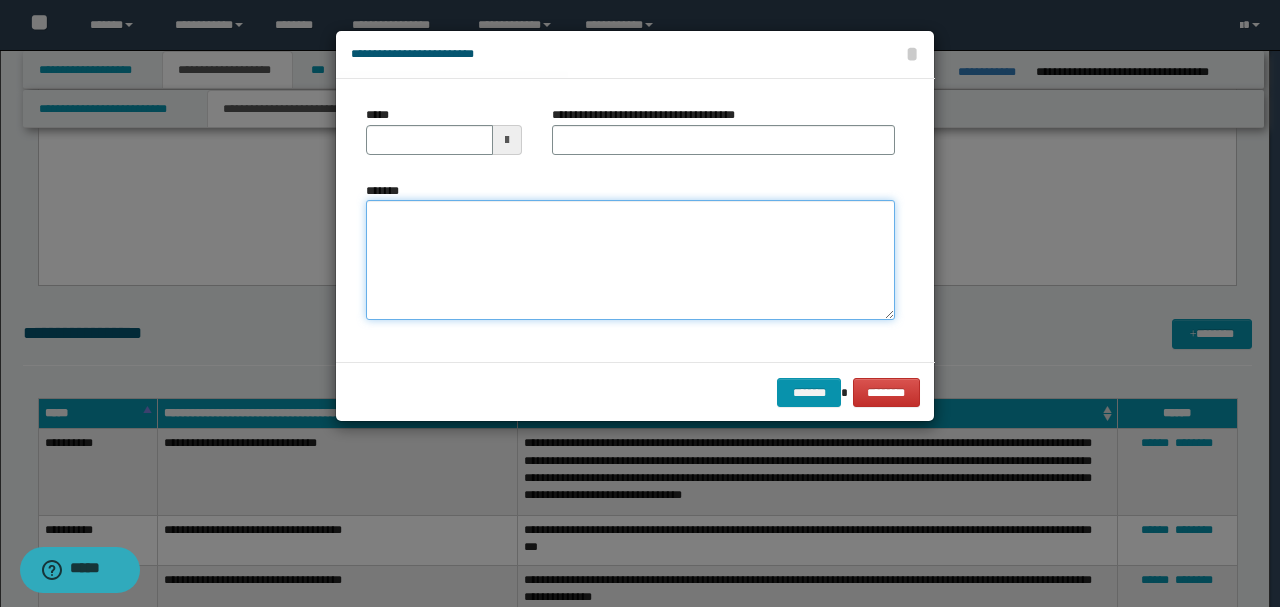 click on "*******" at bounding box center (630, 259) 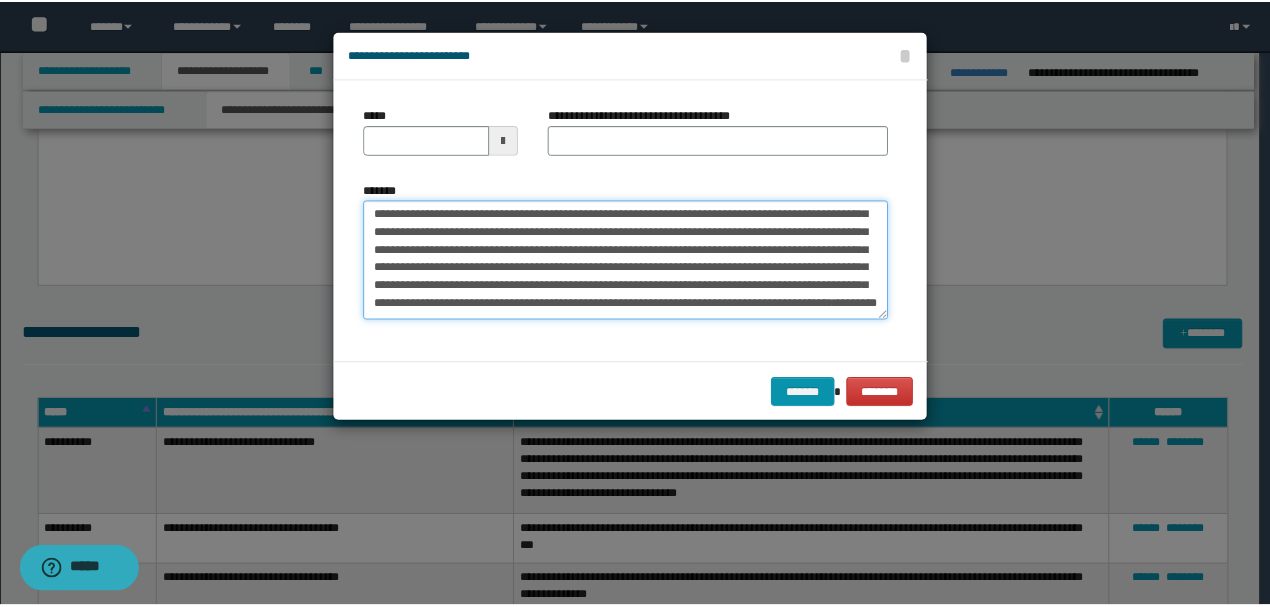 scroll, scrollTop: 0, scrollLeft: 0, axis: both 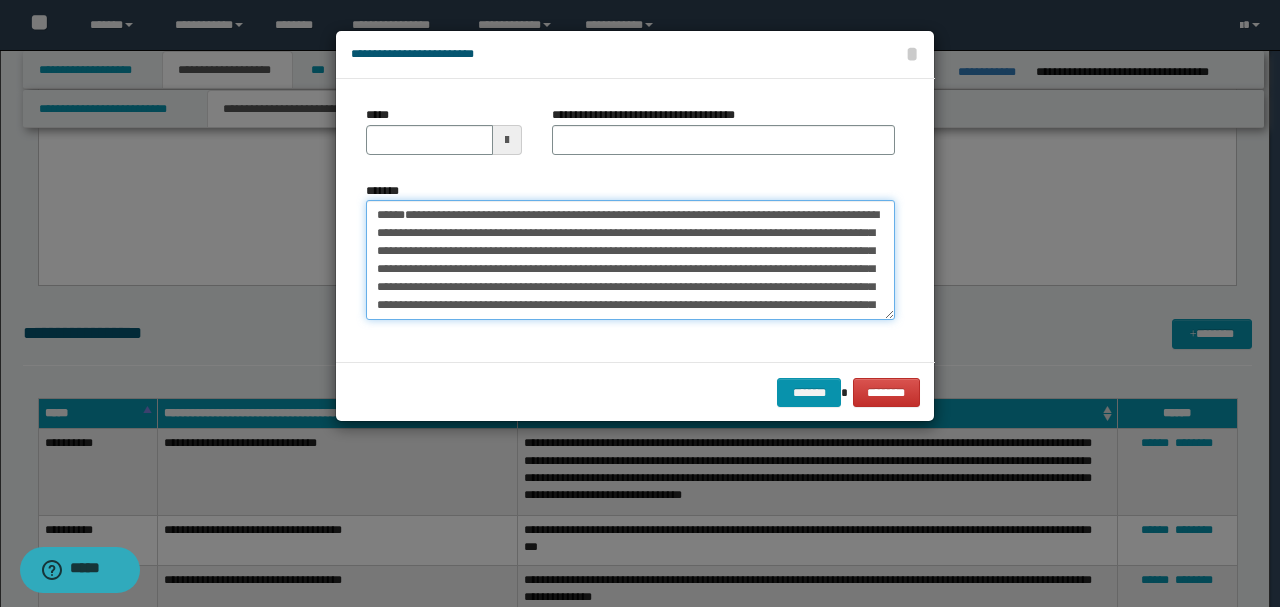 drag, startPoint x: 443, startPoint y: 282, endPoint x: 222, endPoint y: 138, distance: 263.77454 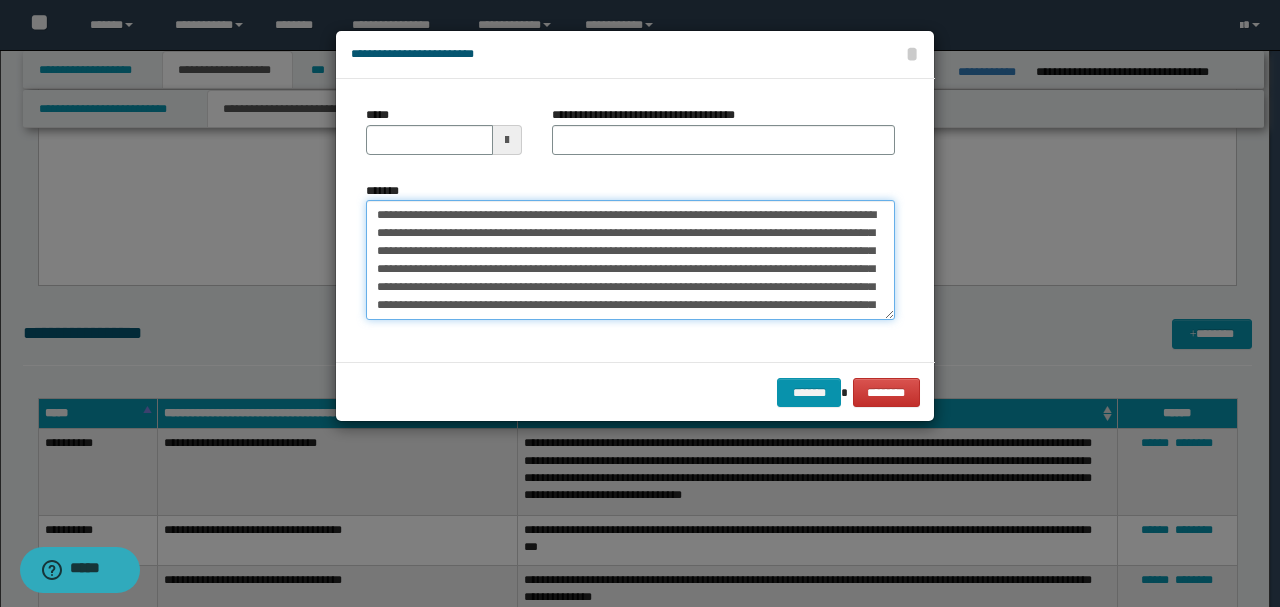 type 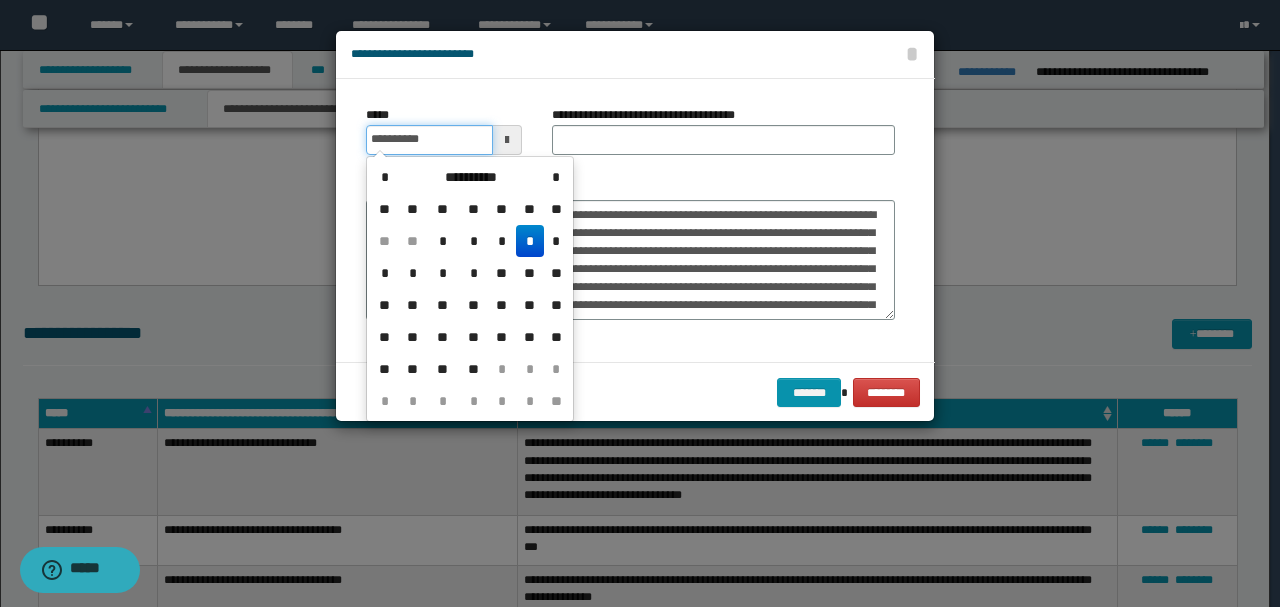 click on "**********" at bounding box center (429, 140) 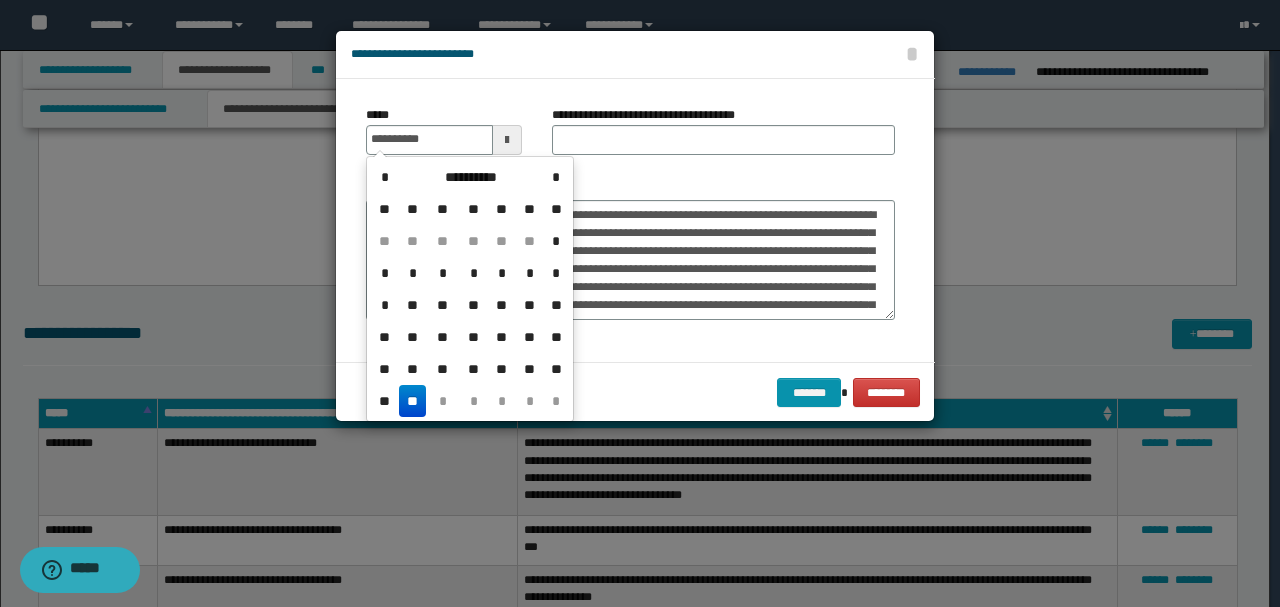 type on "**********" 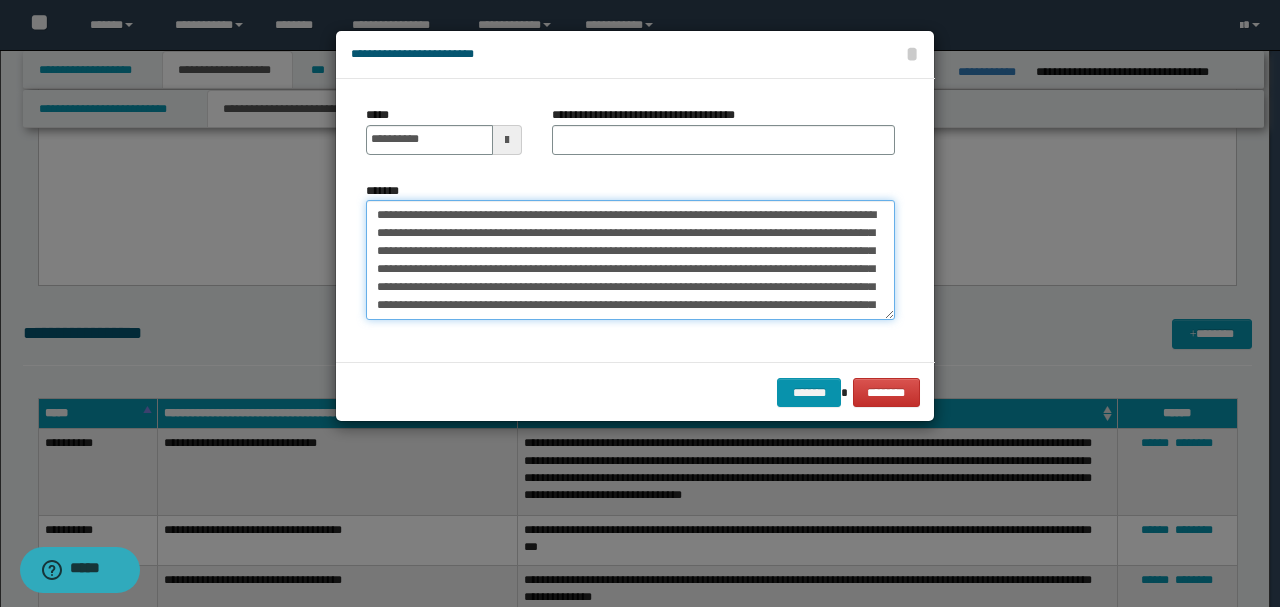 drag, startPoint x: 555, startPoint y: 212, endPoint x: 394, endPoint y: 208, distance: 161.04968 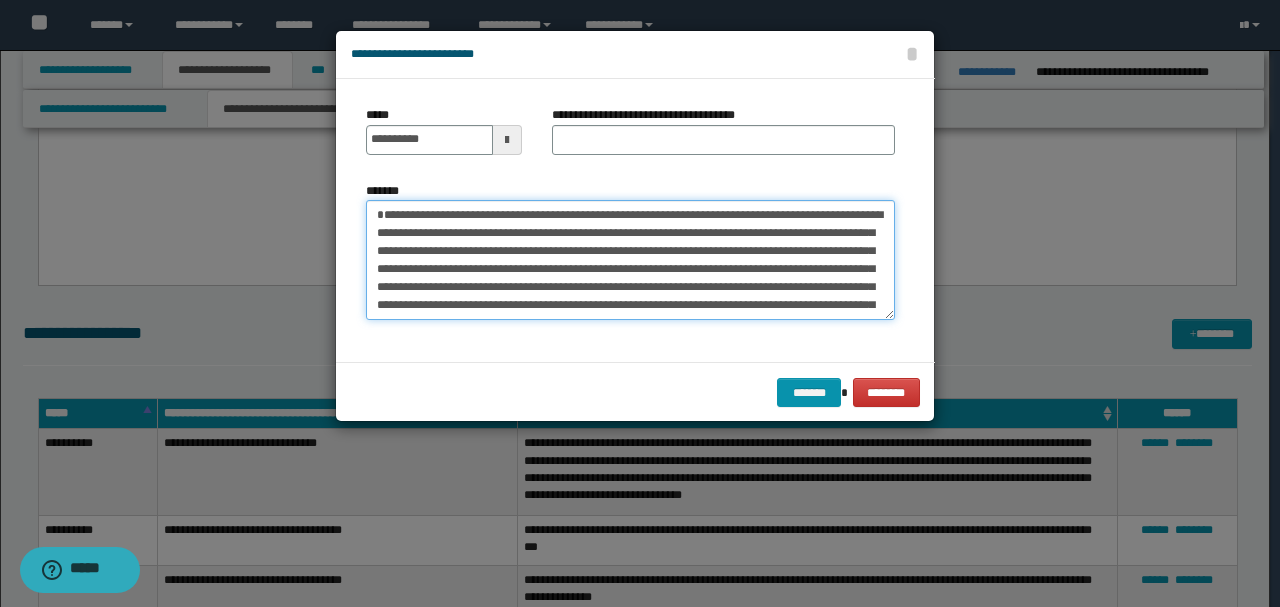 type on "**********" 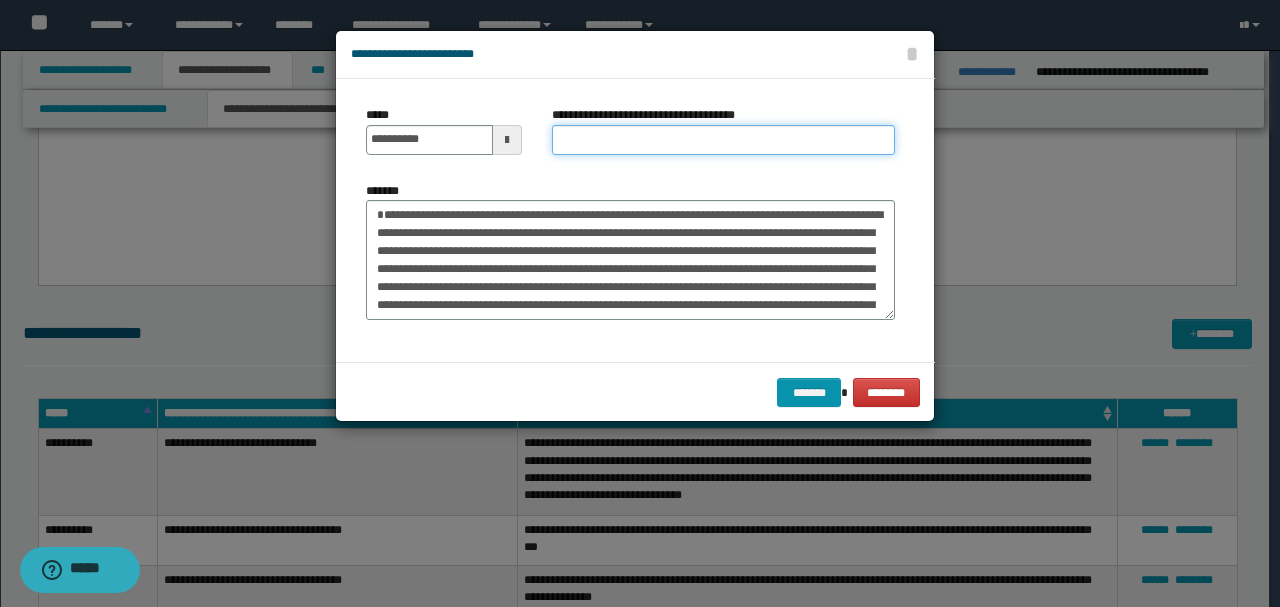 click on "**********" at bounding box center (723, 140) 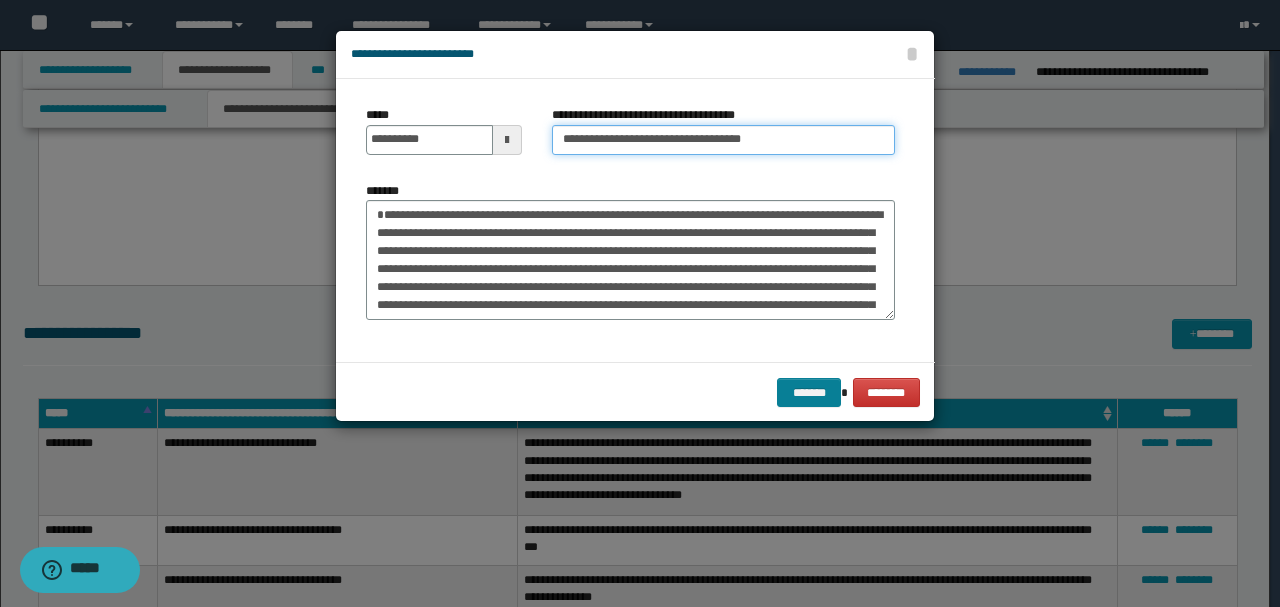 type on "**********" 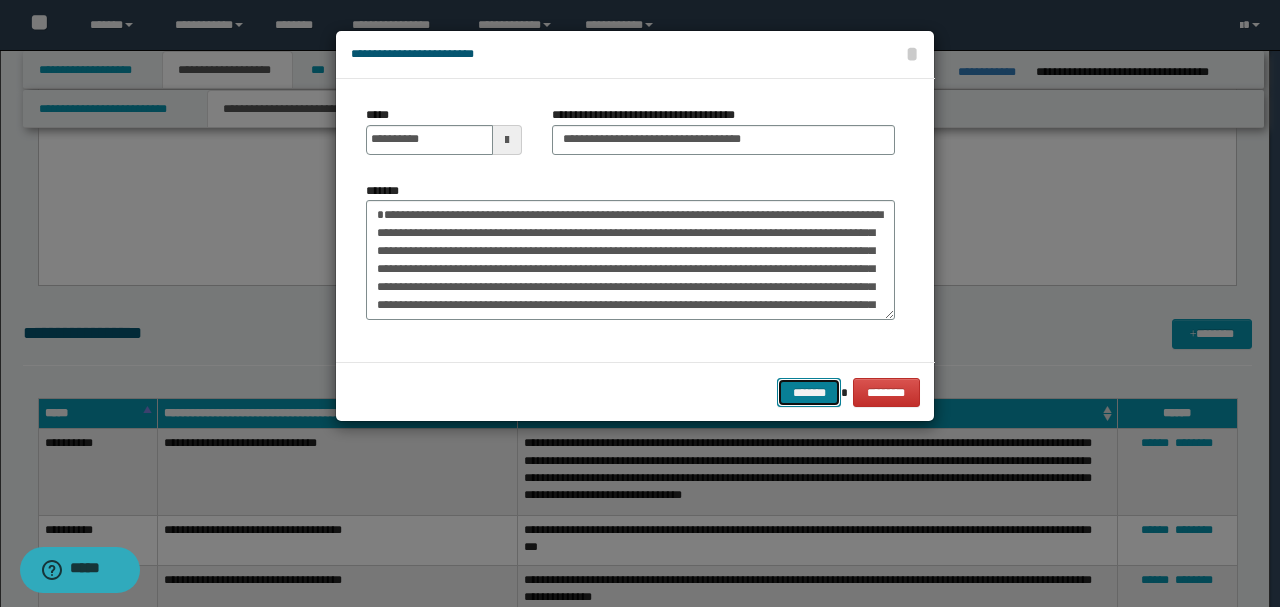 click on "*******" at bounding box center [809, 392] 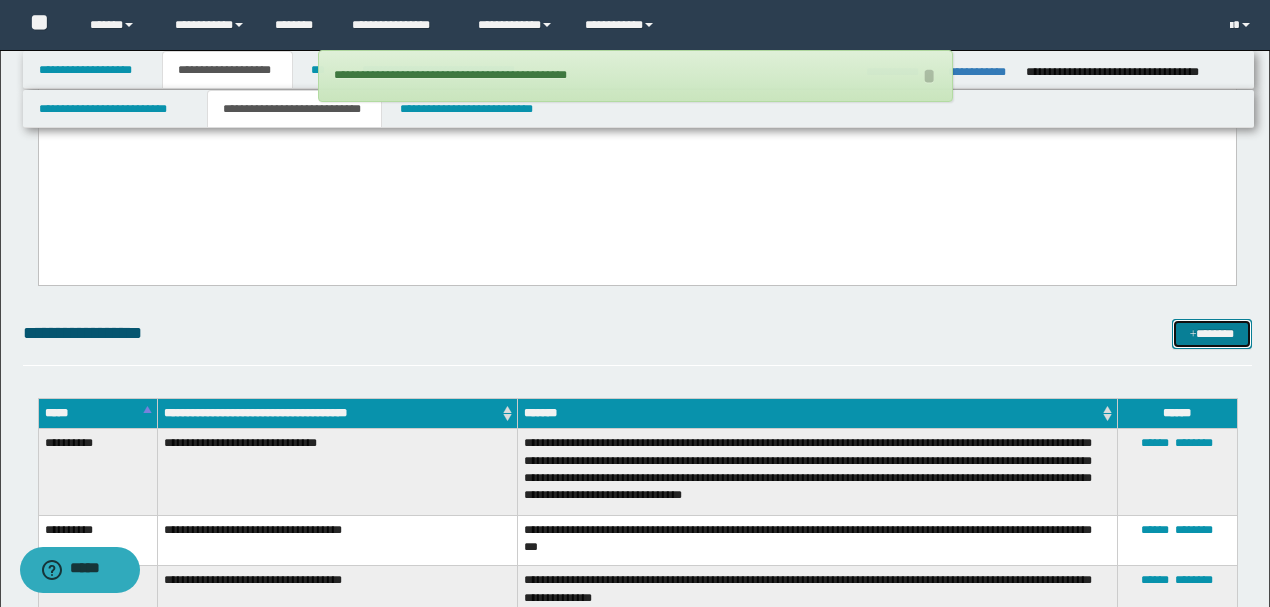 scroll, scrollTop: 1800, scrollLeft: 0, axis: vertical 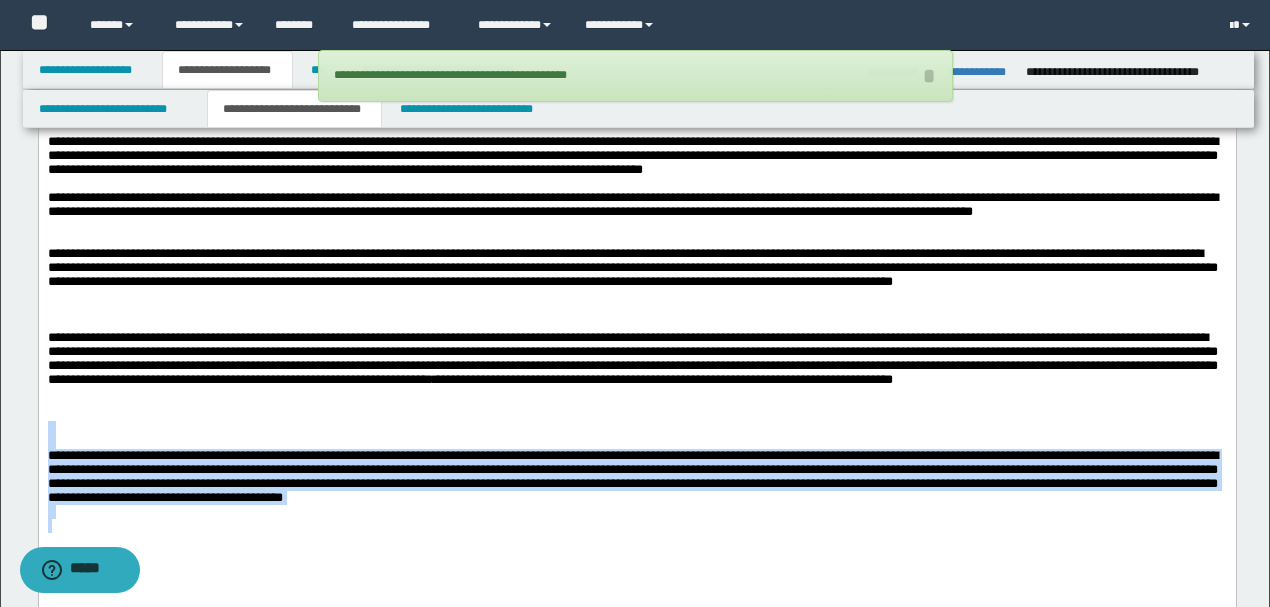 drag, startPoint x: 710, startPoint y: 542, endPoint x: 38, endPoint y: 411, distance: 684.64954 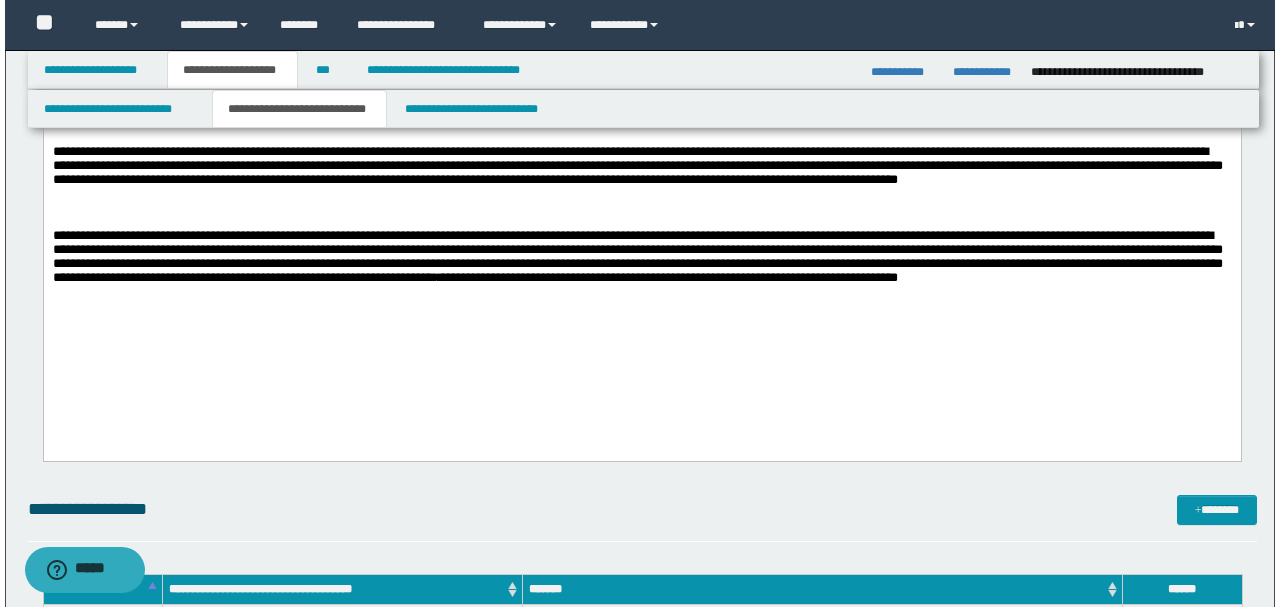 scroll, scrollTop: 1933, scrollLeft: 0, axis: vertical 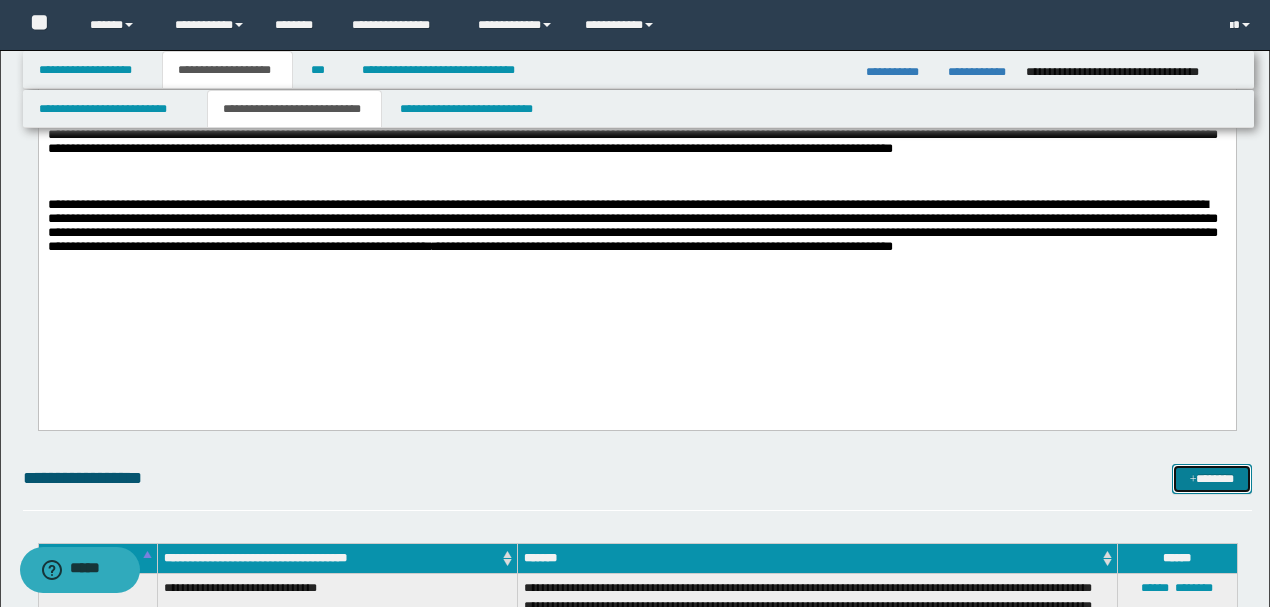 click on "*******" at bounding box center [1211, 478] 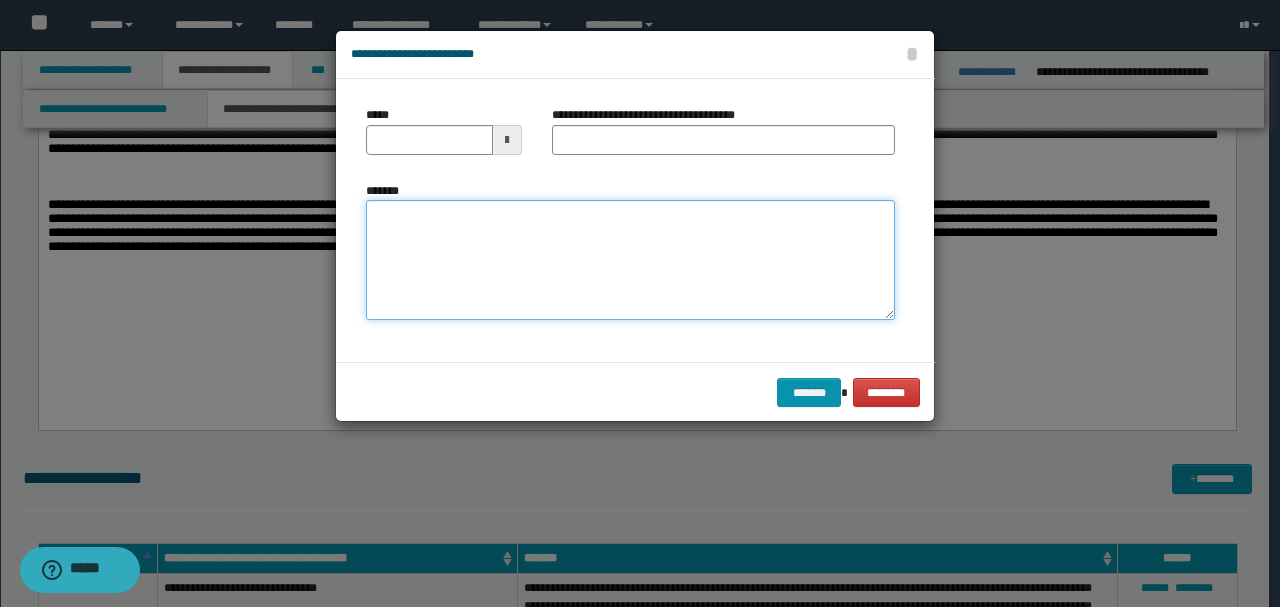 paste on "**********" 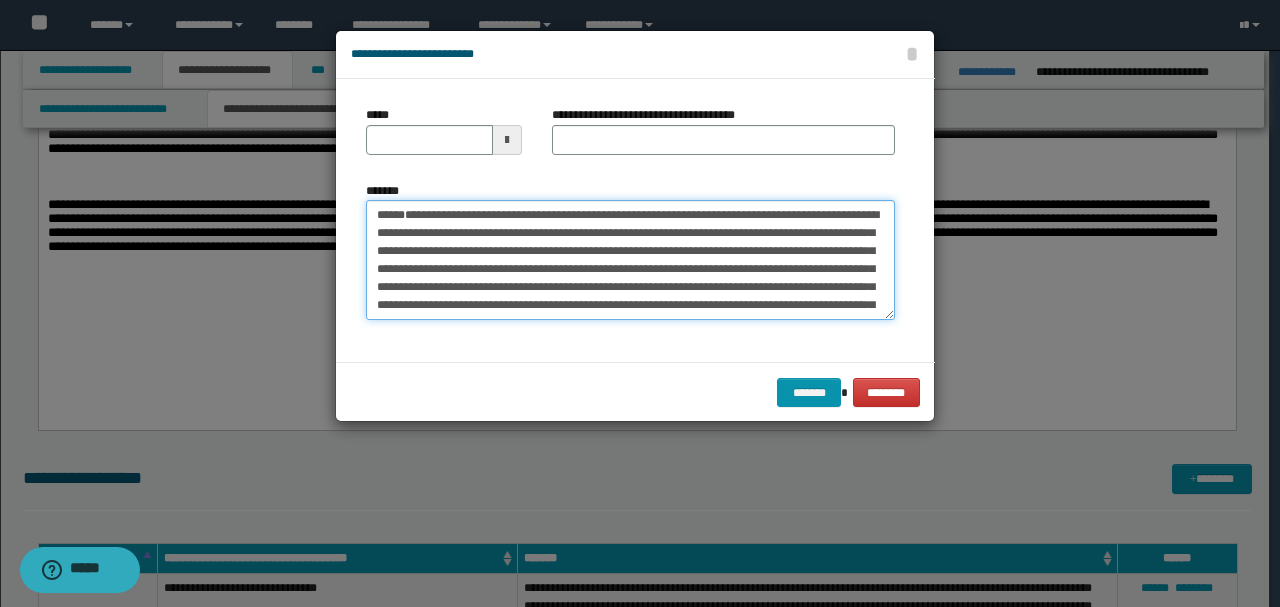 click on "**********" at bounding box center [630, 259] 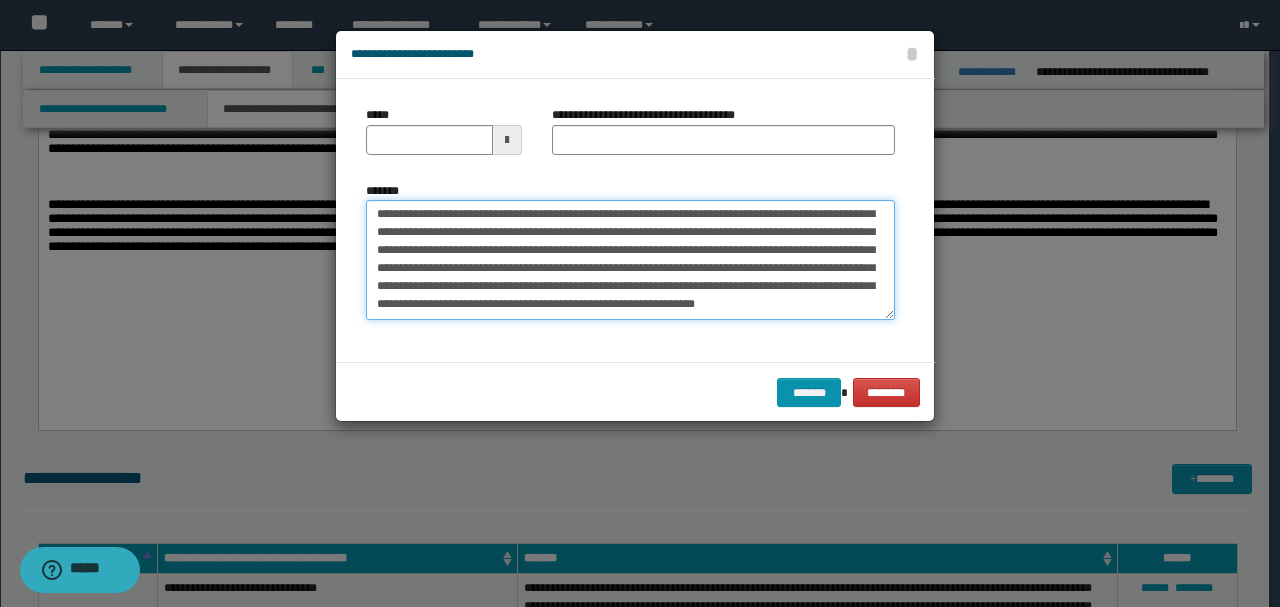 scroll, scrollTop: 0, scrollLeft: 0, axis: both 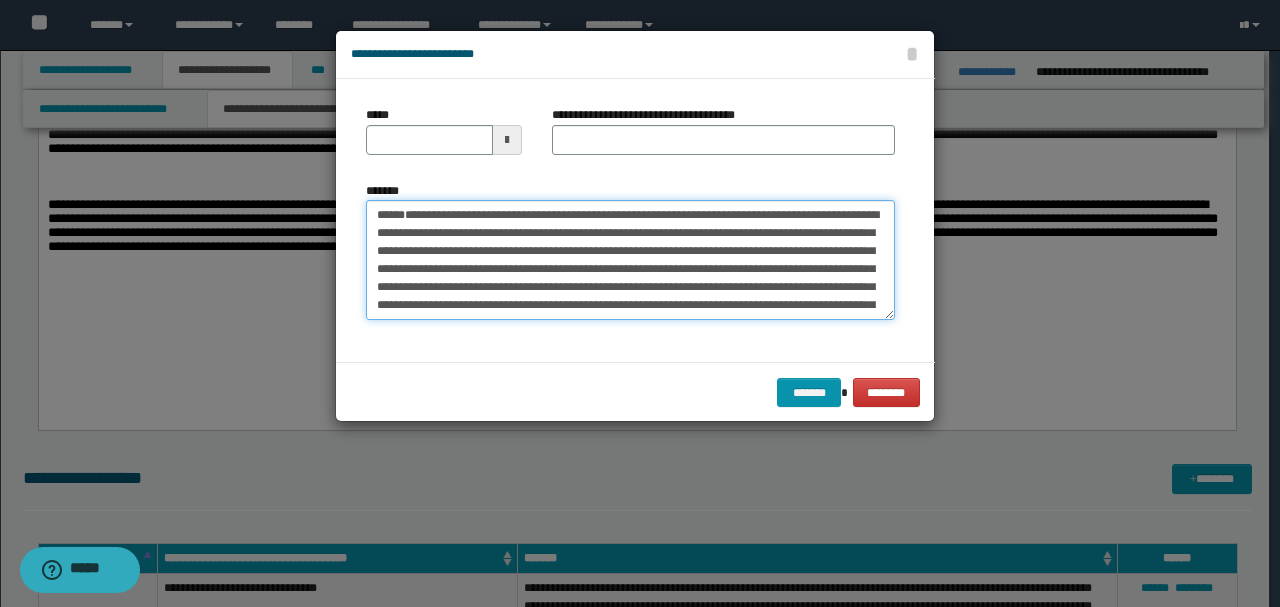 drag, startPoint x: 442, startPoint y: 287, endPoint x: 209, endPoint y: 140, distance: 275.4959 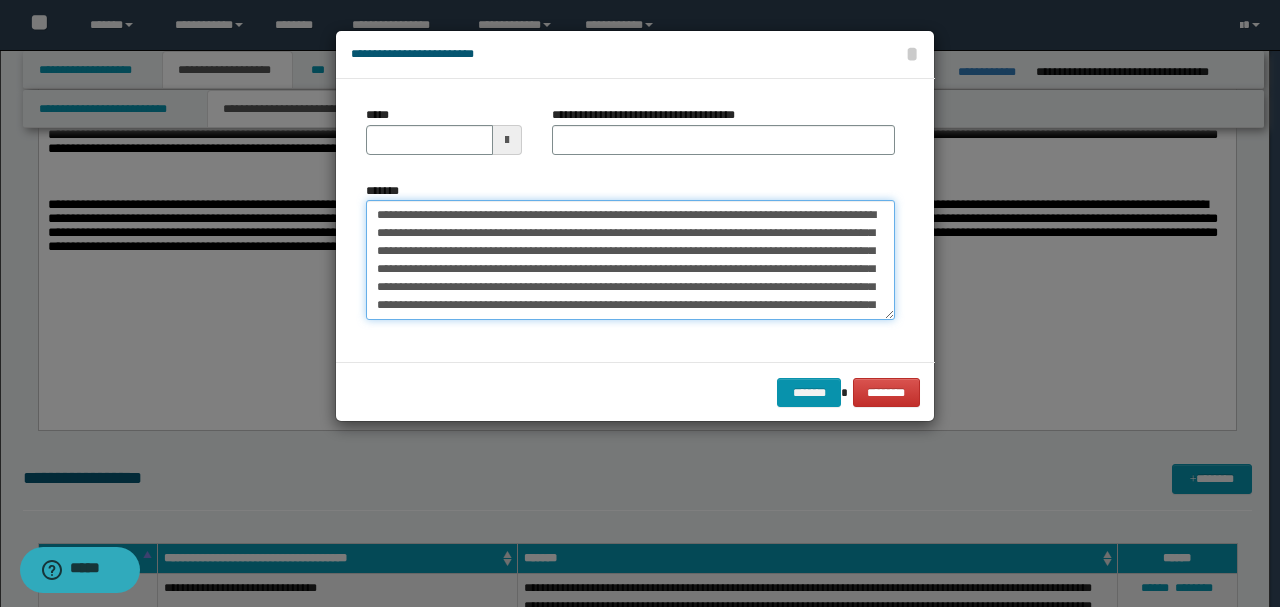 type 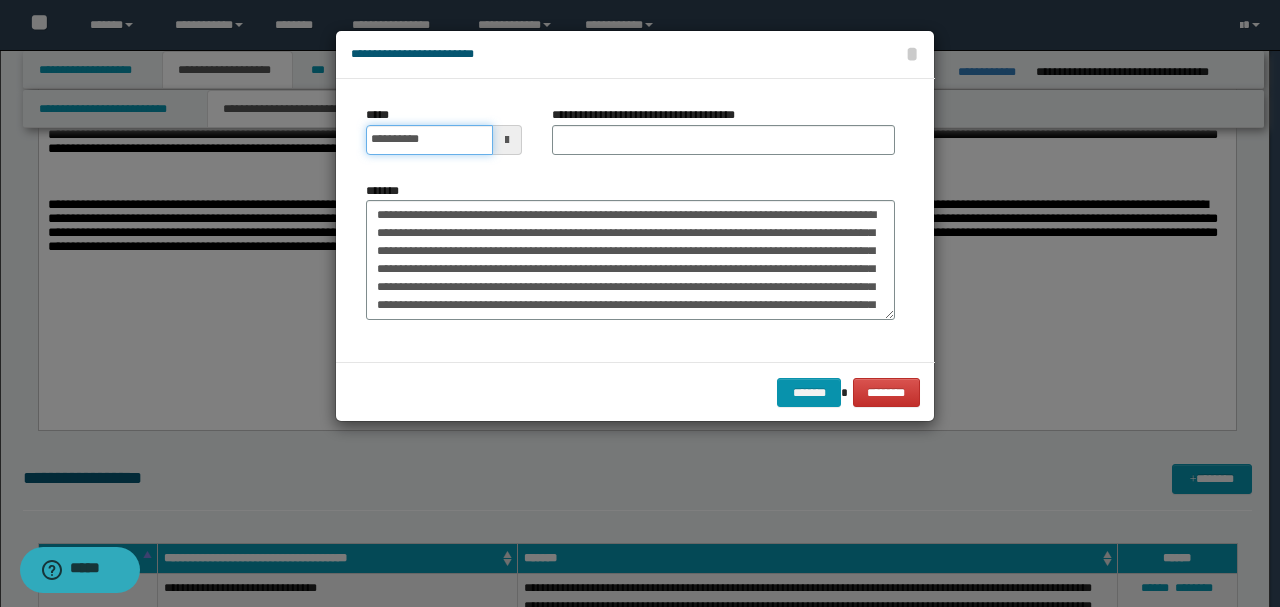 click on "**********" at bounding box center (429, 140) 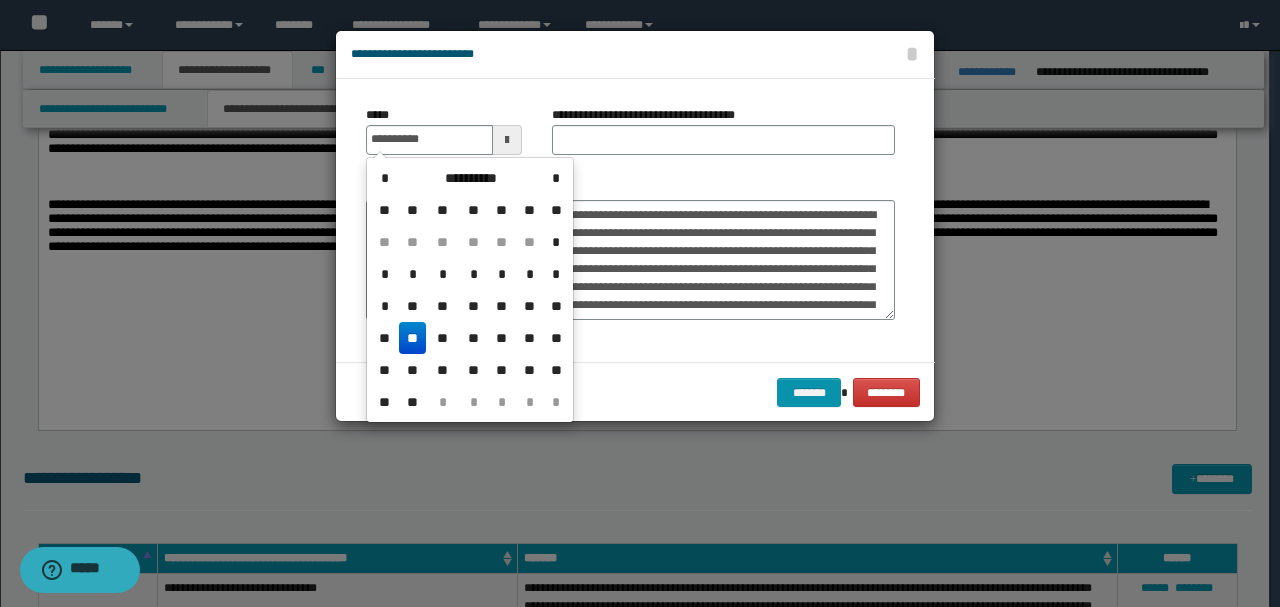 type on "**********" 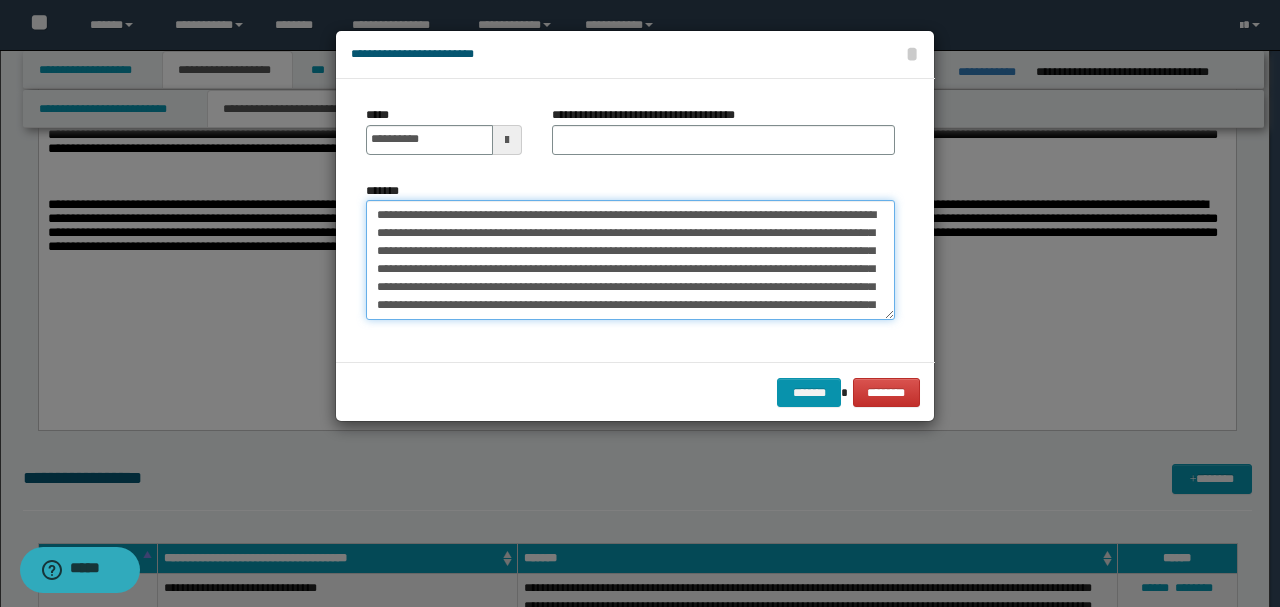 drag, startPoint x: 544, startPoint y: 212, endPoint x: 240, endPoint y: 183, distance: 305.3801 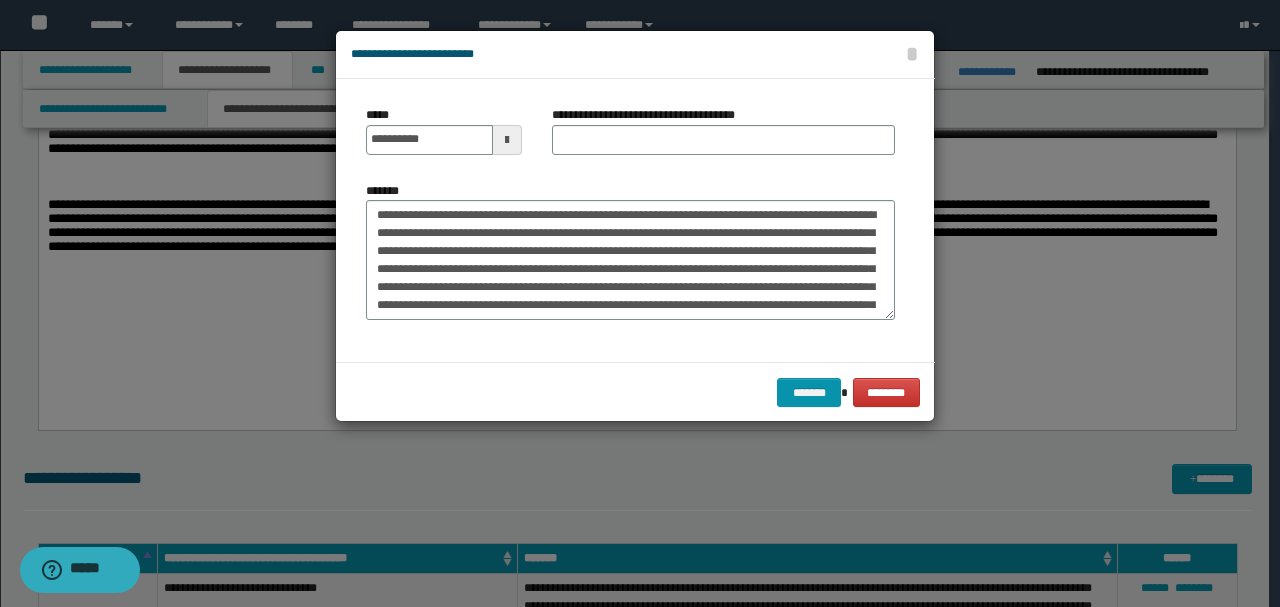 click on "**********" at bounding box center (651, 115) 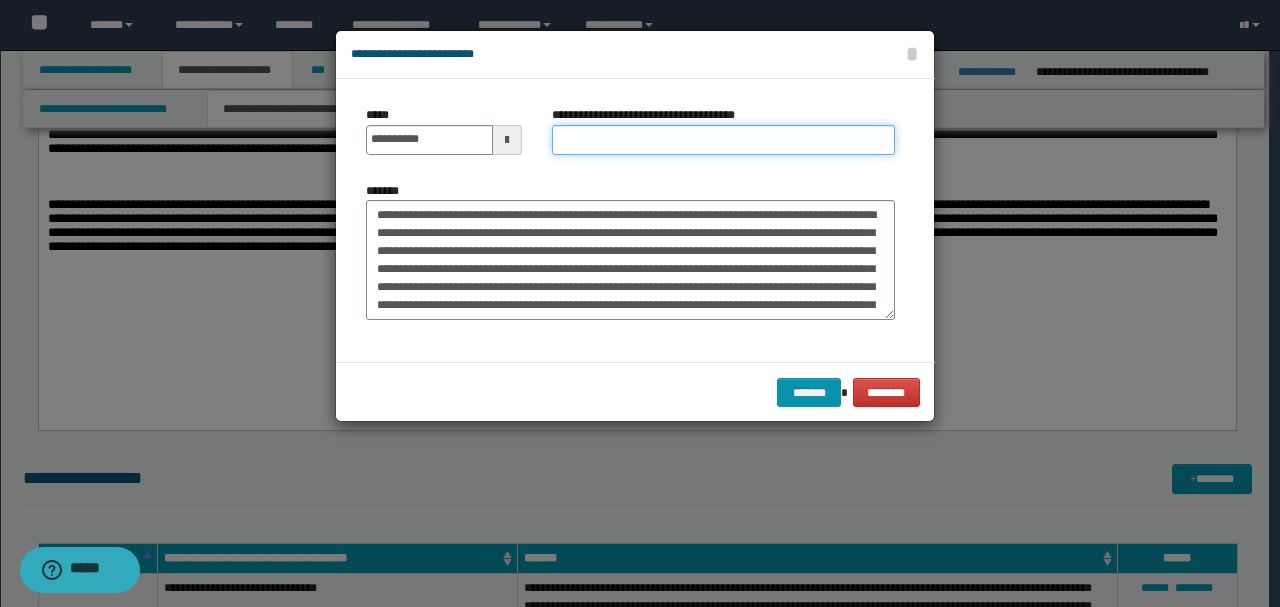 click on "**********" at bounding box center [723, 140] 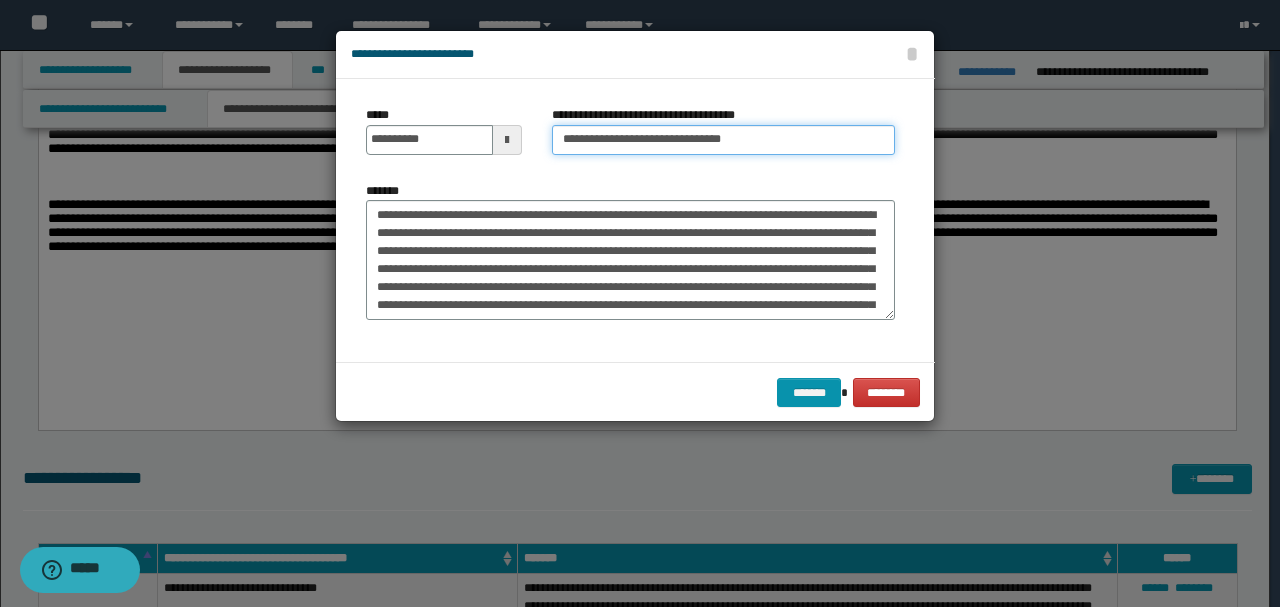 type on "**********" 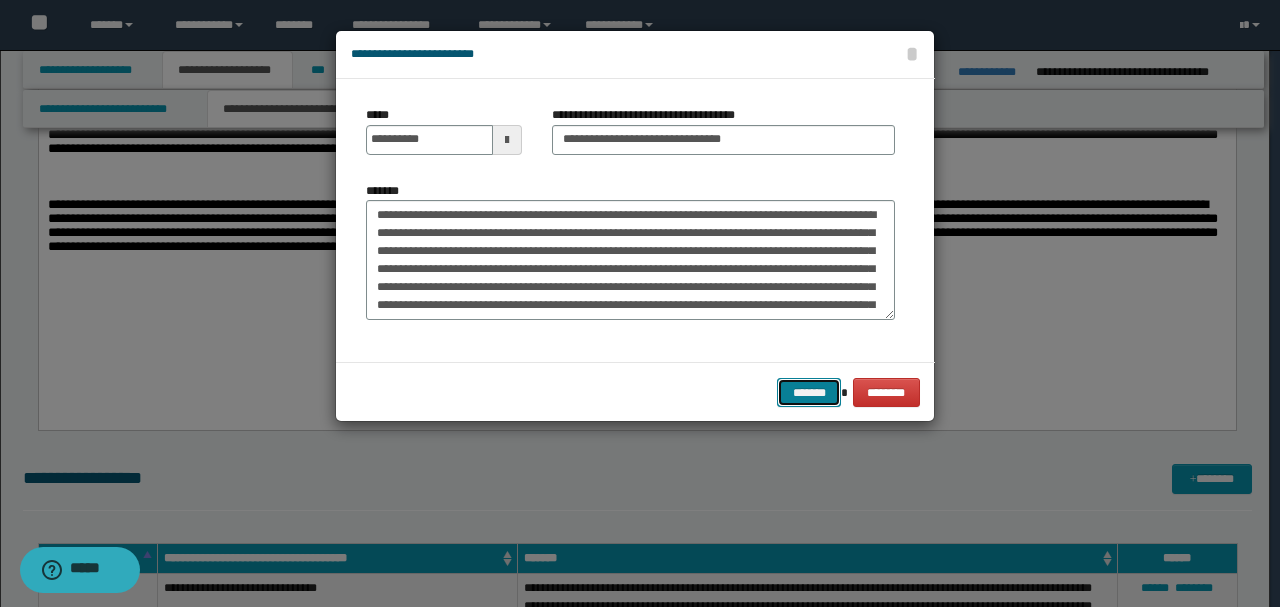 click on "*******" at bounding box center [809, 392] 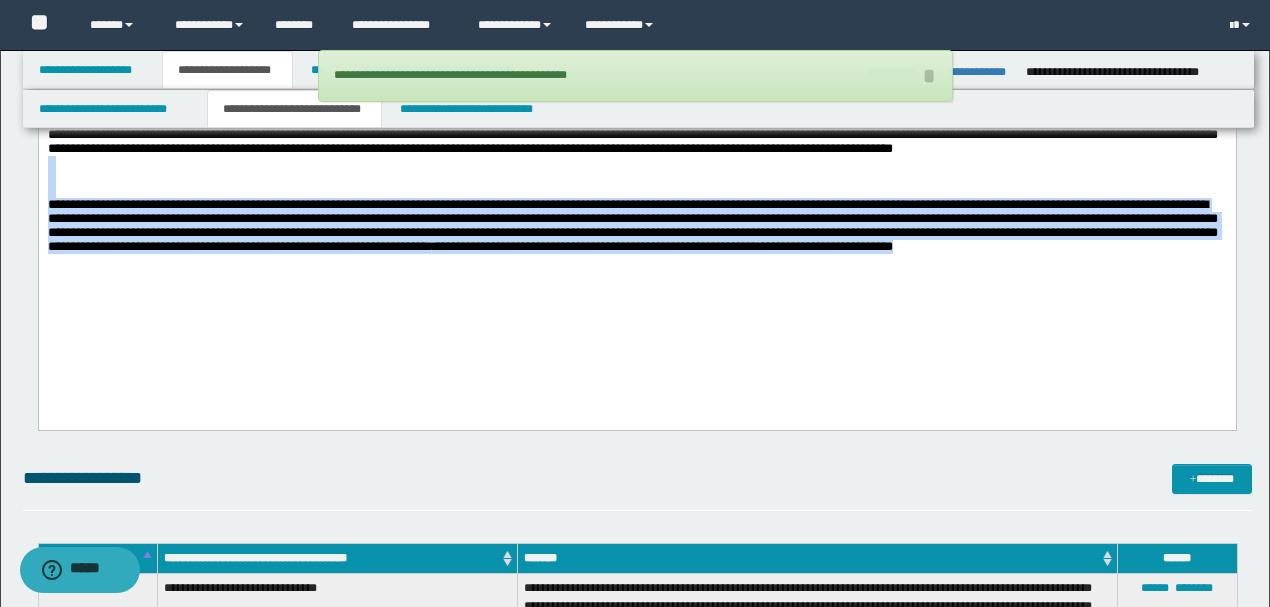drag, startPoint x: 704, startPoint y: 292, endPoint x: 0, endPoint y: 195, distance: 710.6511 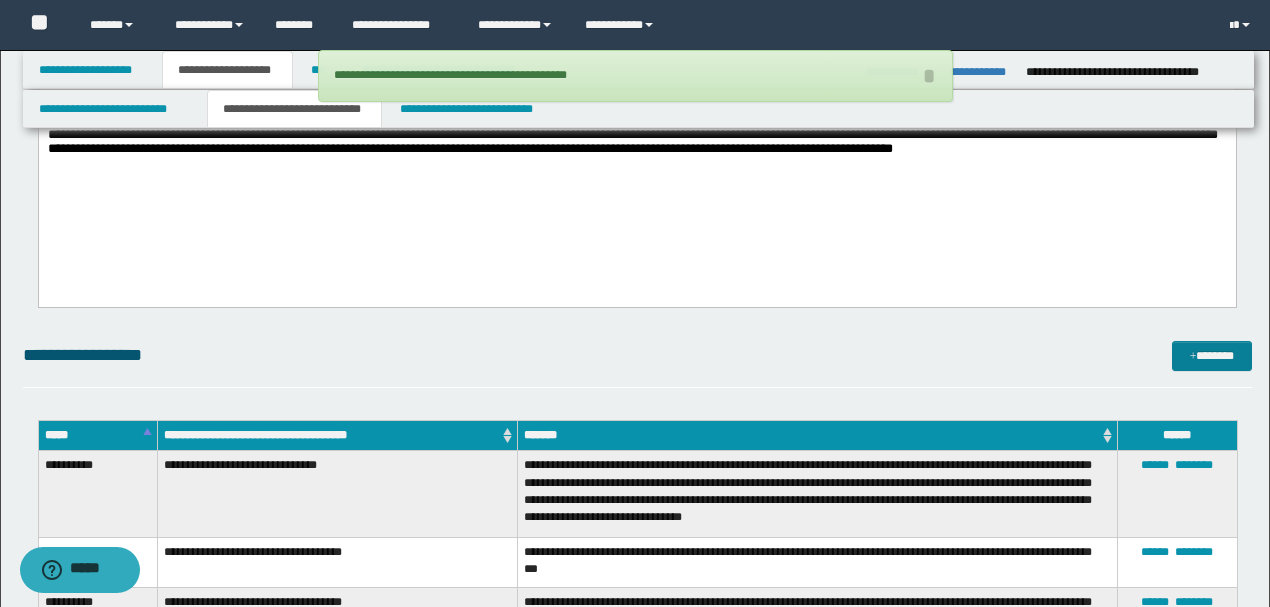 click on "*******" at bounding box center (1211, 355) 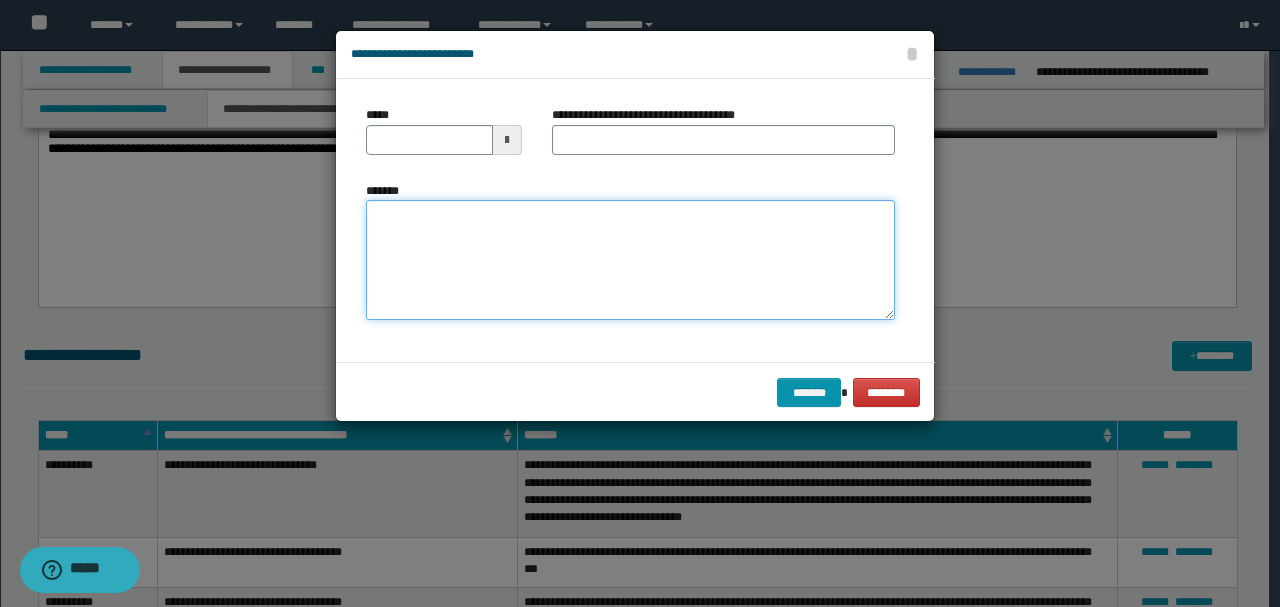 paste on "**********" 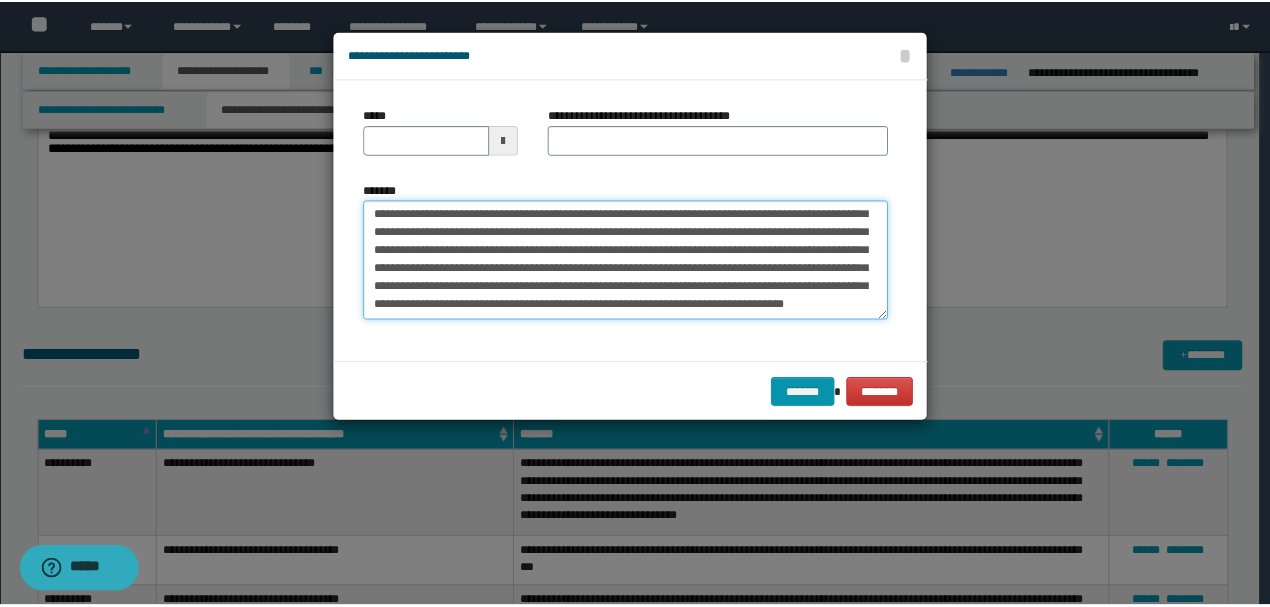 scroll, scrollTop: 0, scrollLeft: 0, axis: both 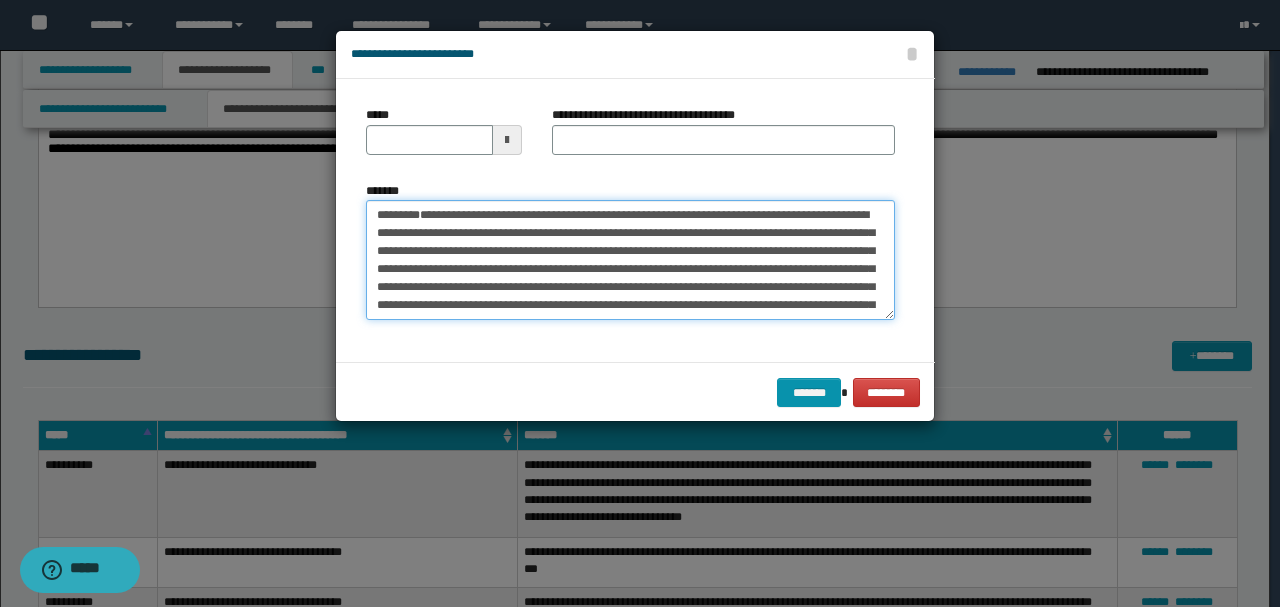 drag, startPoint x: 440, startPoint y: 250, endPoint x: 230, endPoint y: 136, distance: 238.9477 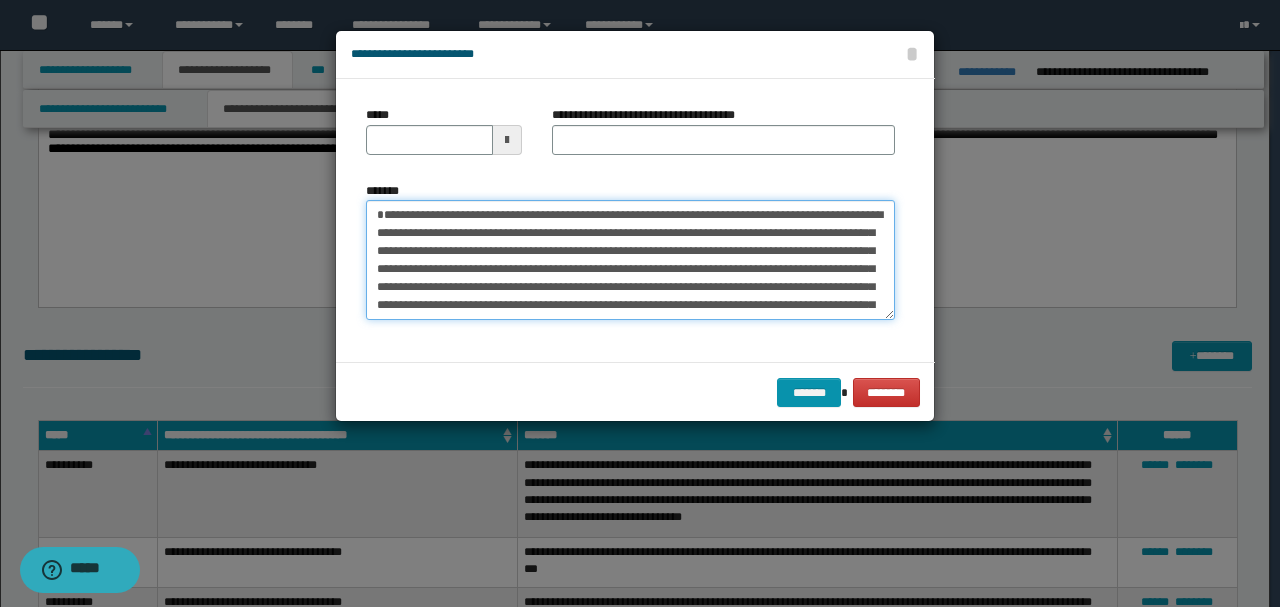 type 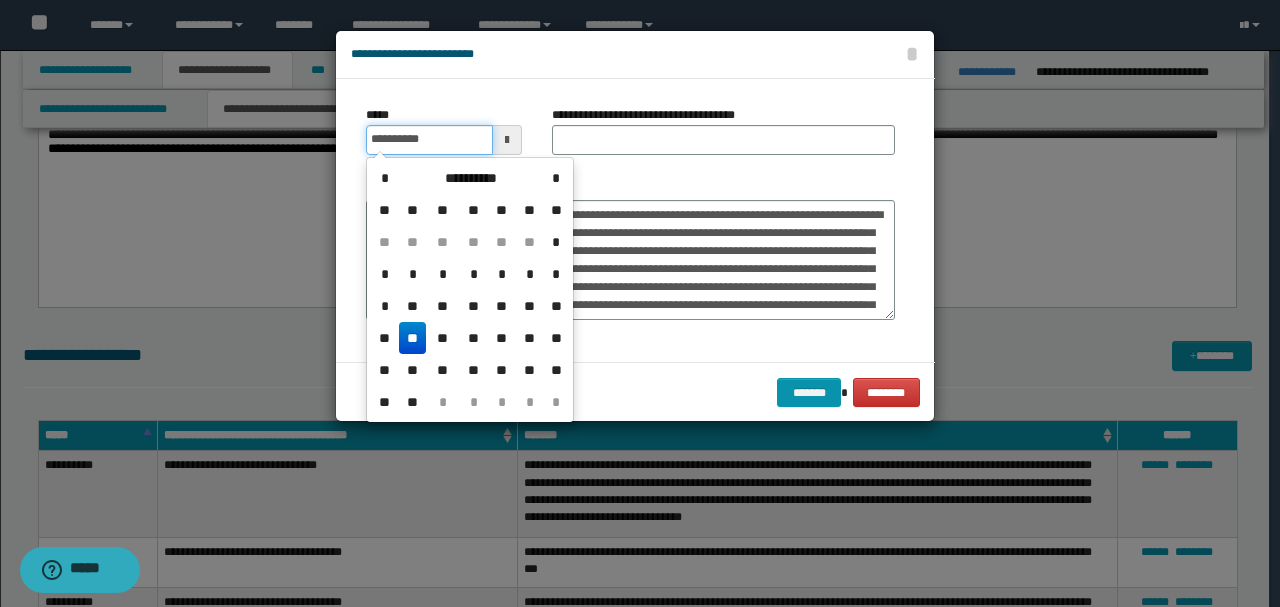 click on "**********" at bounding box center (429, 140) 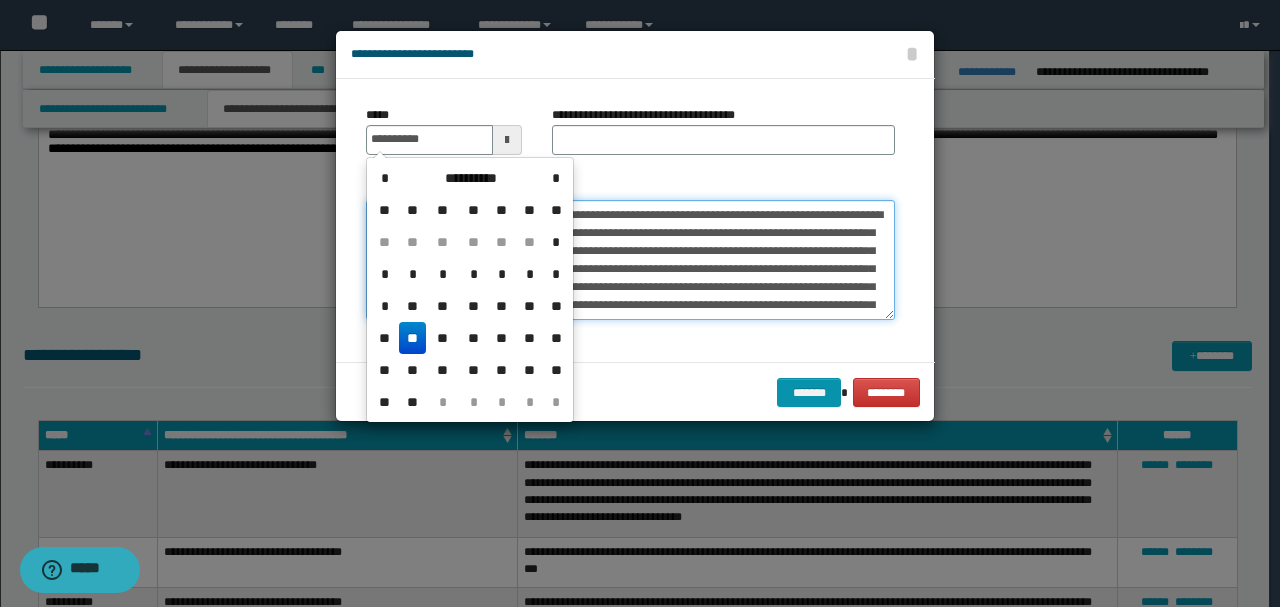 type on "**********" 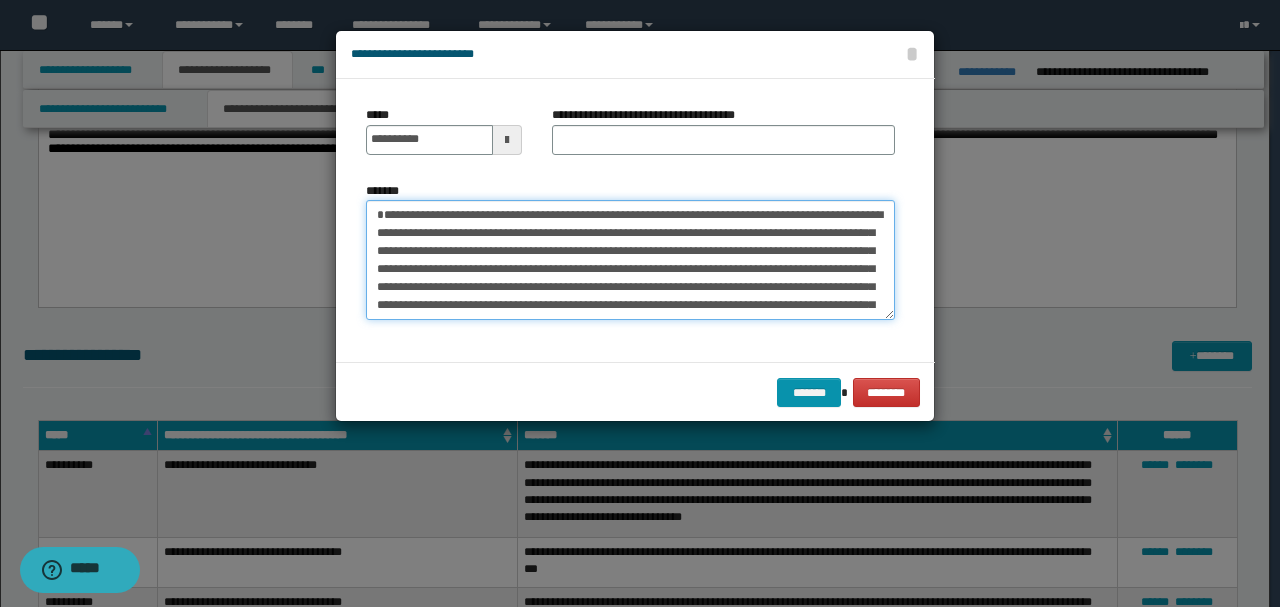 click on "**********" at bounding box center (630, 259) 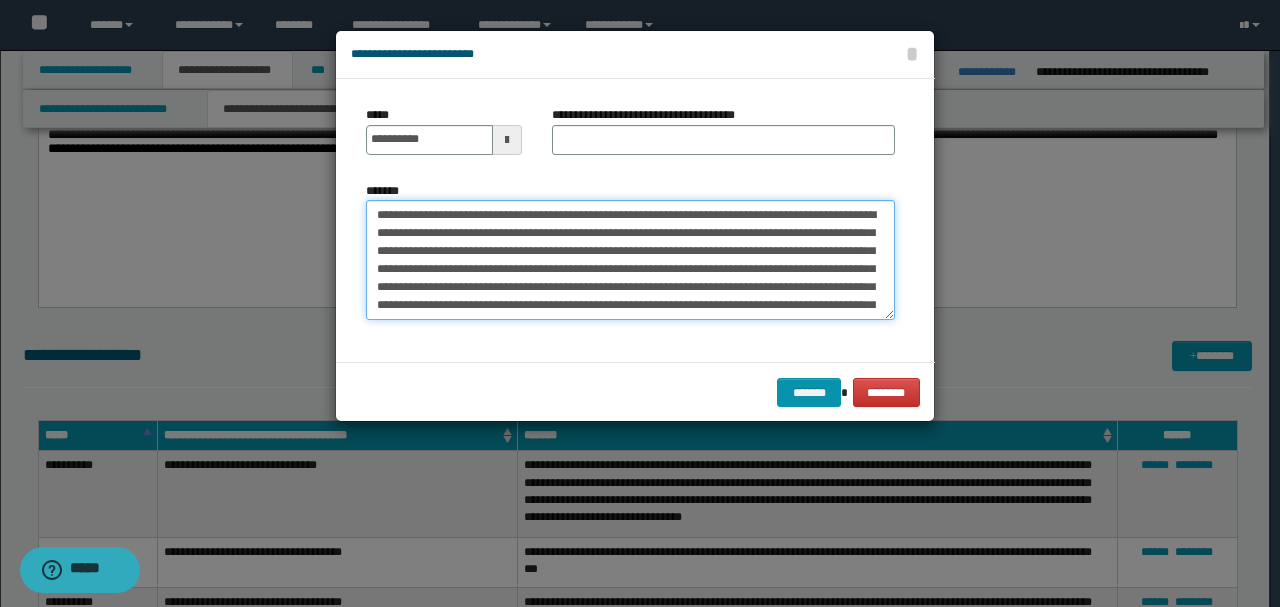 type on "**********" 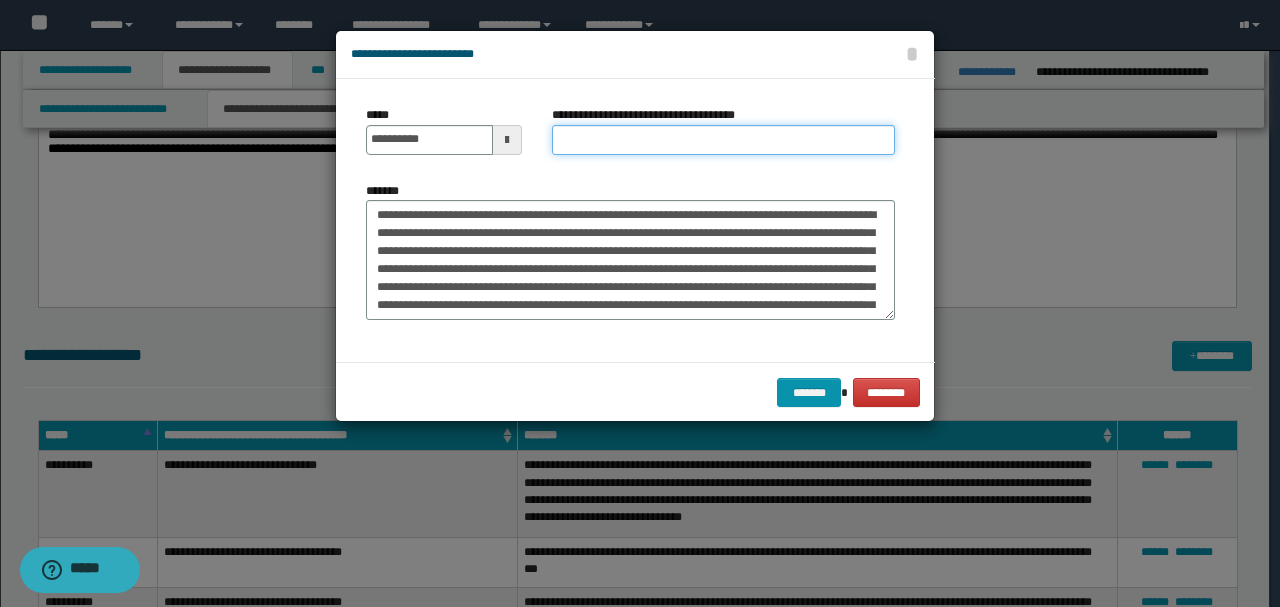 click on "**********" at bounding box center (723, 140) 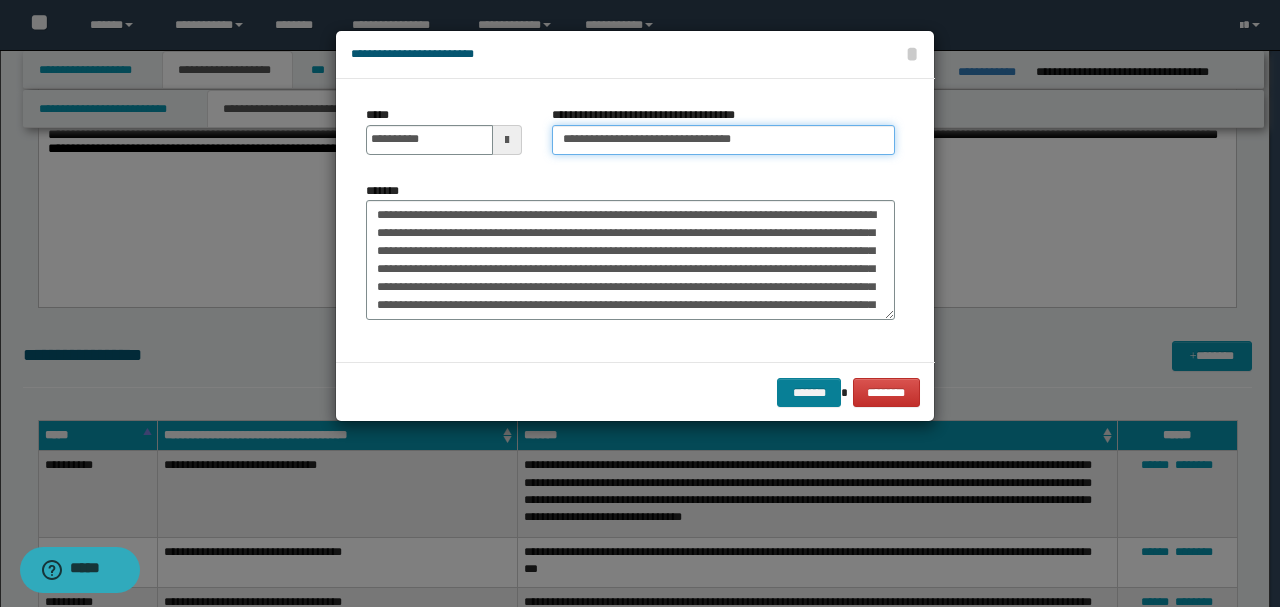 type on "**********" 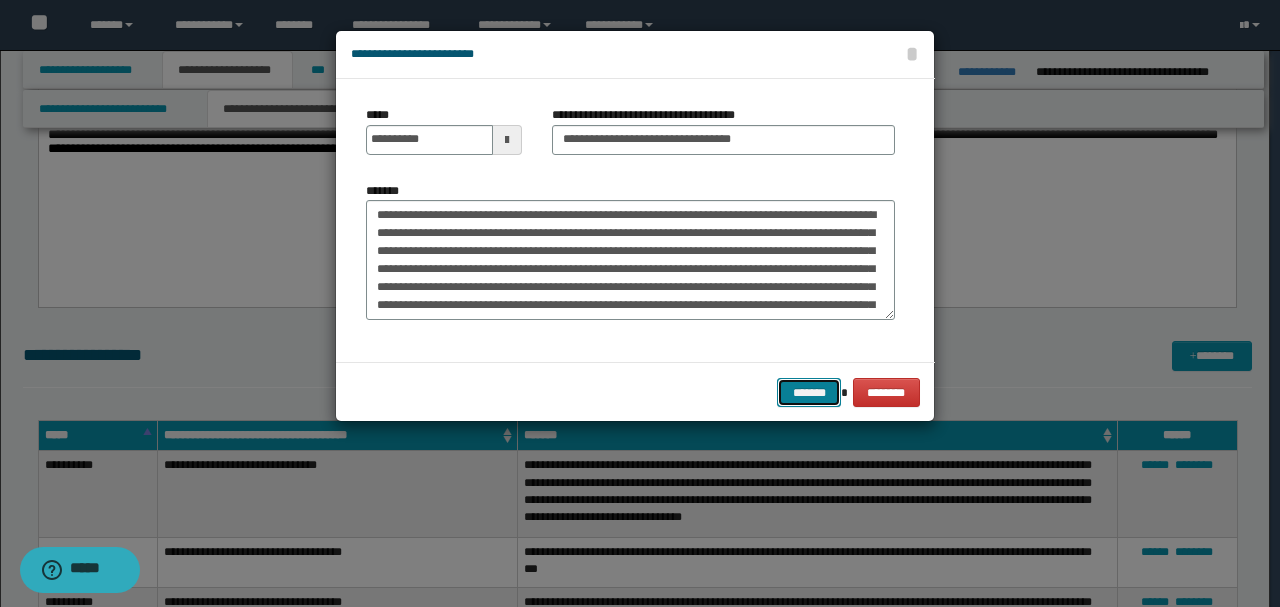 click on "*******" at bounding box center [809, 392] 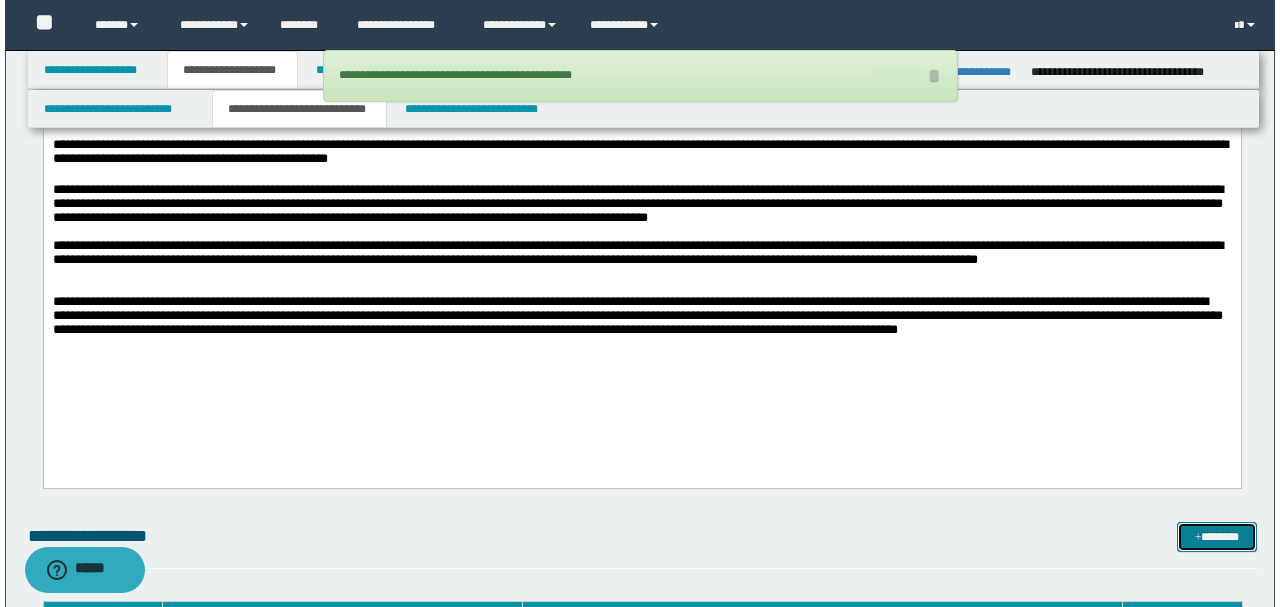 scroll, scrollTop: 1733, scrollLeft: 0, axis: vertical 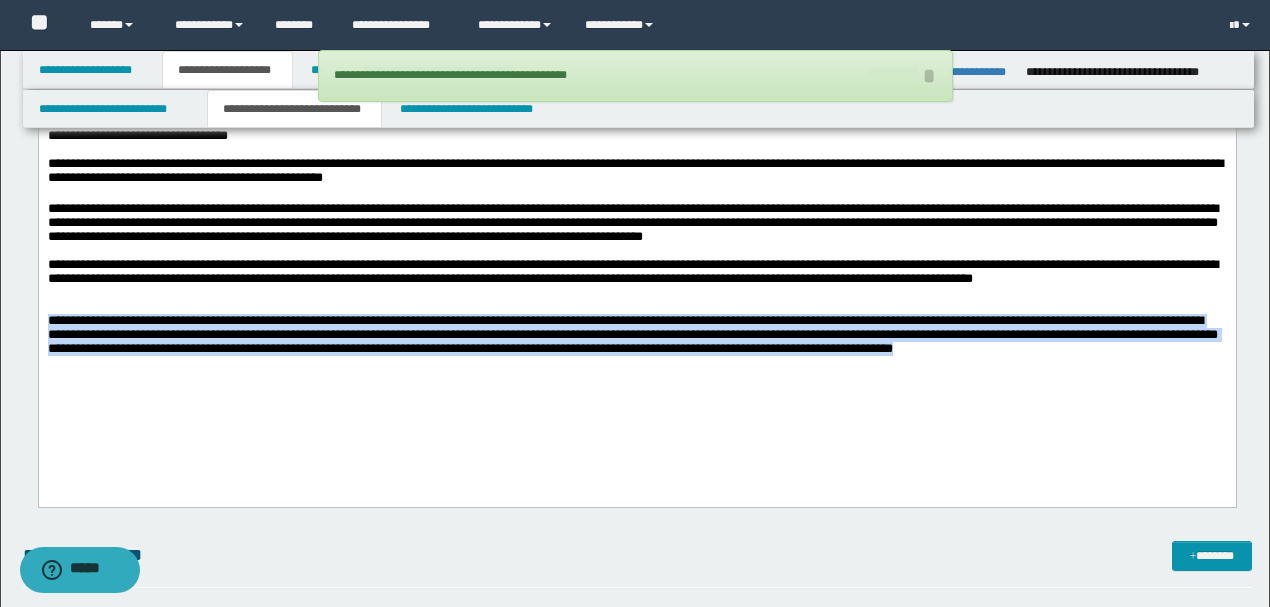 drag, startPoint x: 1205, startPoint y: 377, endPoint x: 48, endPoint y: 362, distance: 1157.0973 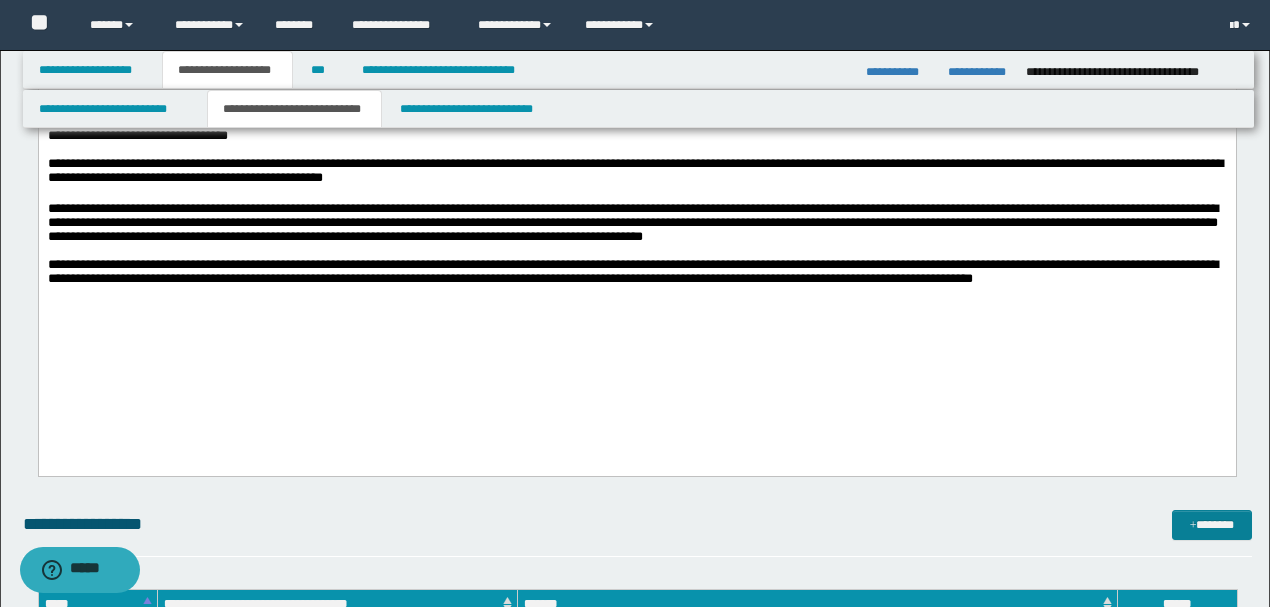 drag, startPoint x: 1249, startPoint y: 524, endPoint x: 1208, endPoint y: 523, distance: 41.01219 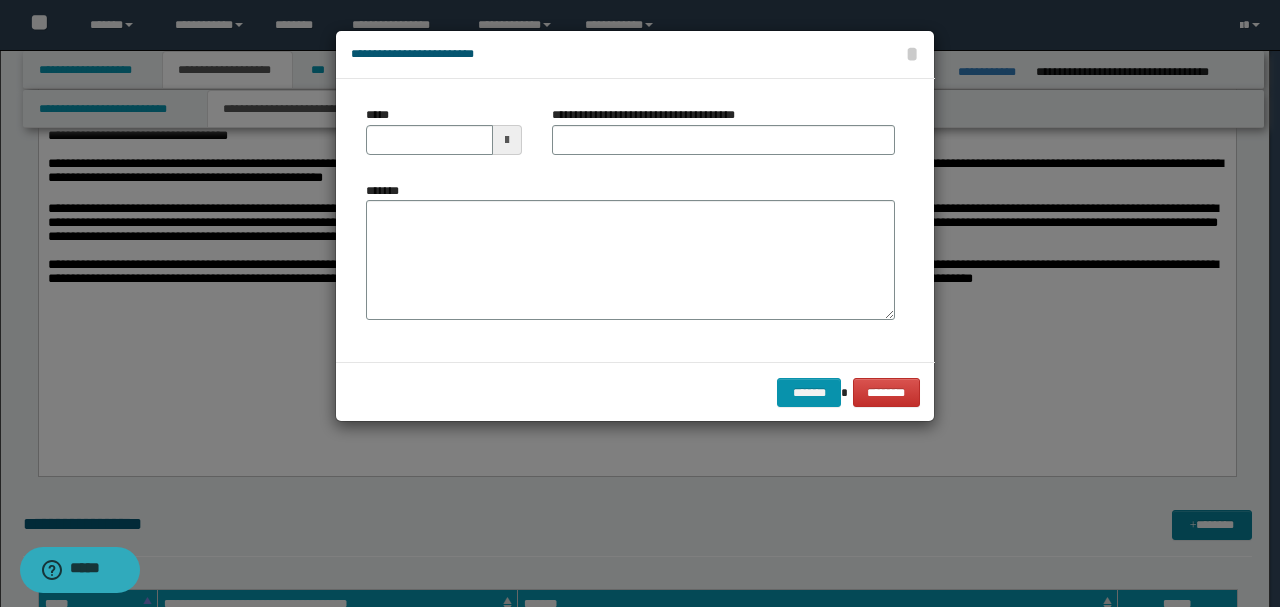 click at bounding box center (640, 303) 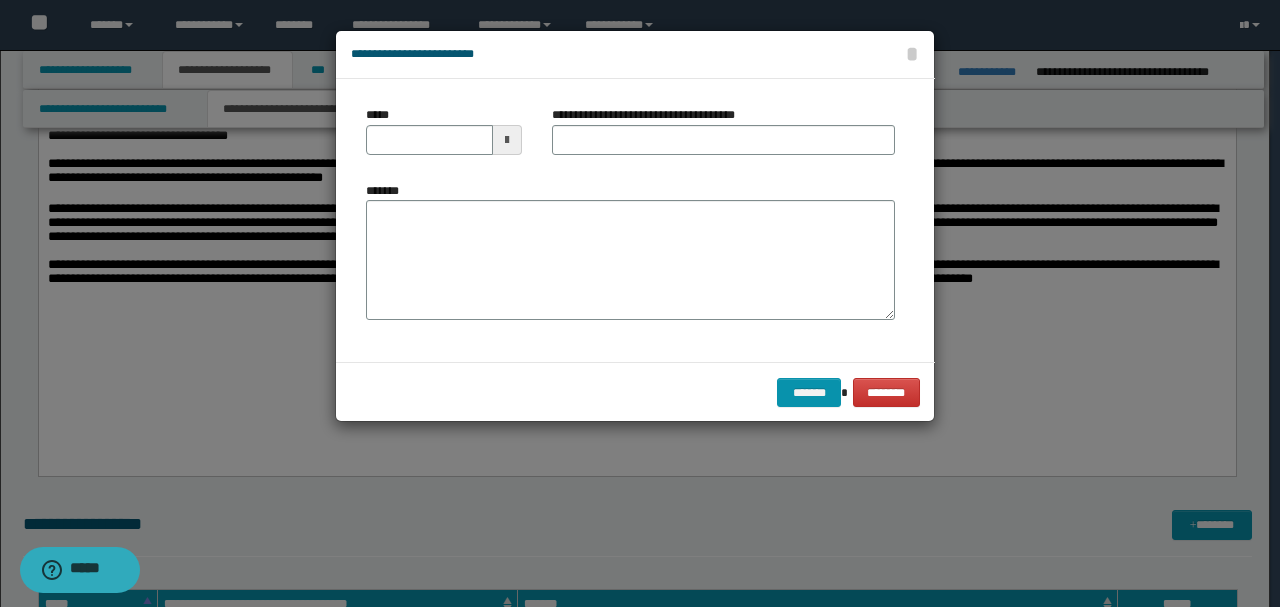 drag, startPoint x: 664, startPoint y: 190, endPoint x: 618, endPoint y: 222, distance: 56.0357 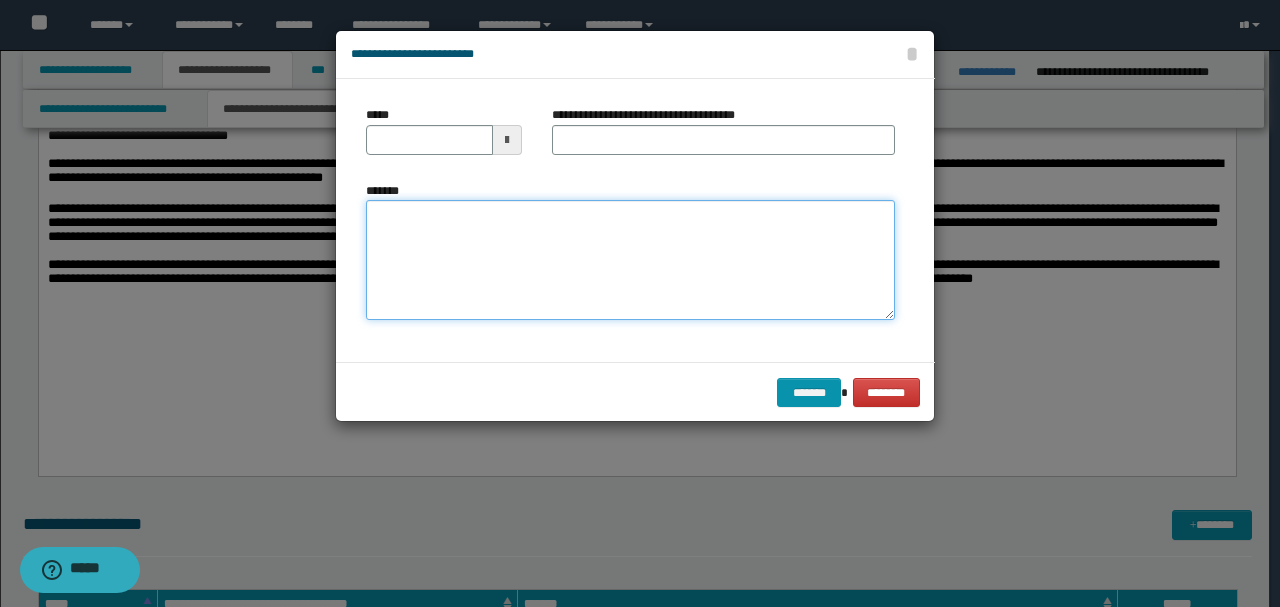 click on "*******" at bounding box center [630, 259] 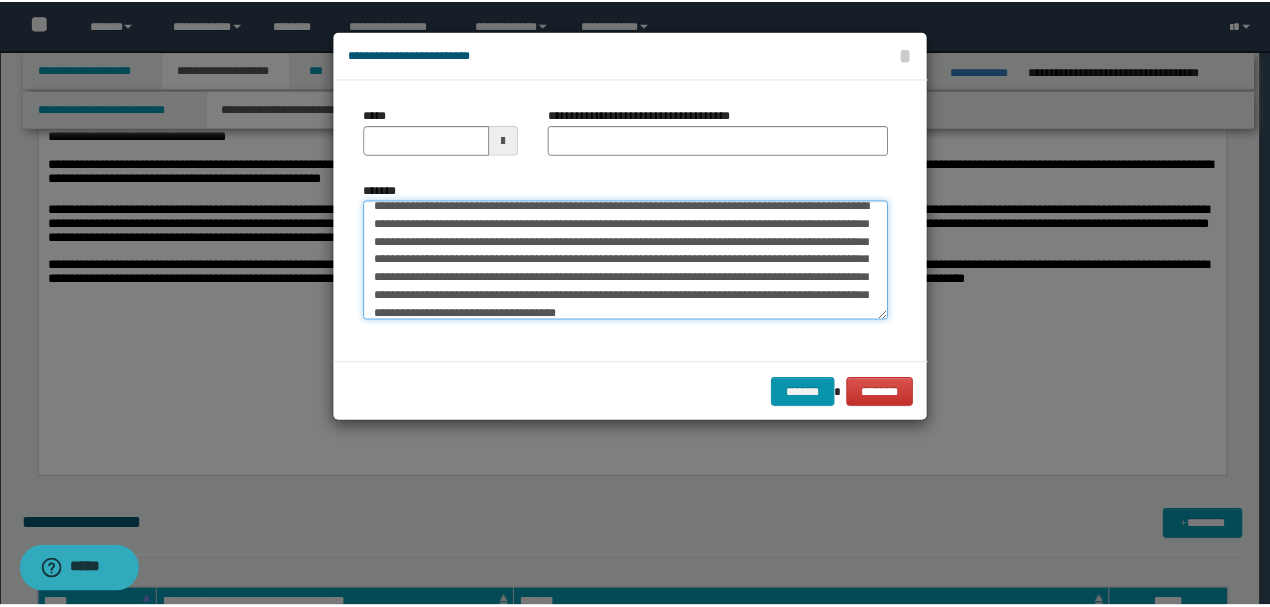scroll, scrollTop: 0, scrollLeft: 0, axis: both 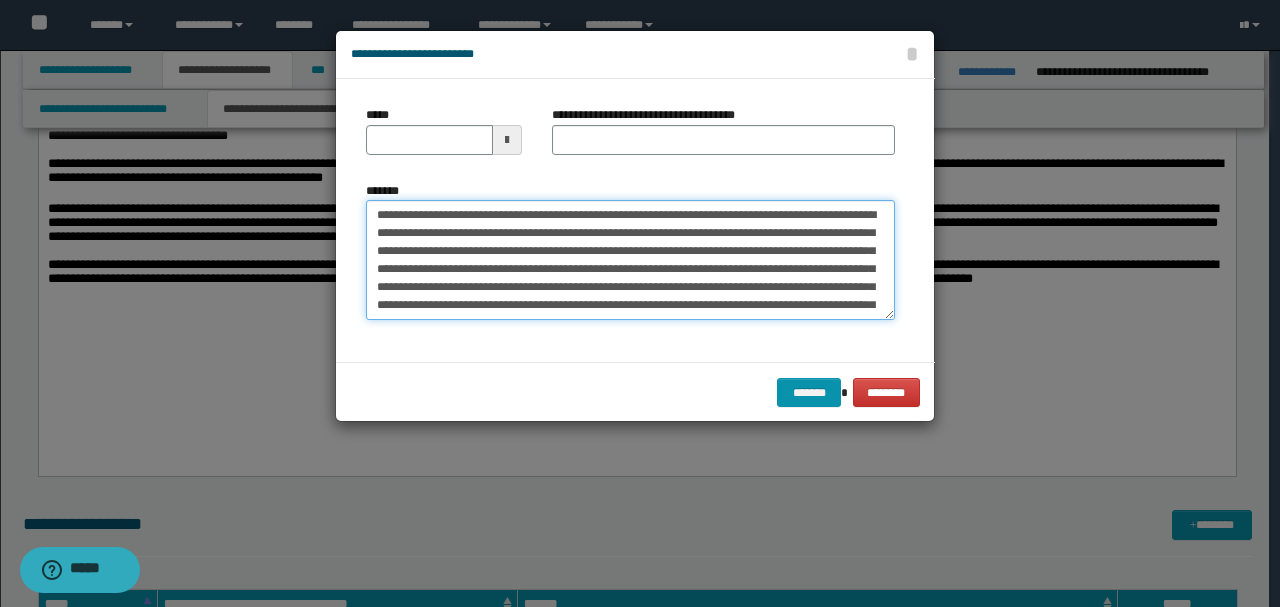 type 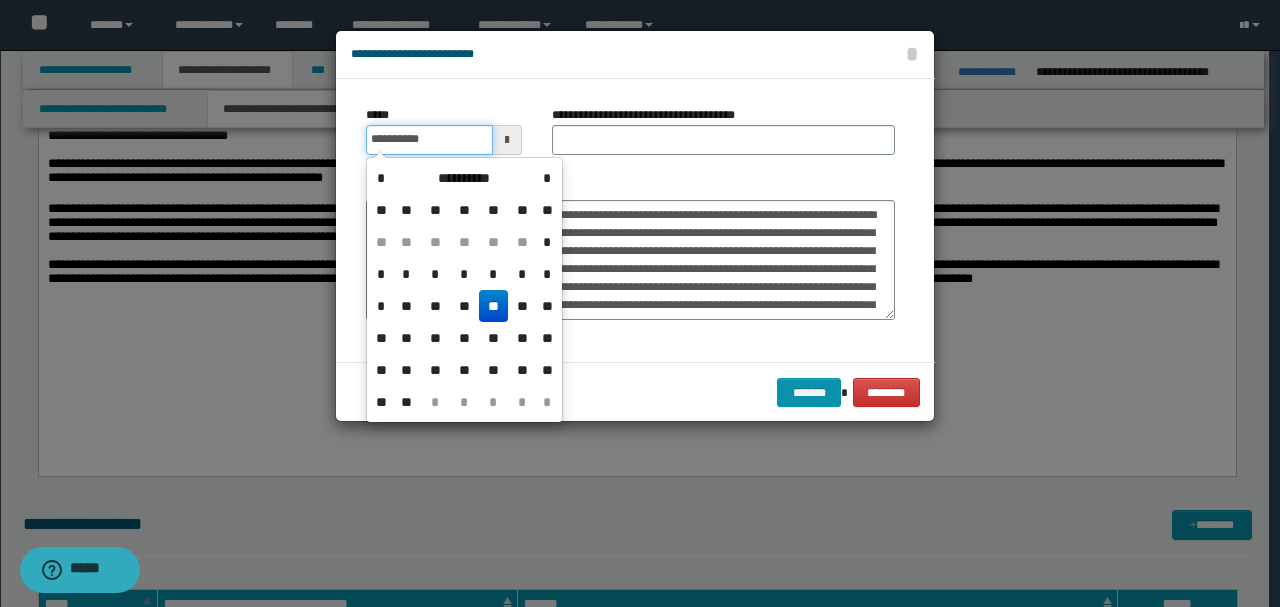 click on "**********" at bounding box center (429, 140) 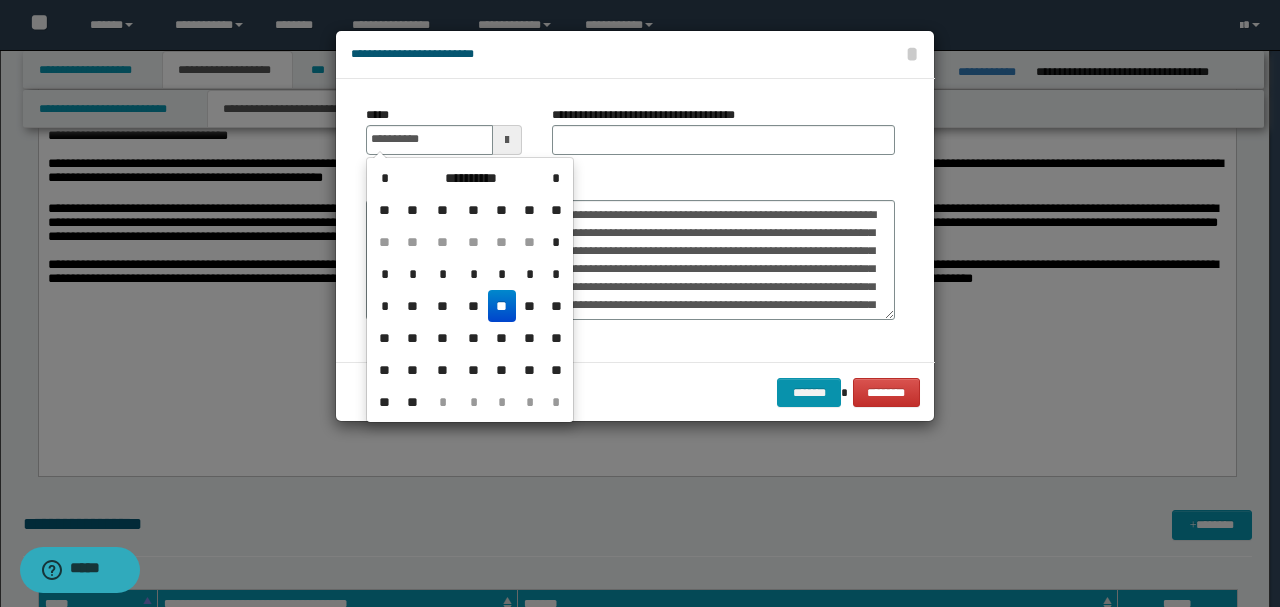 type on "**********" 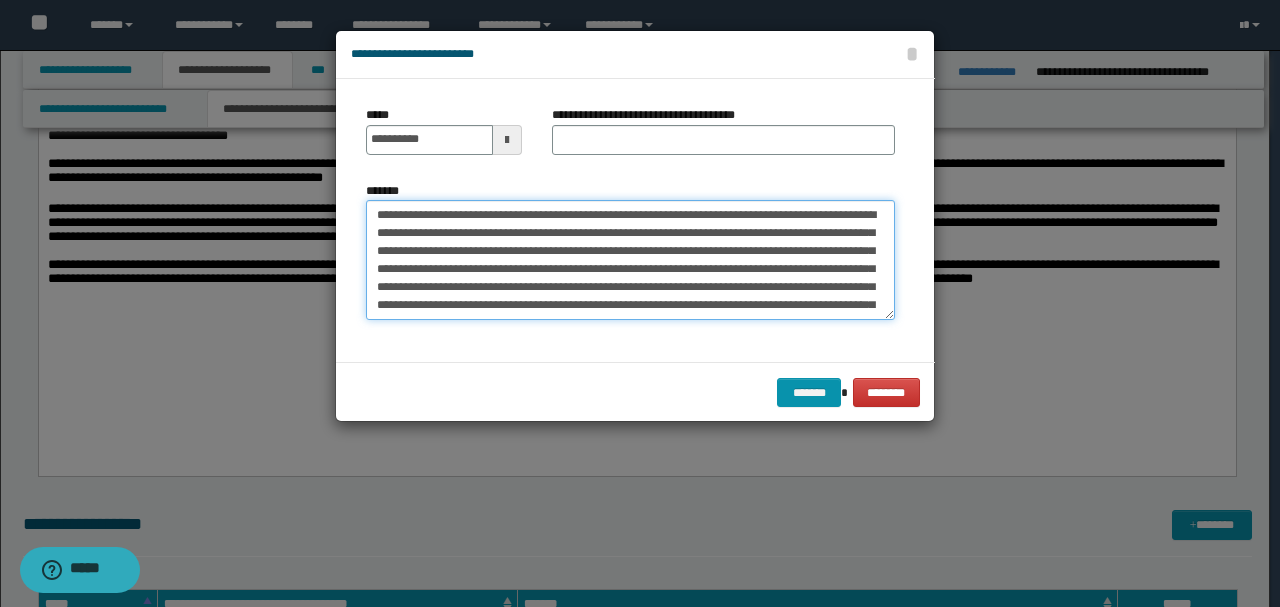 click on "**********" at bounding box center (630, 259) 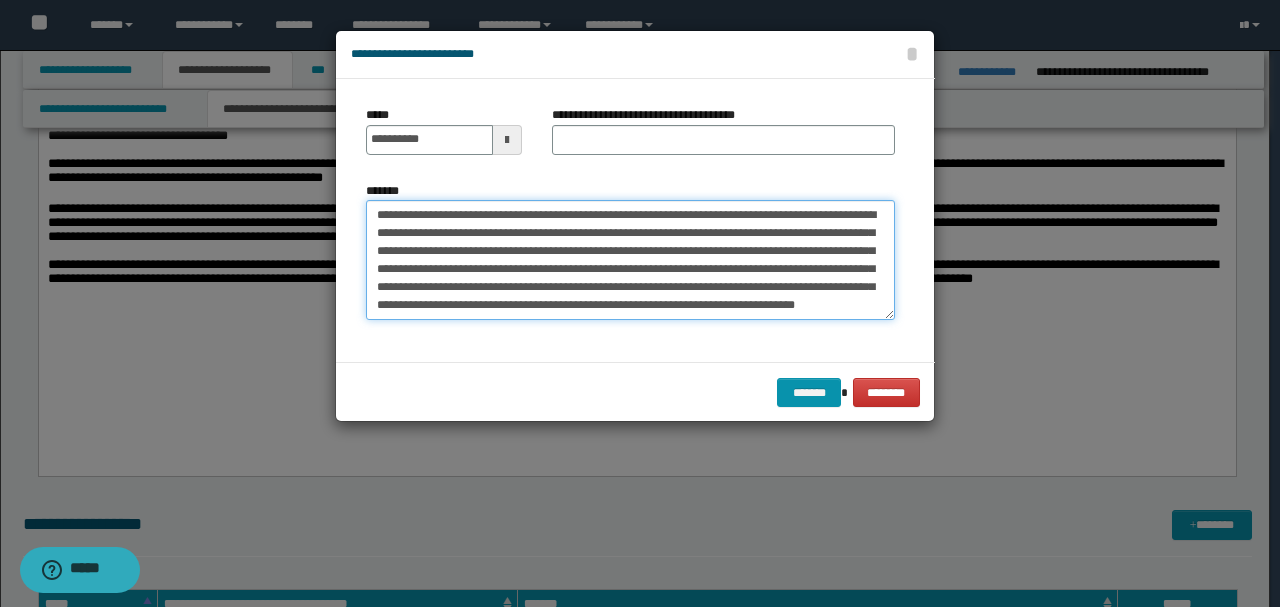 type on "**********" 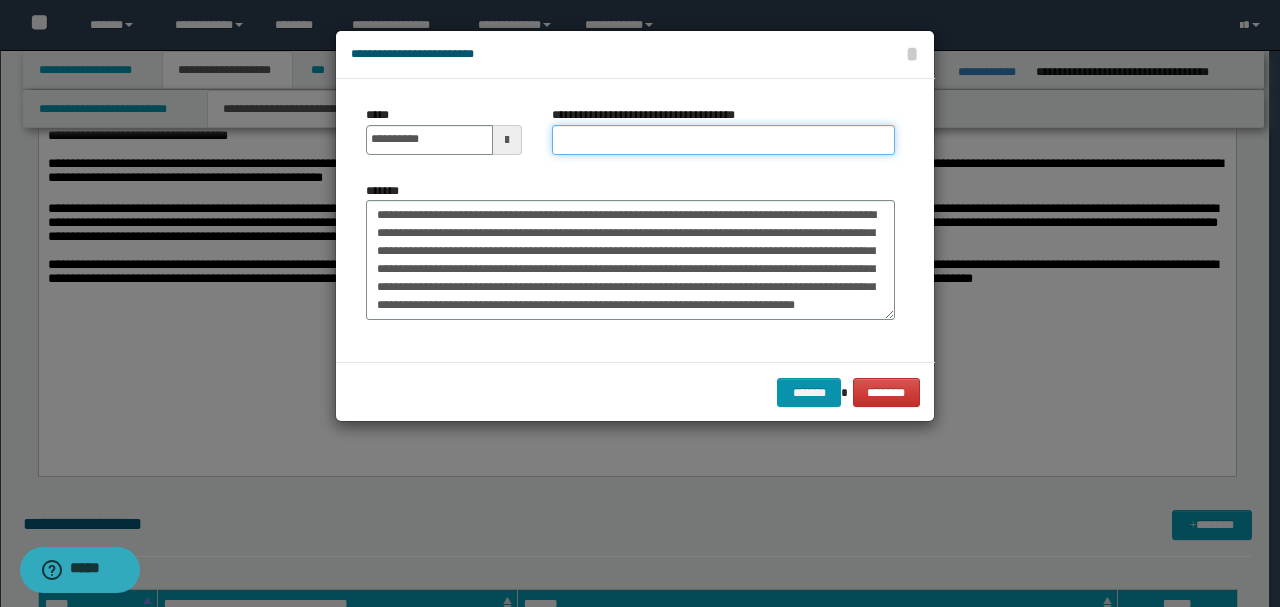 click on "**********" at bounding box center [723, 140] 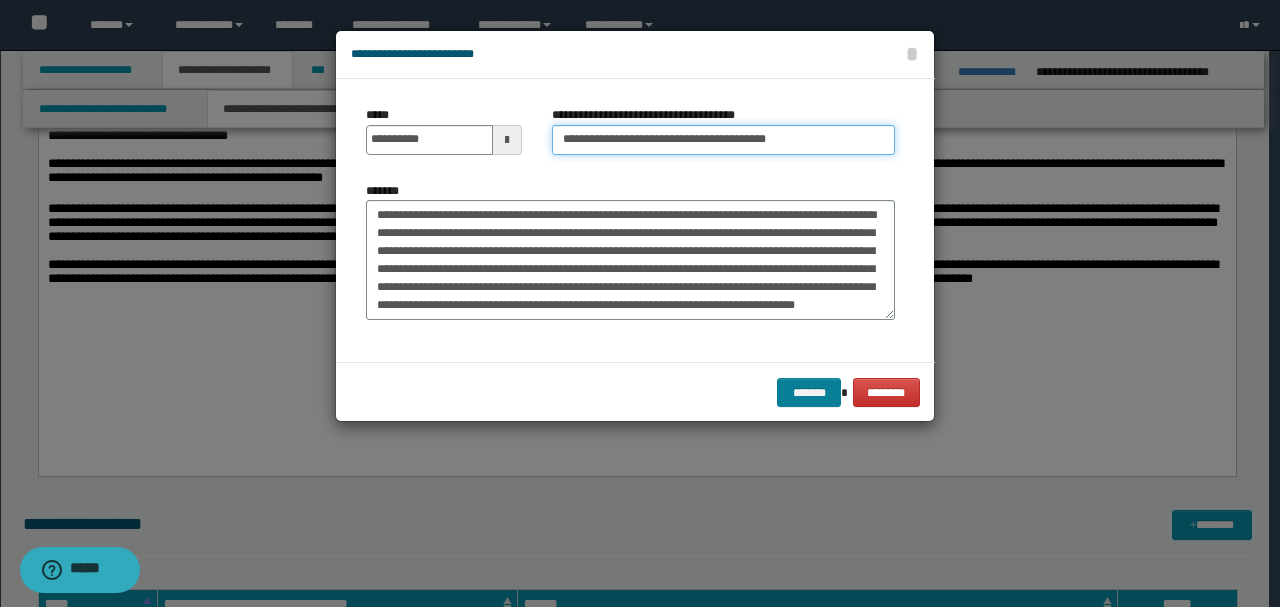 type on "**********" 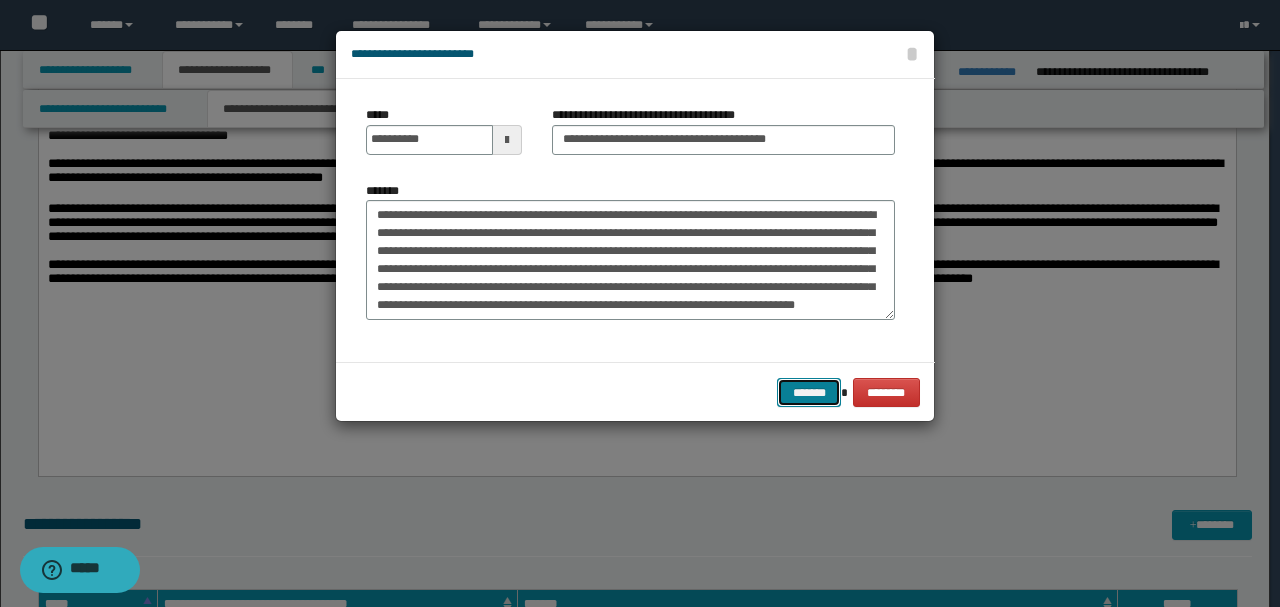 click on "*******" at bounding box center (809, 392) 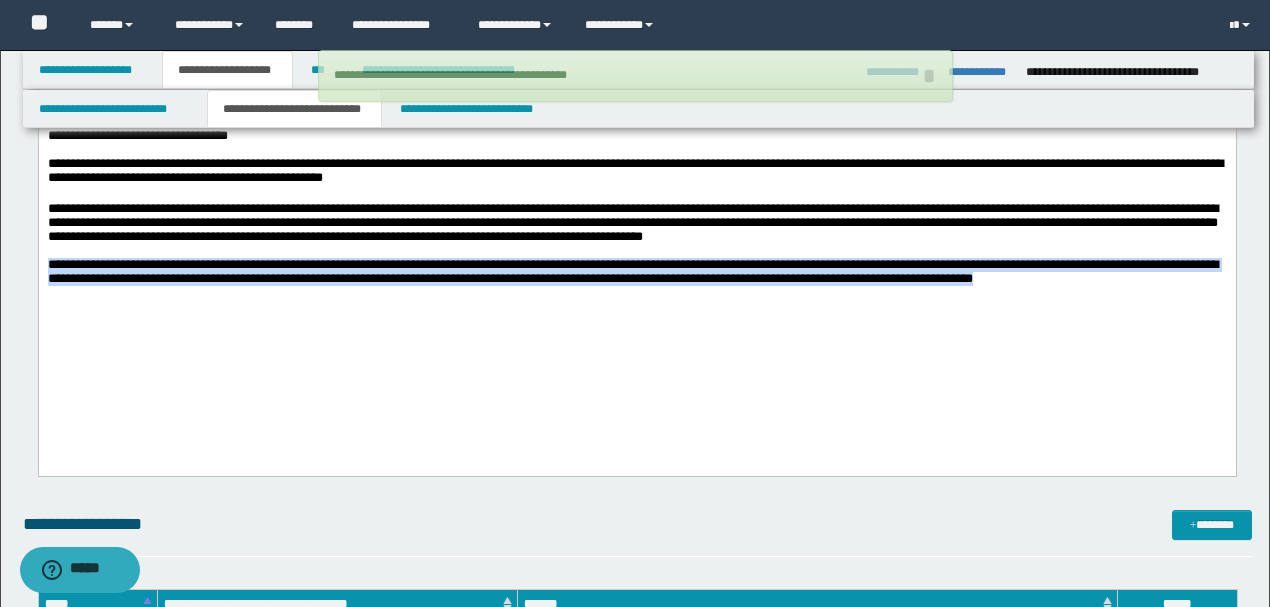 drag, startPoint x: 1216, startPoint y: 297, endPoint x: 0, endPoint y: 283, distance: 1216.0806 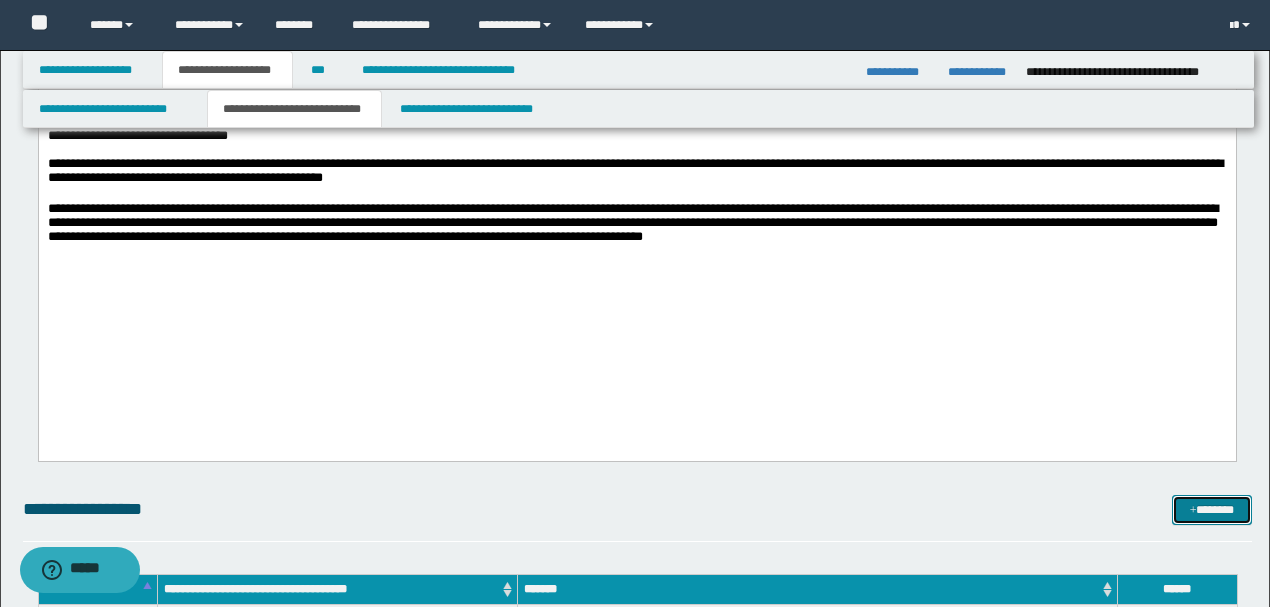 click at bounding box center (1193, 511) 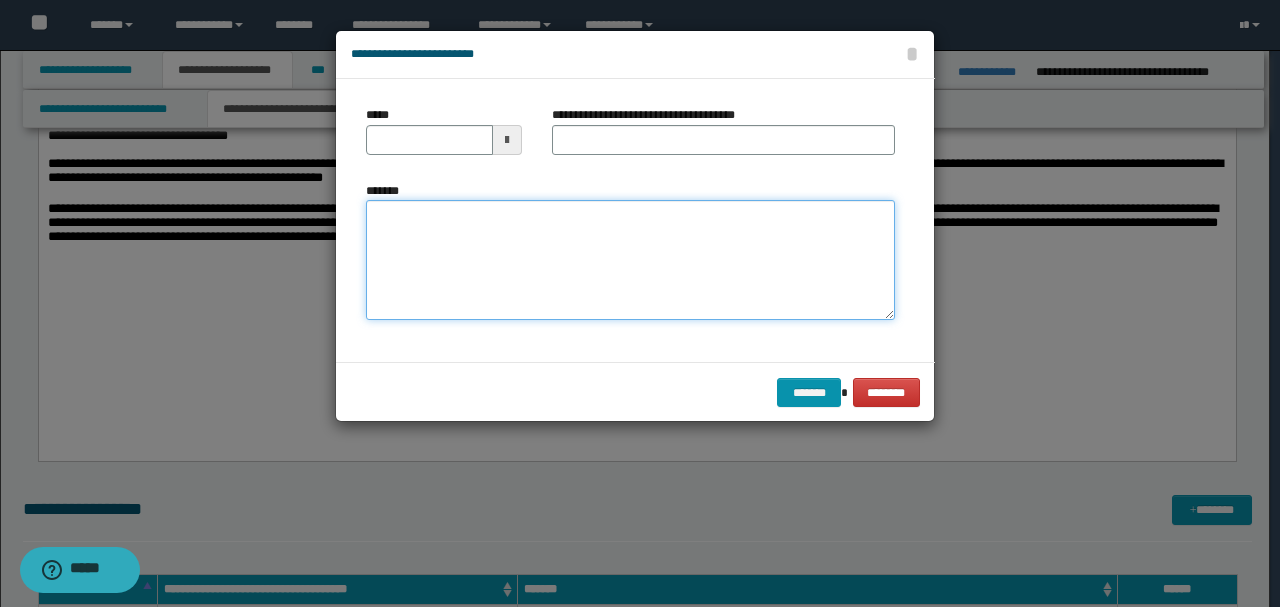 paste on "**********" 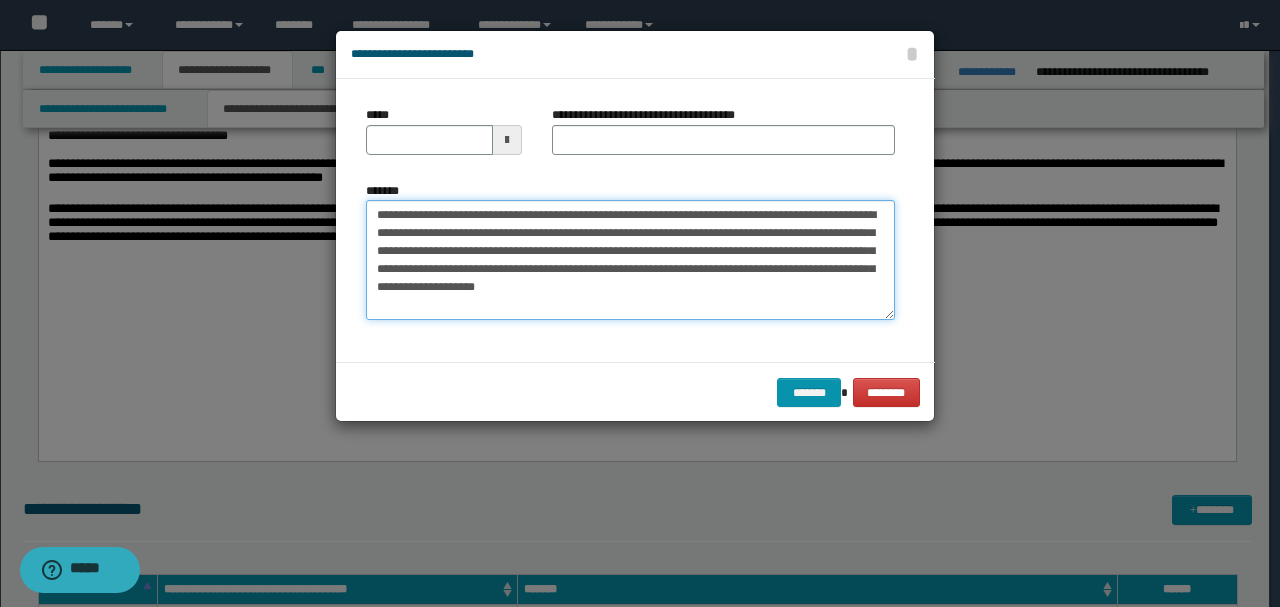 click on "**********" at bounding box center (630, 259) 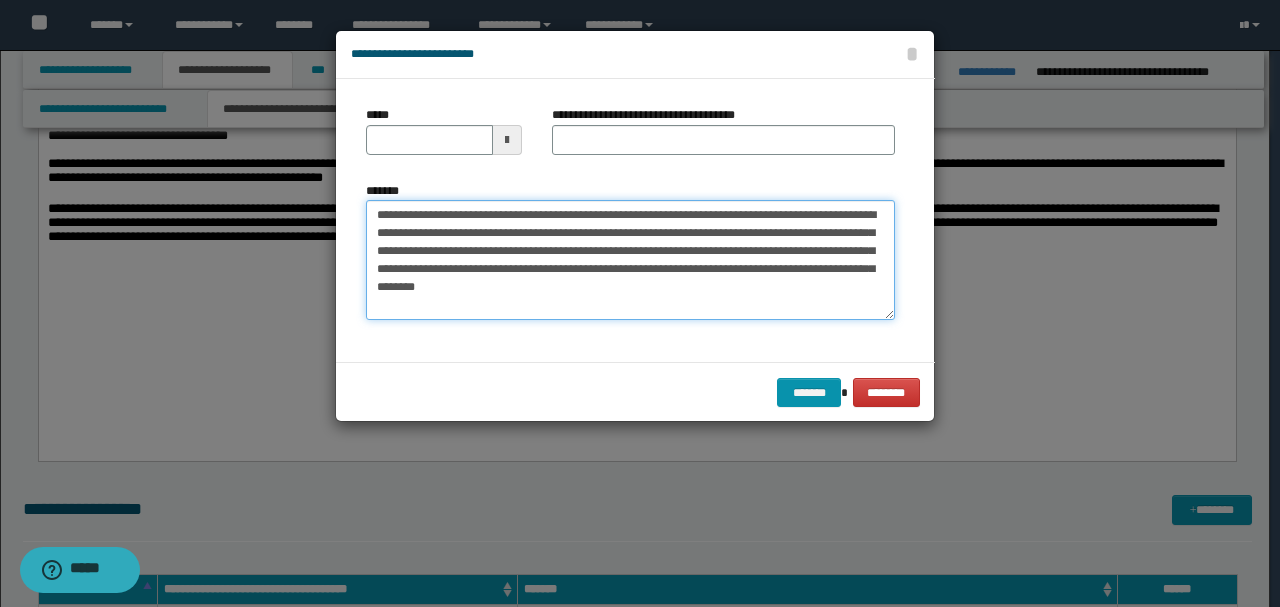 type 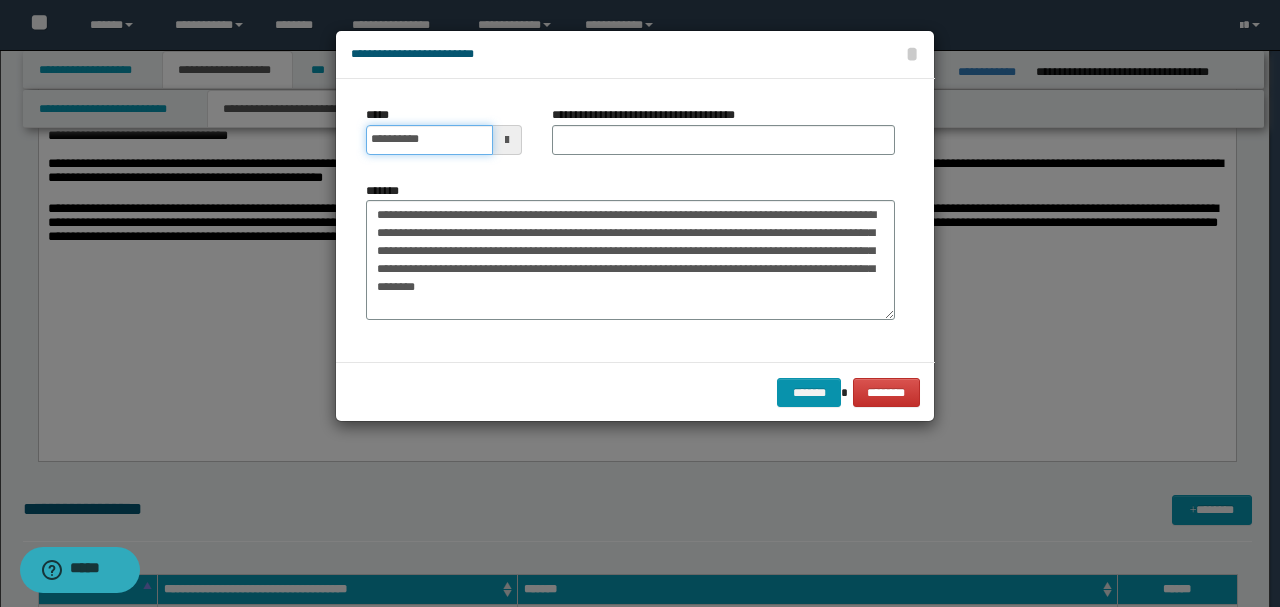 click on "**********" at bounding box center (429, 140) 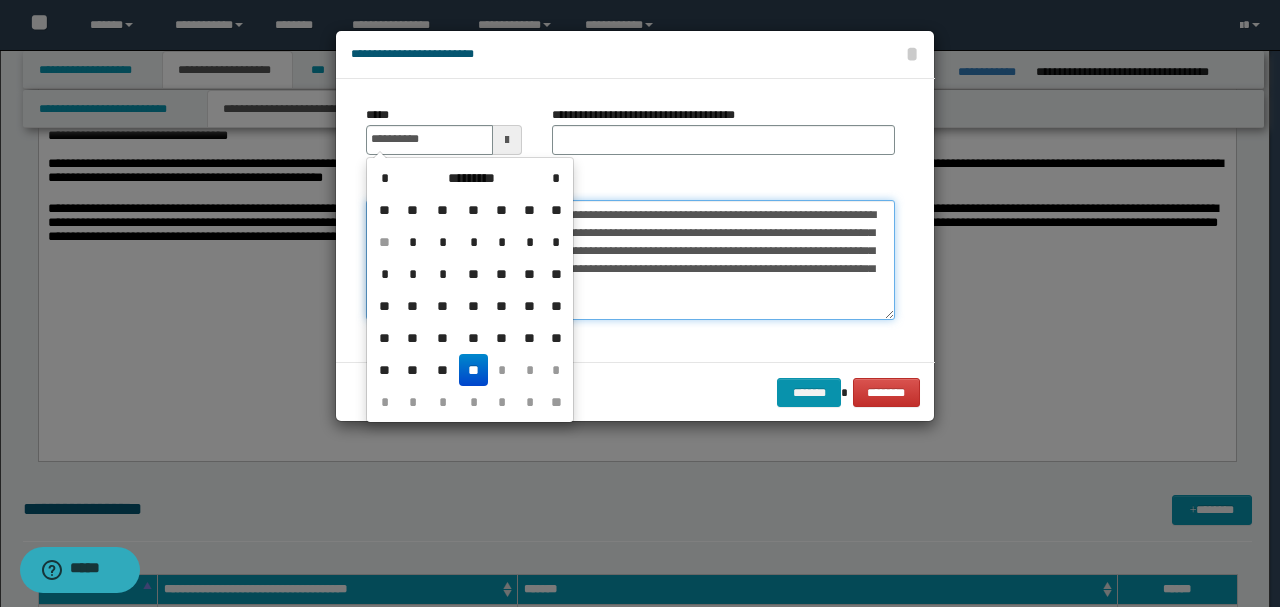 type on "**********" 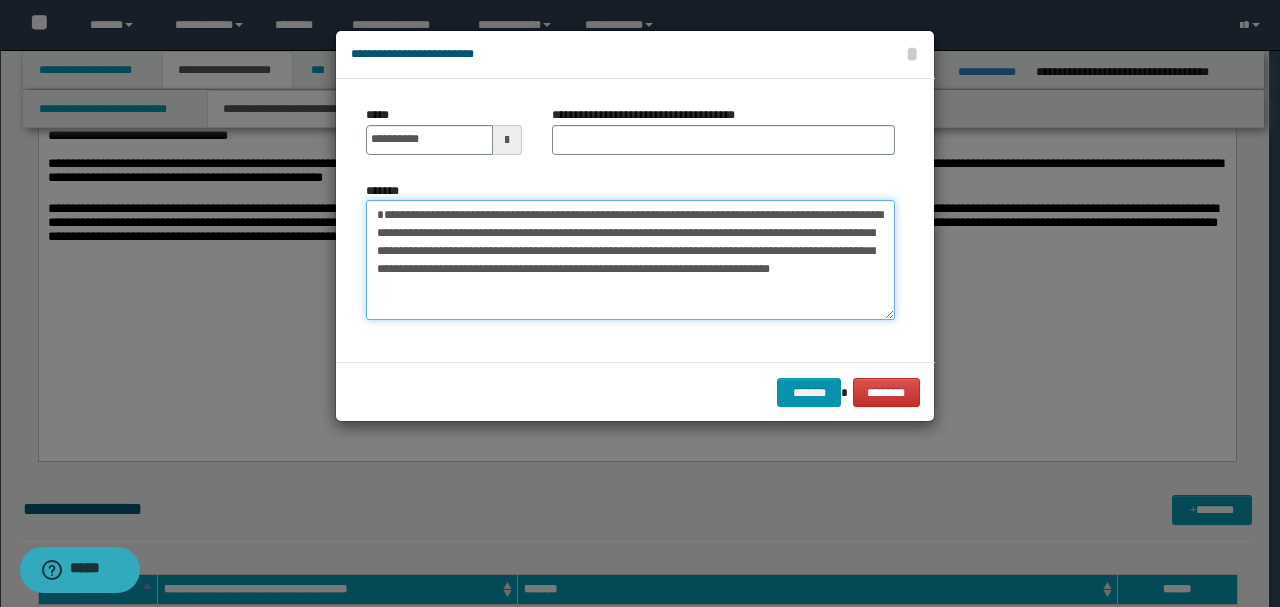 drag, startPoint x: 522, startPoint y: 208, endPoint x: 192, endPoint y: 200, distance: 330.09695 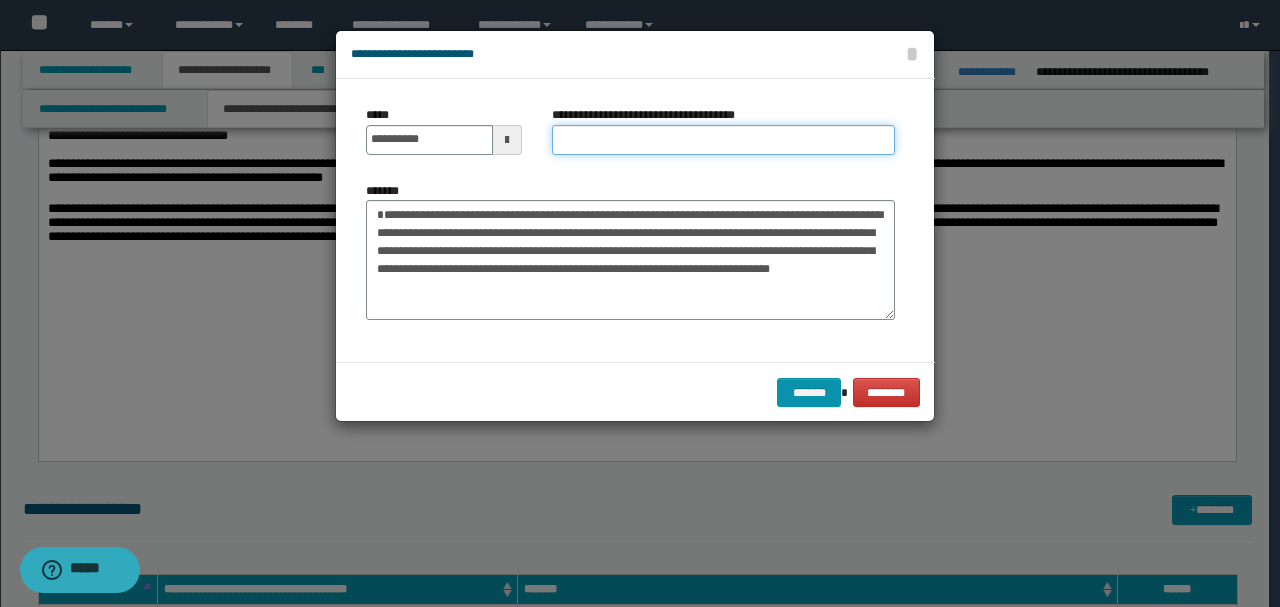 paste on "**********" 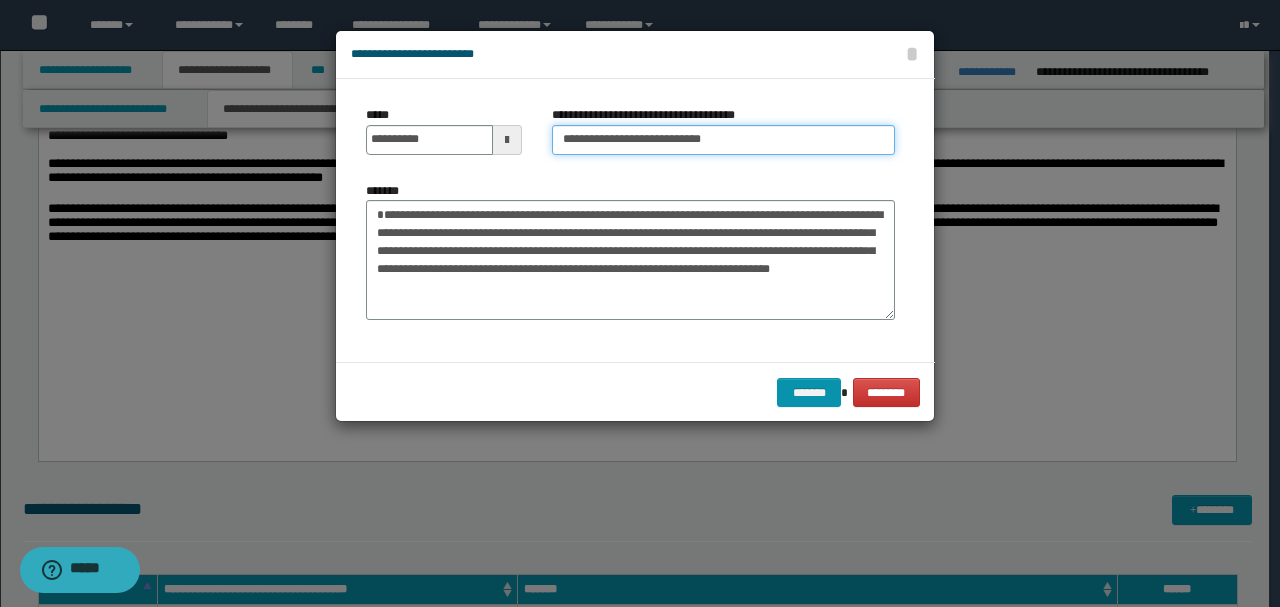 click on "**********" at bounding box center [723, 140] 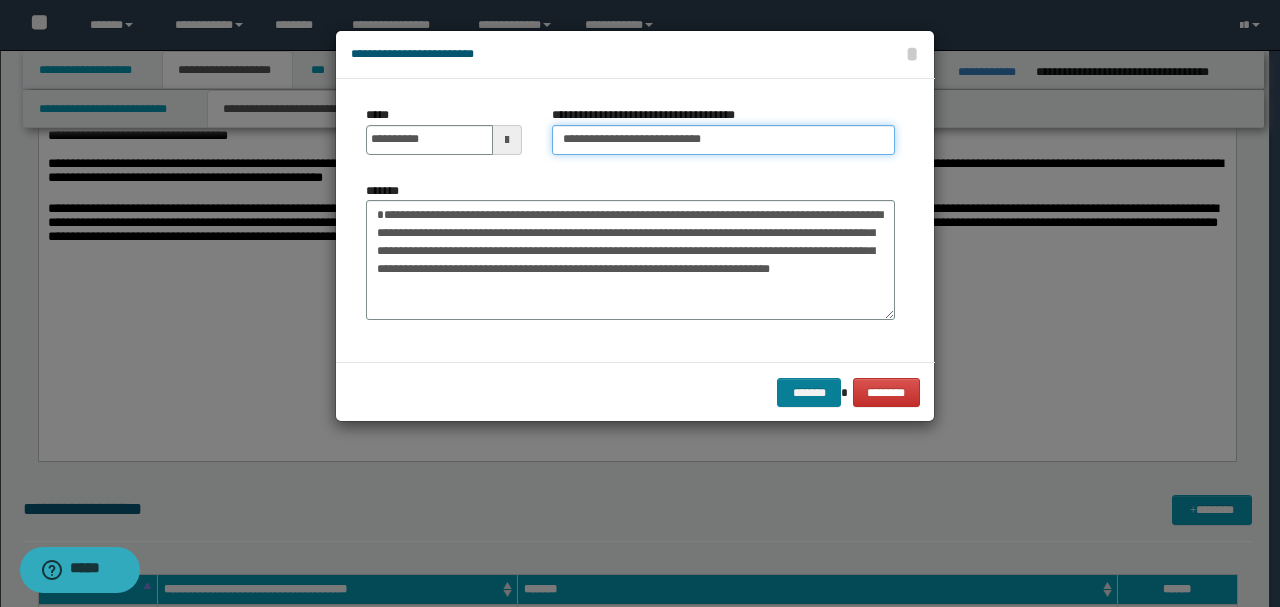 type on "**********" 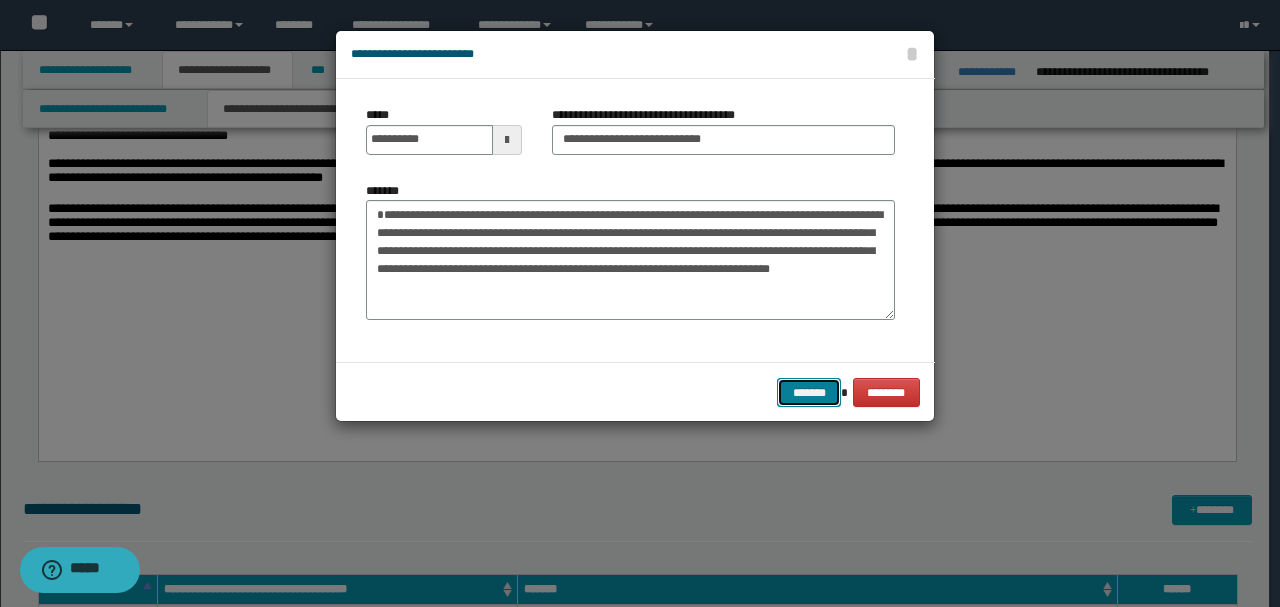 click on "*******" at bounding box center [809, 392] 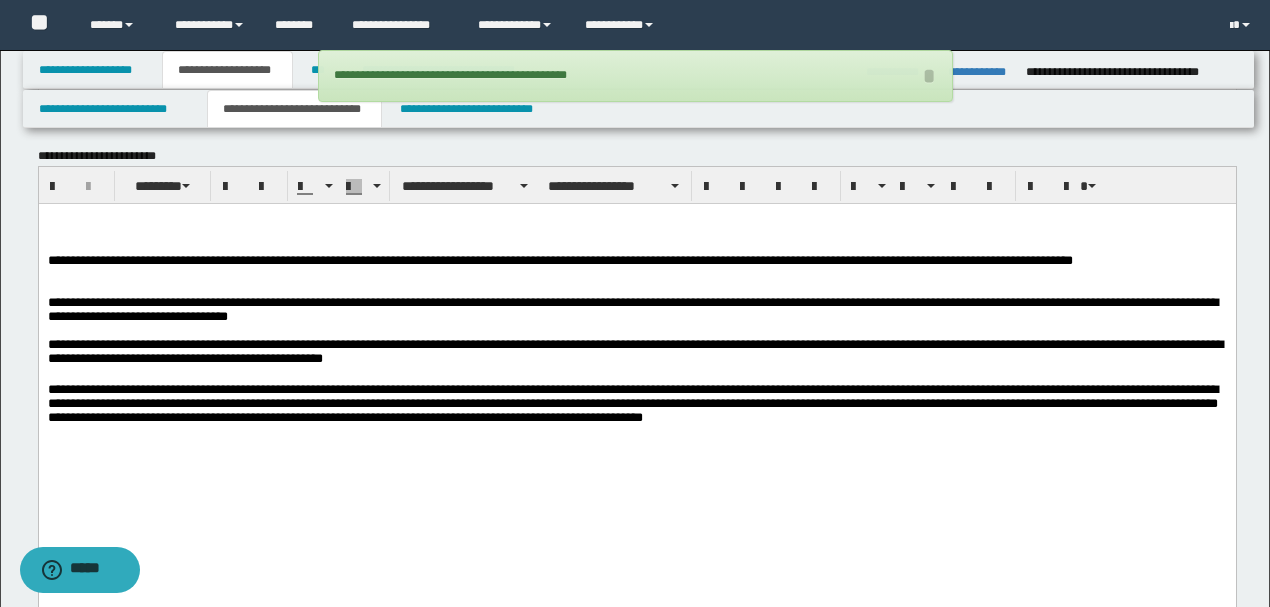 scroll, scrollTop: 1533, scrollLeft: 0, axis: vertical 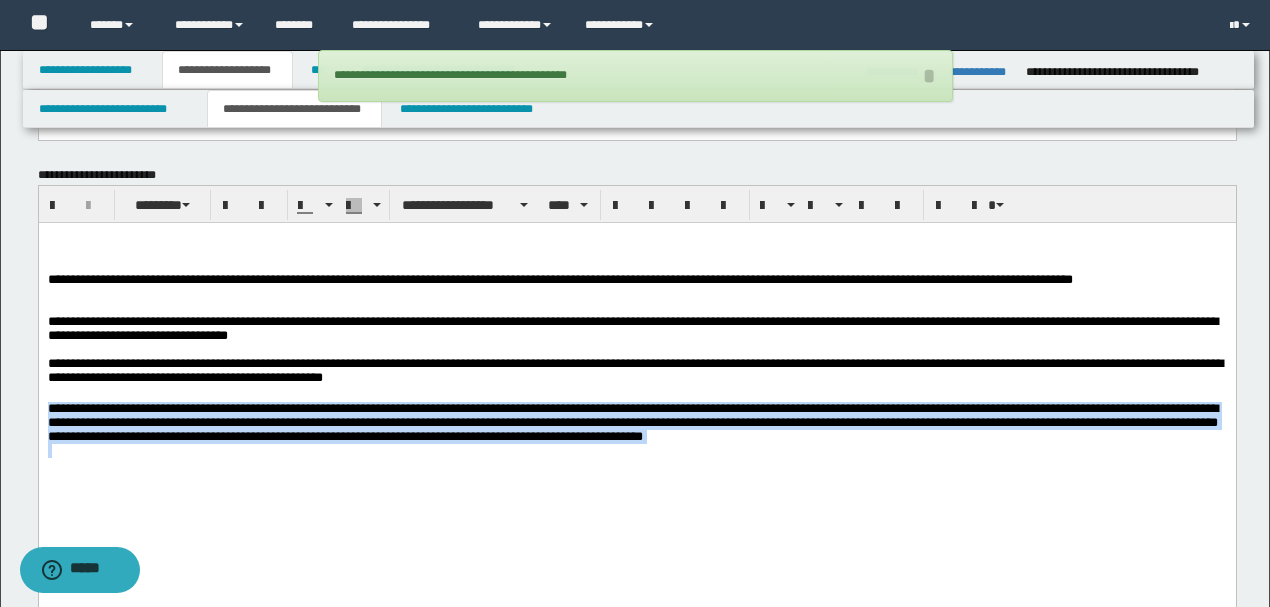 drag, startPoint x: 726, startPoint y: 463, endPoint x: 0, endPoint y: 417, distance: 727.4558 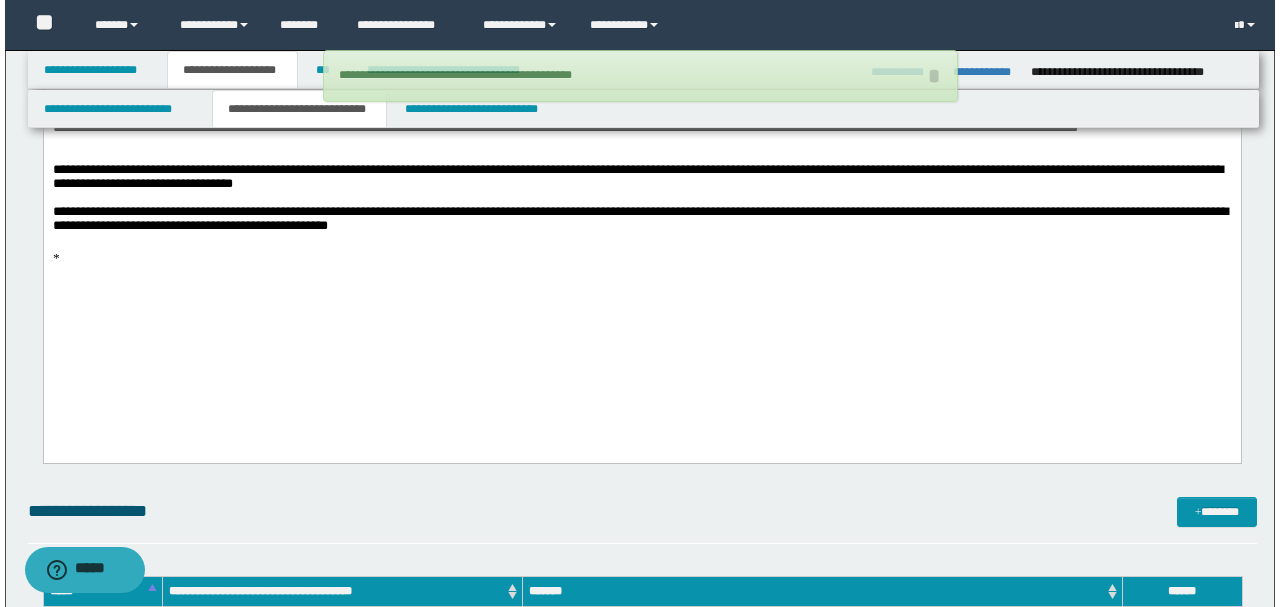 scroll, scrollTop: 1800, scrollLeft: 0, axis: vertical 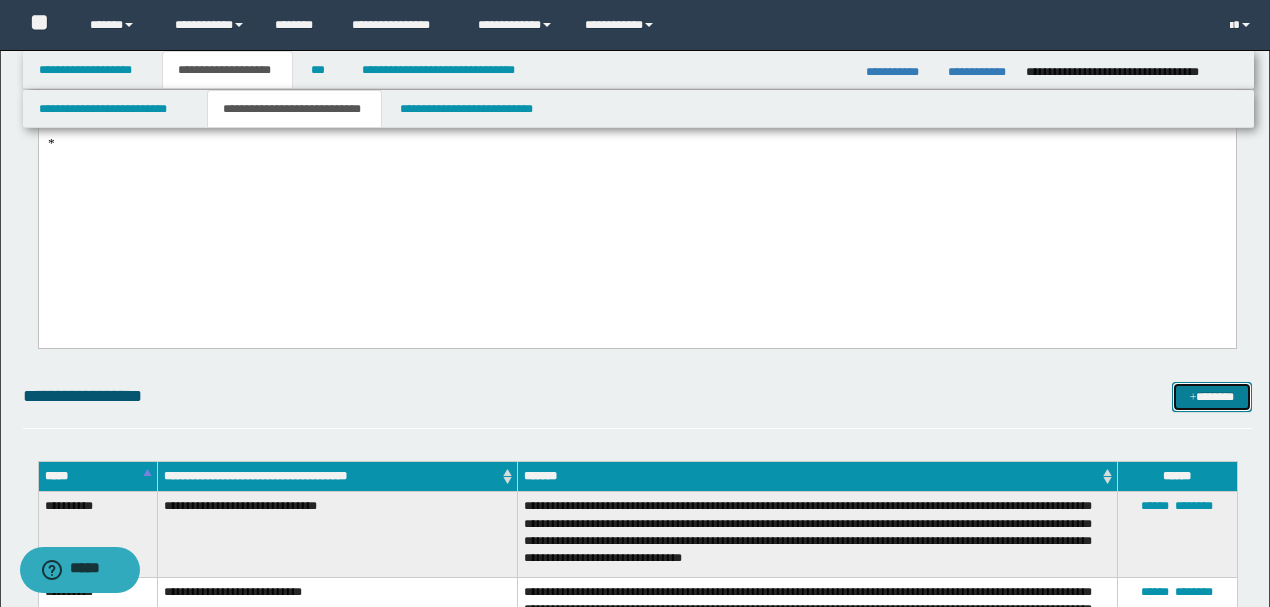 click on "*******" at bounding box center (1211, 396) 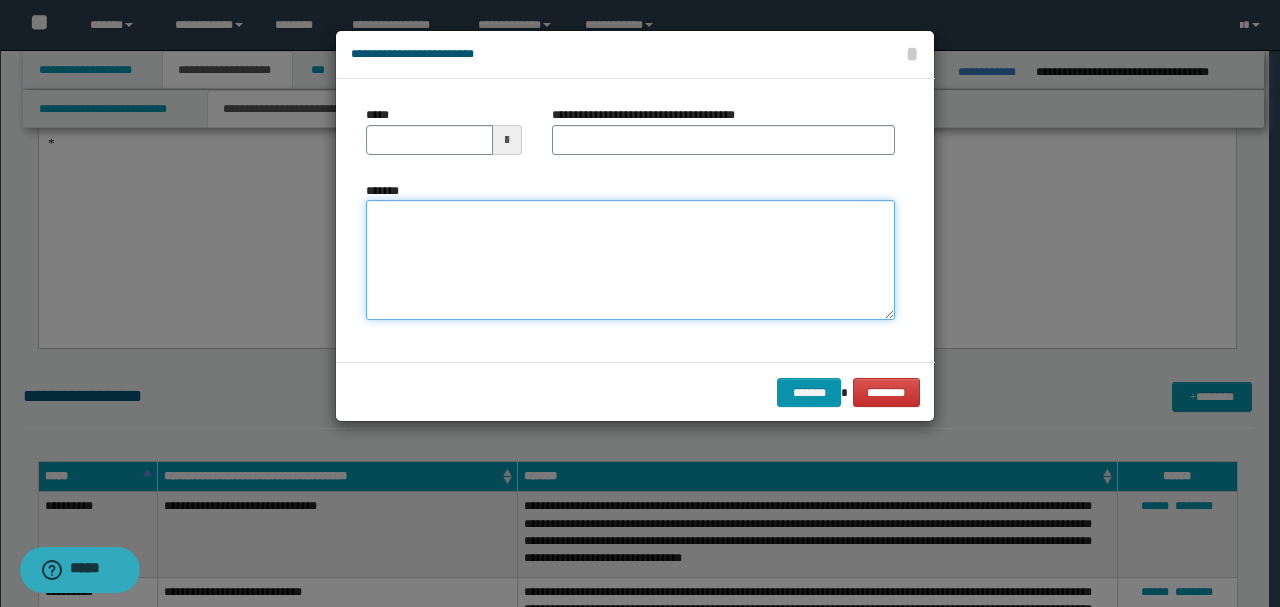 click on "*******" at bounding box center (630, 259) 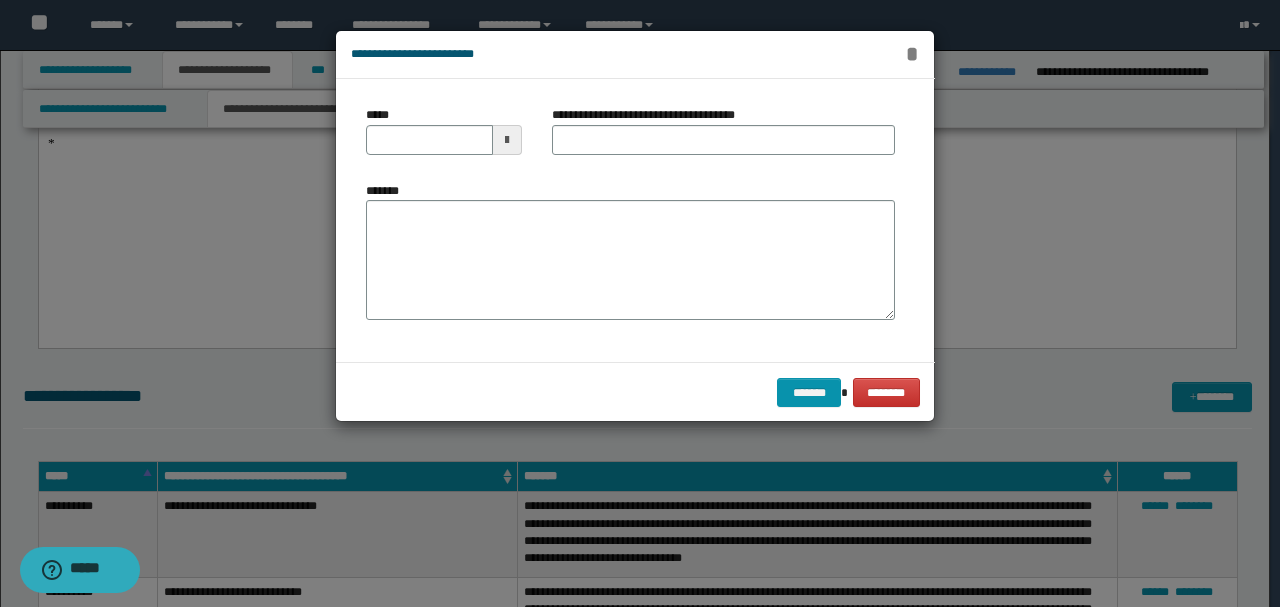click on "*" at bounding box center (912, 54) 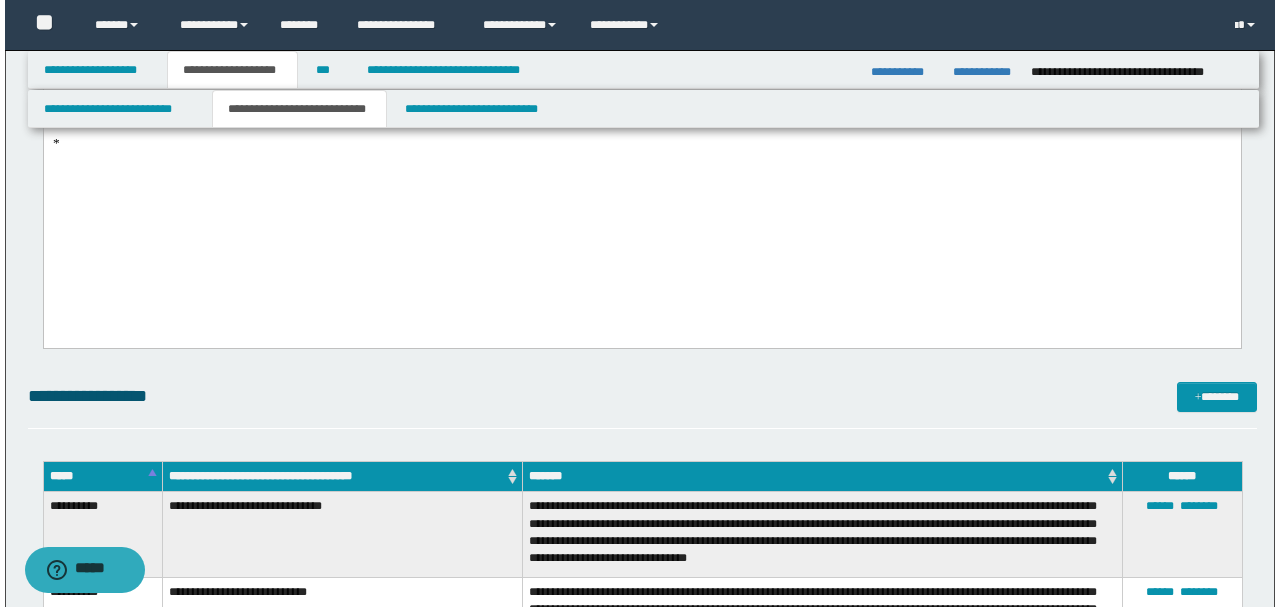 click at bounding box center [642, 201] 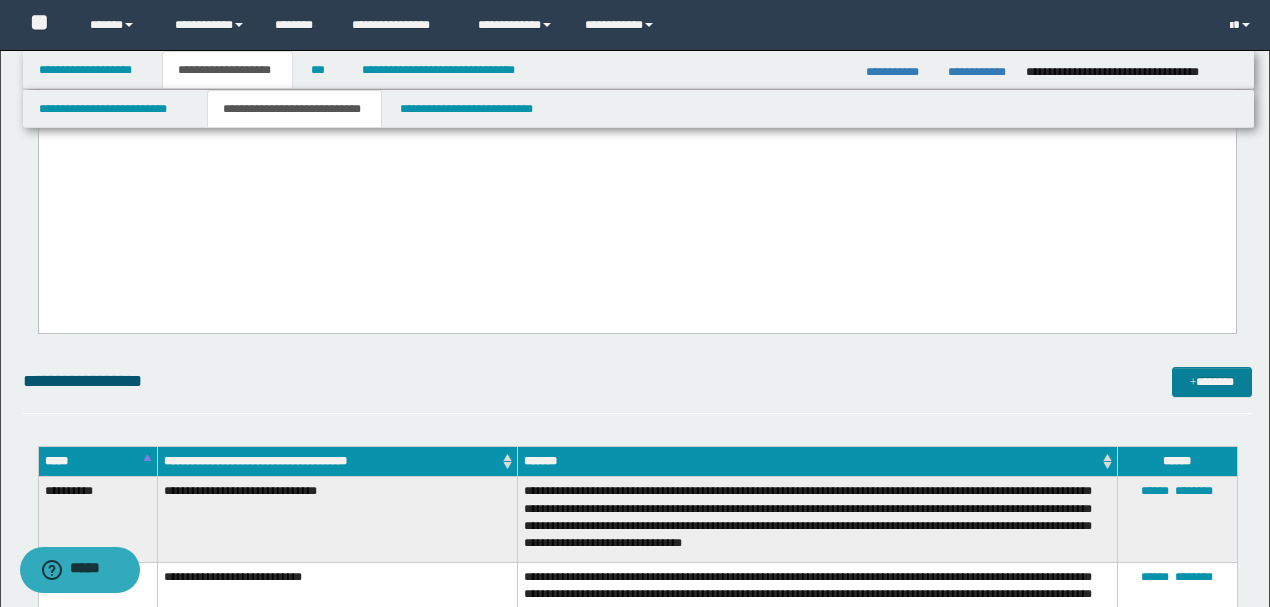 click on "*******" at bounding box center (1211, 381) 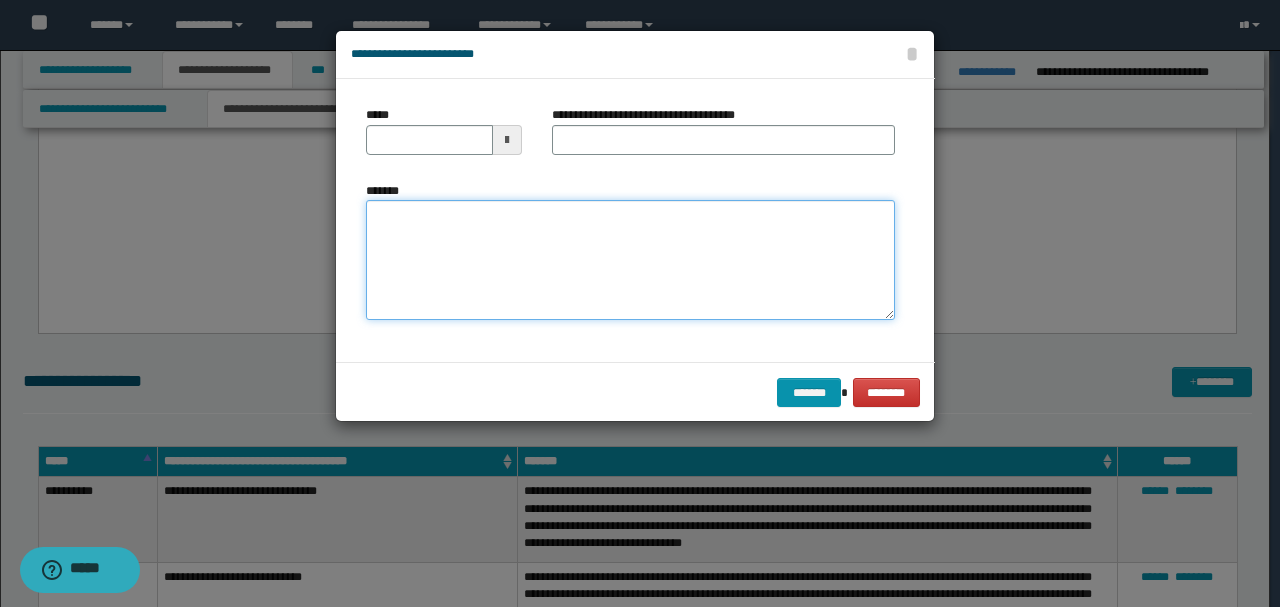 paste on "**********" 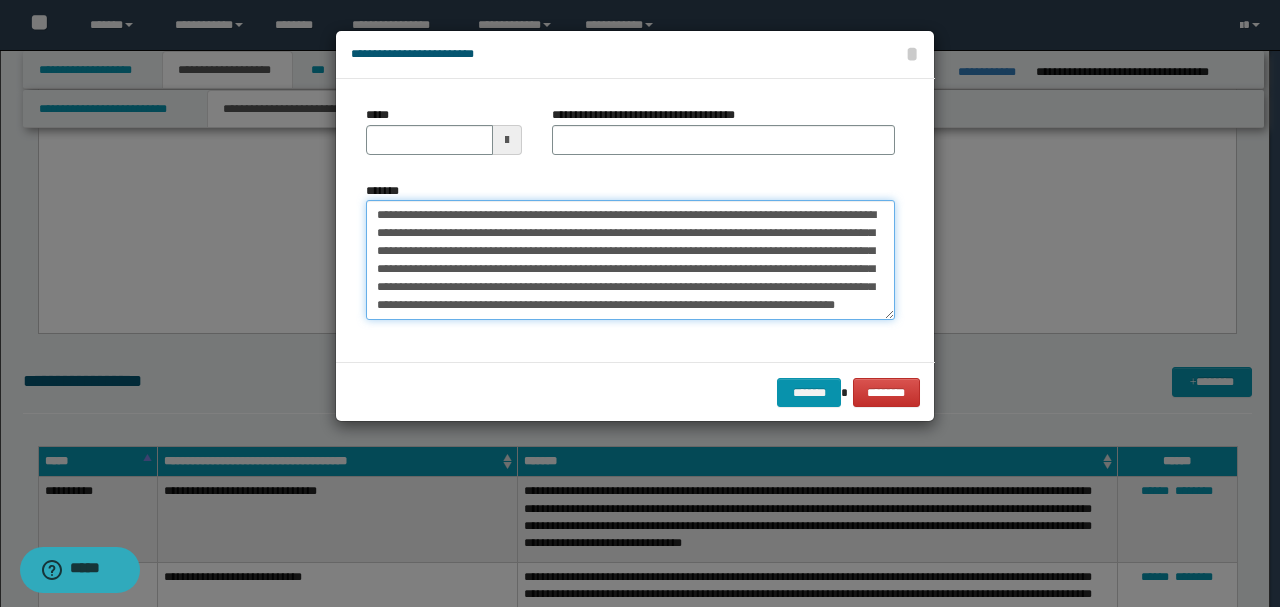 click on "**********" at bounding box center (630, 259) 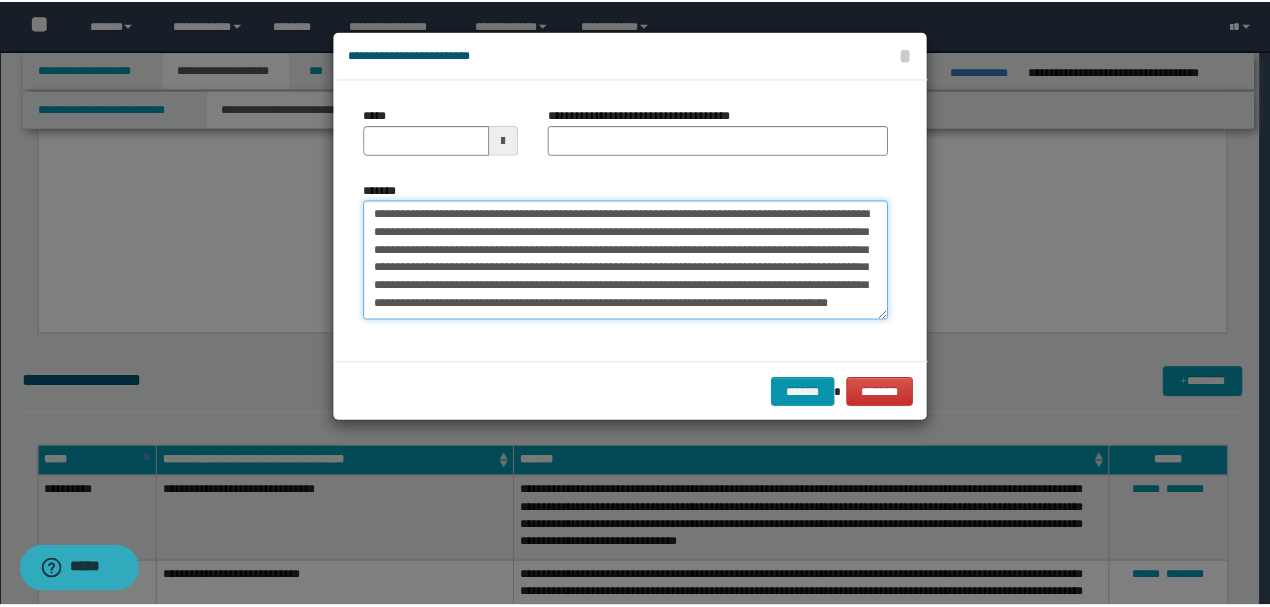 scroll, scrollTop: 0, scrollLeft: 0, axis: both 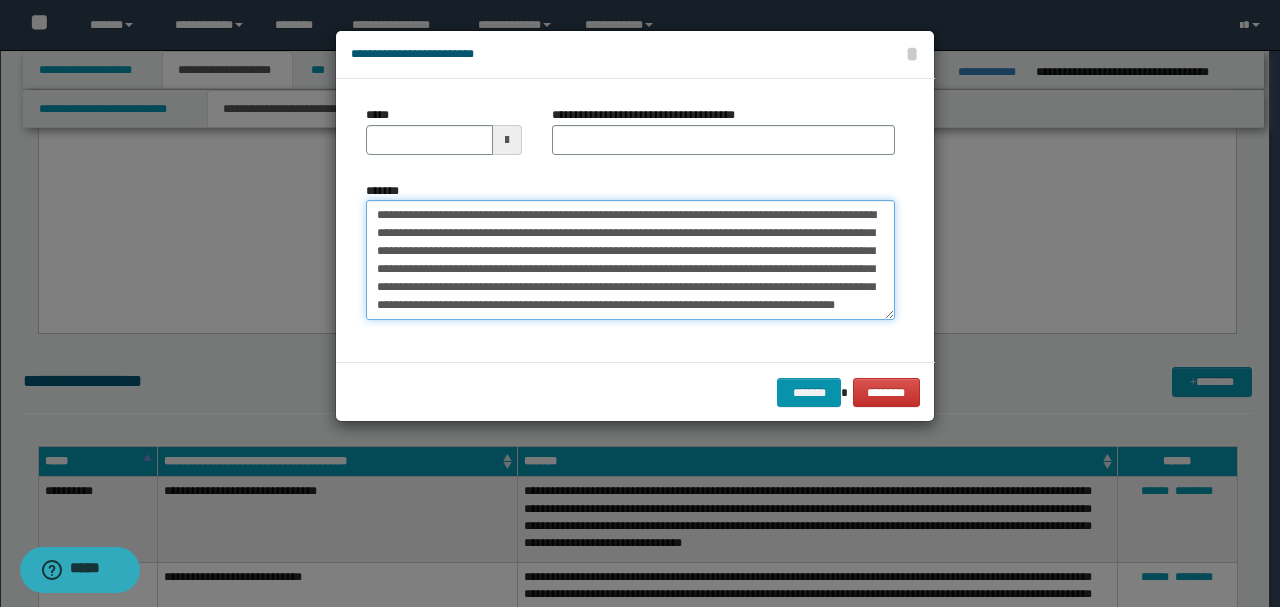 drag, startPoint x: 442, startPoint y: 212, endPoint x: 275, endPoint y: 188, distance: 168.71574 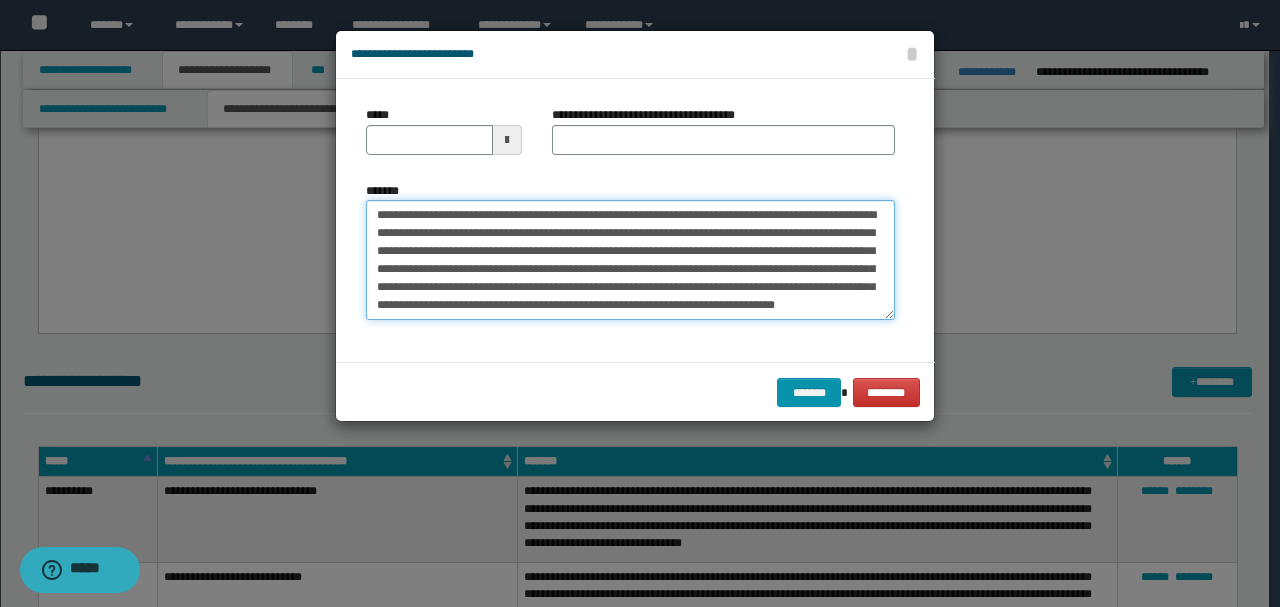 type 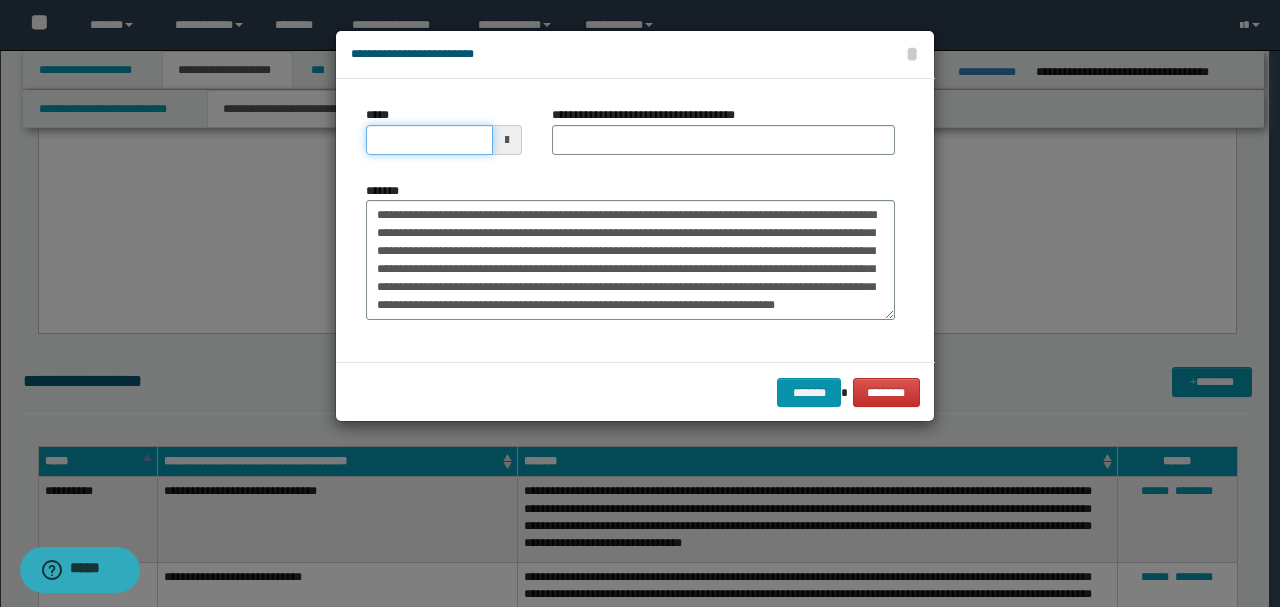 click on "*****" at bounding box center [429, 140] 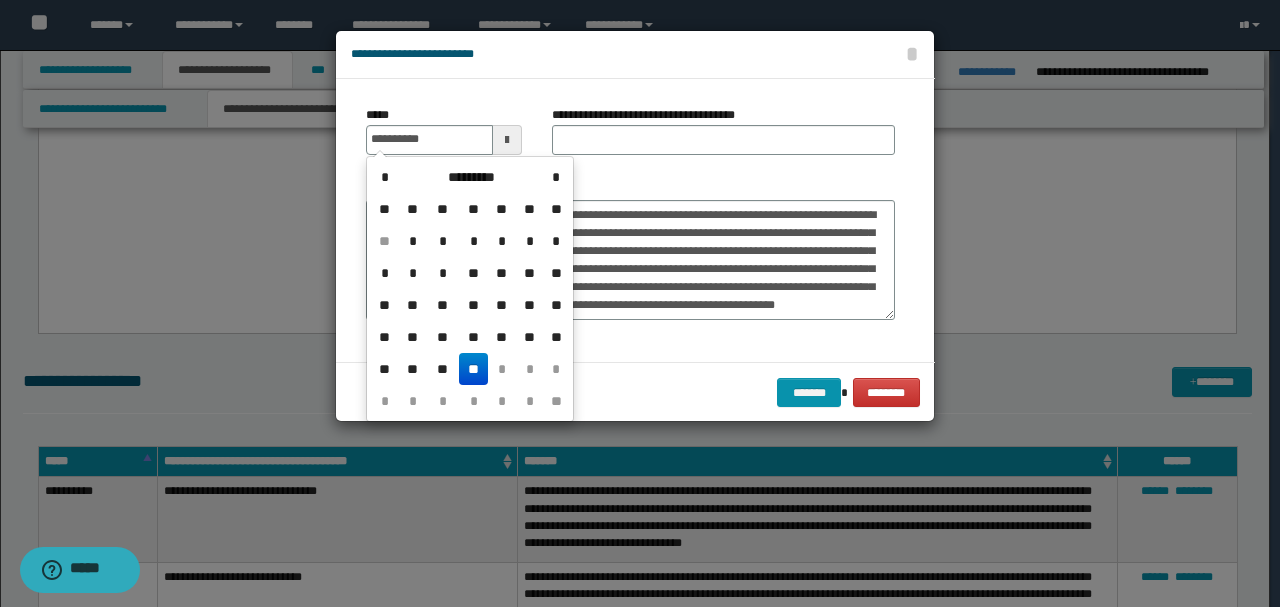 type on "**********" 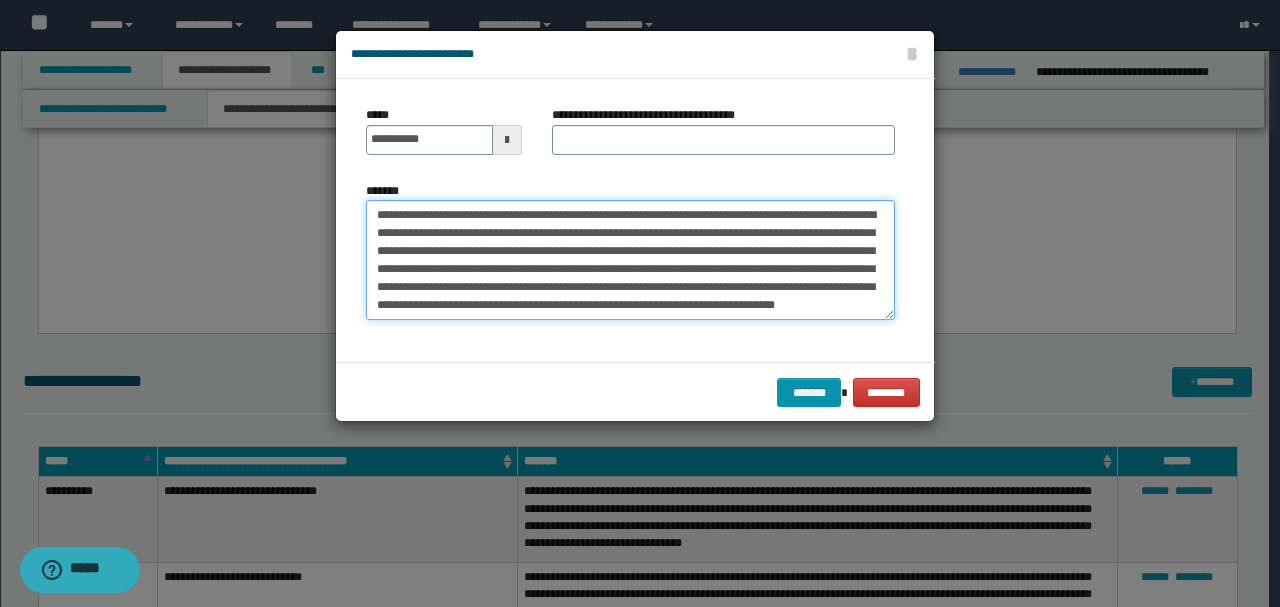 drag, startPoint x: 552, startPoint y: 214, endPoint x: 238, endPoint y: 197, distance: 314.45987 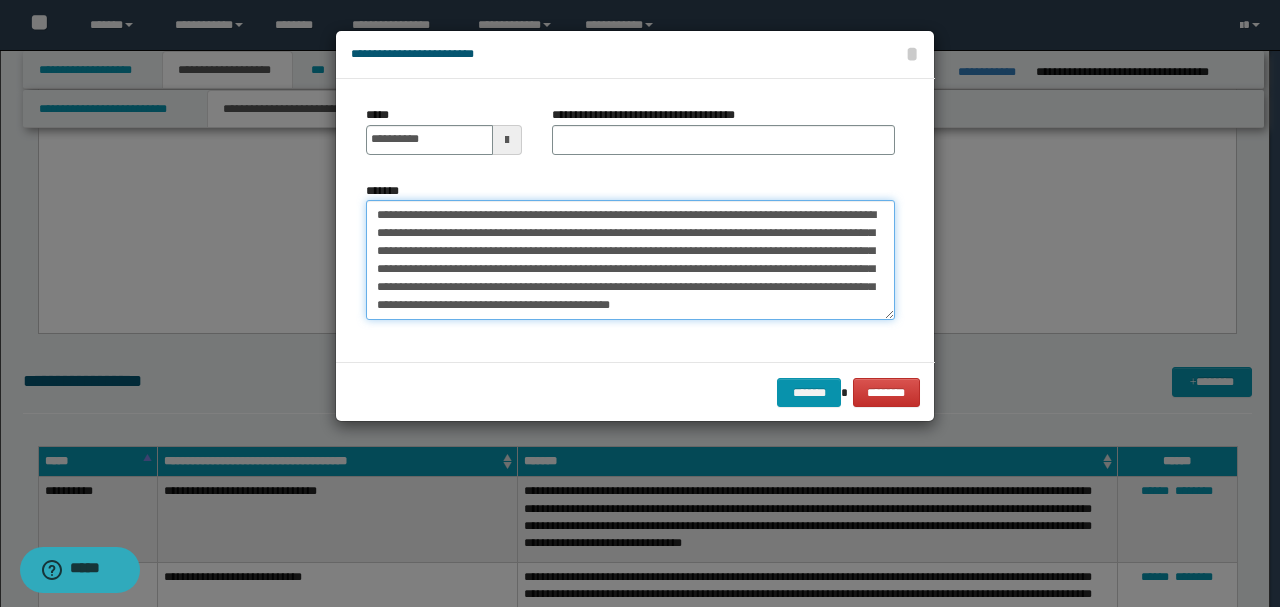type on "**********" 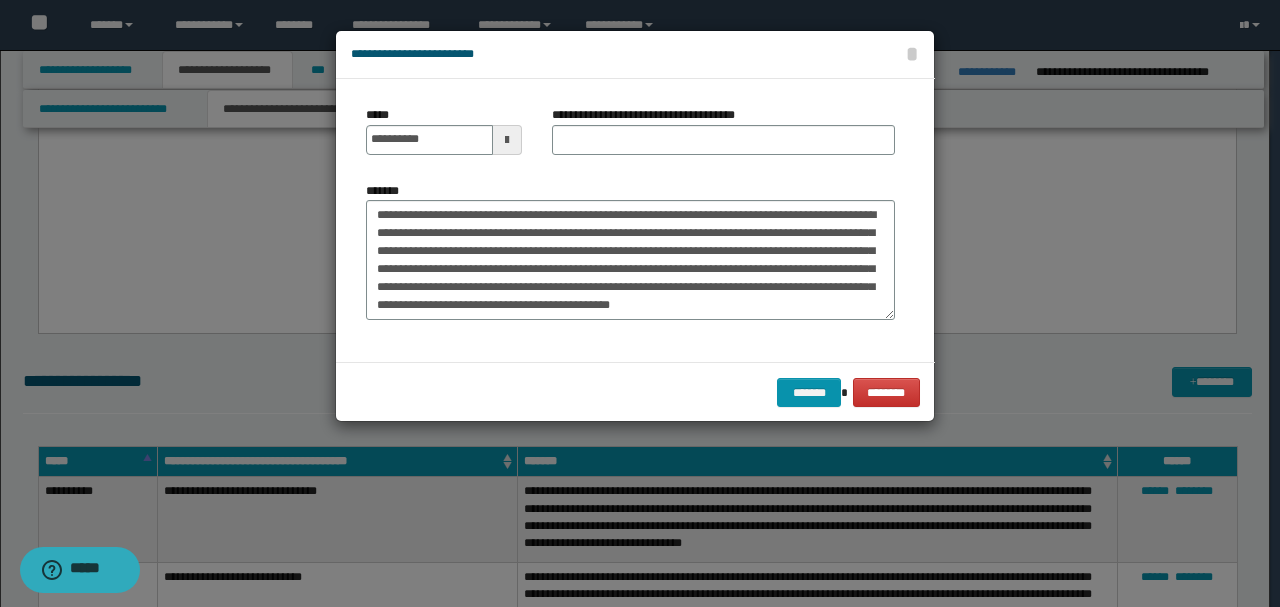 click on "**********" at bounding box center [723, 138] 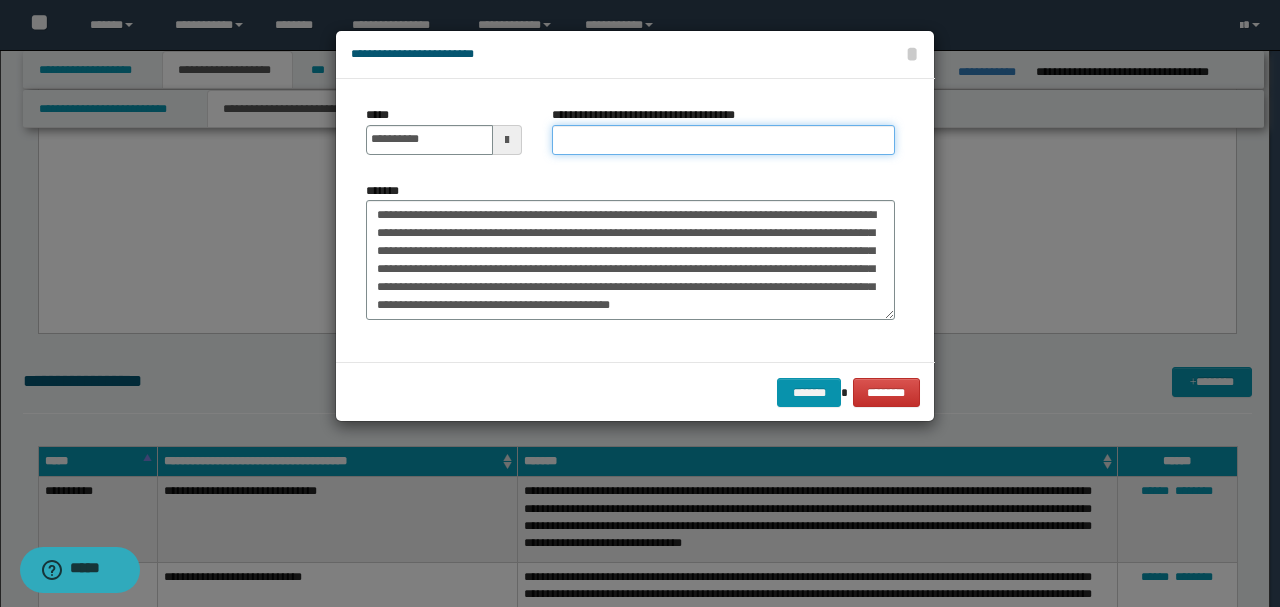 click on "**********" at bounding box center [723, 140] 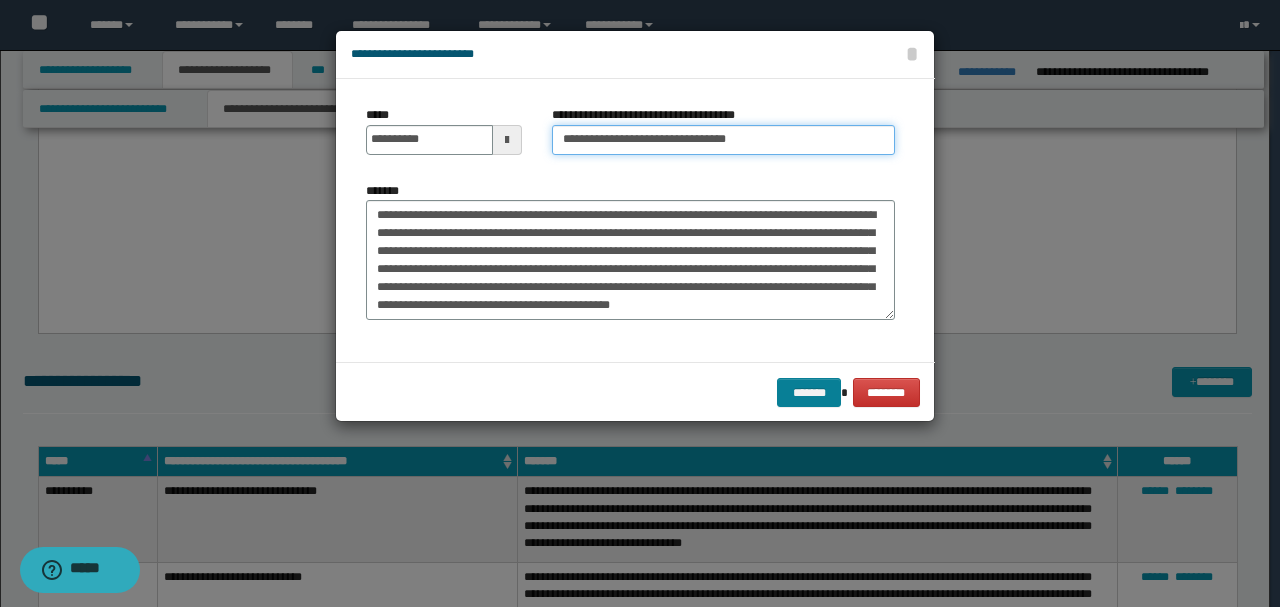 type on "**********" 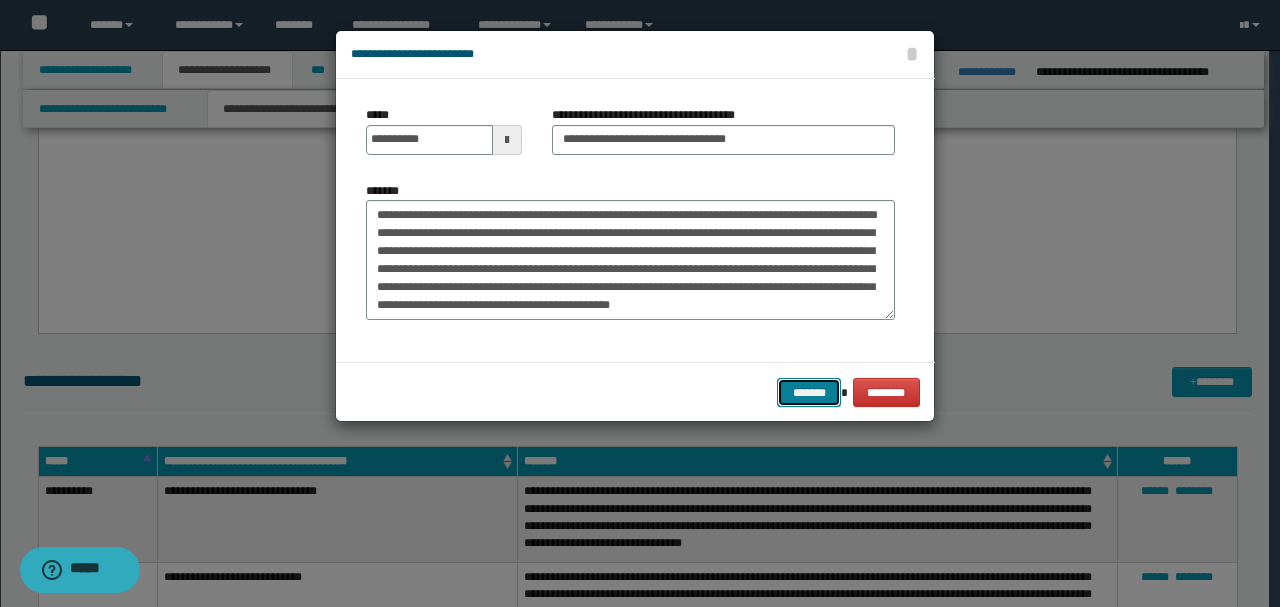 click on "*******" at bounding box center (809, 392) 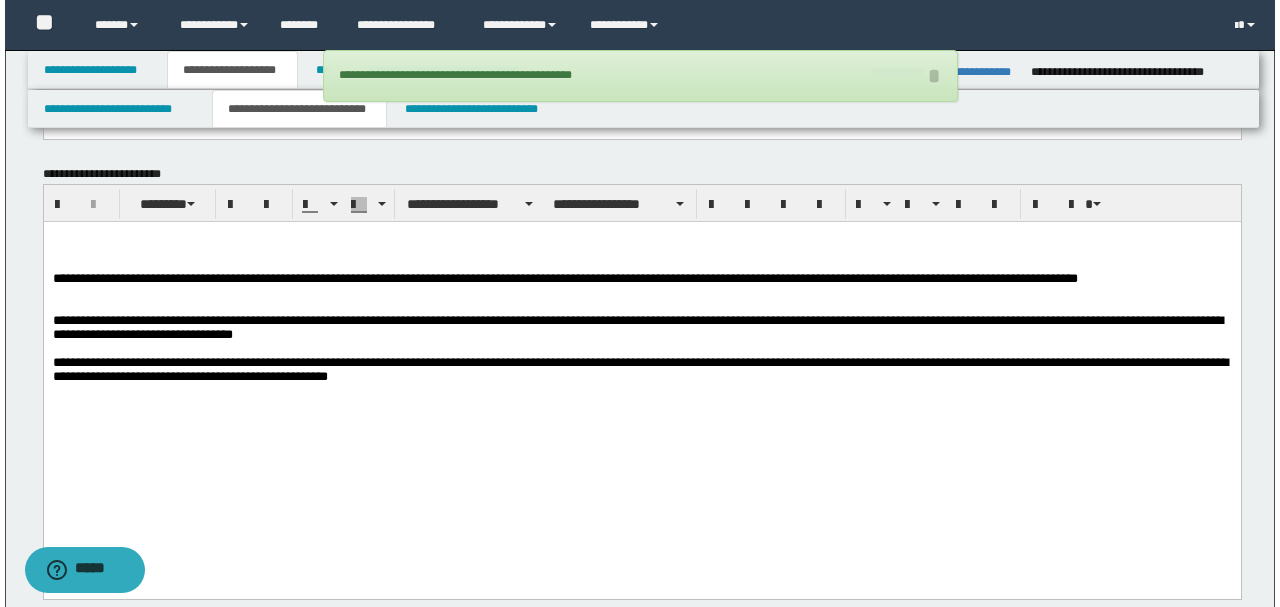 scroll, scrollTop: 1533, scrollLeft: 0, axis: vertical 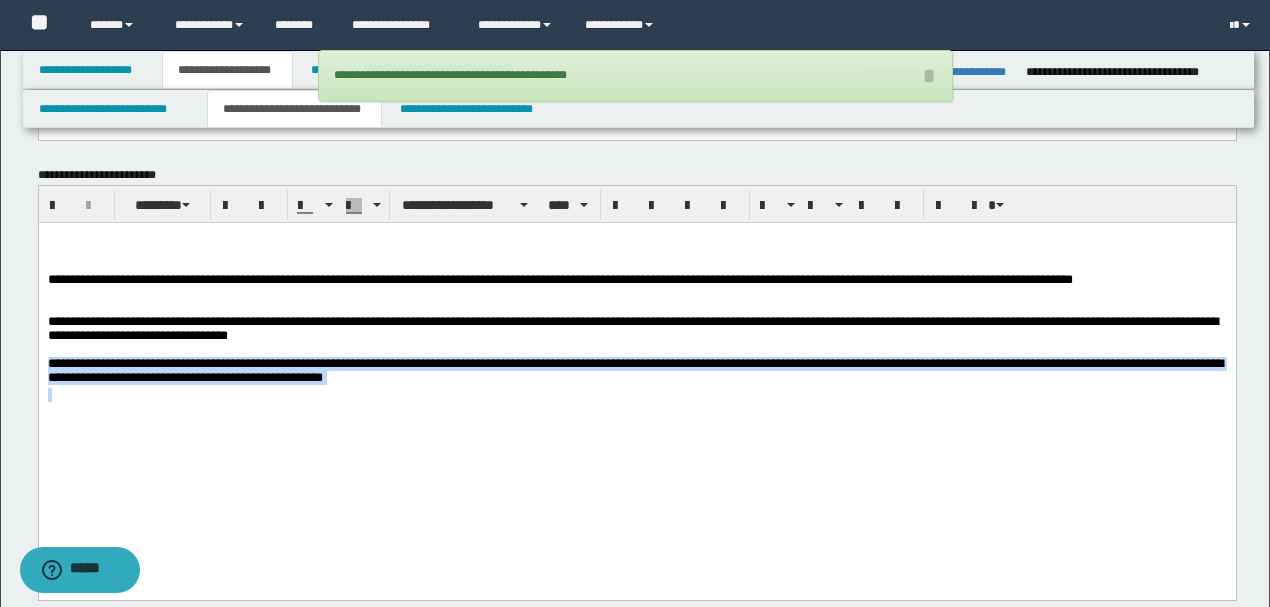 drag, startPoint x: 804, startPoint y: 411, endPoint x: 0, endPoint y: 375, distance: 804.80554 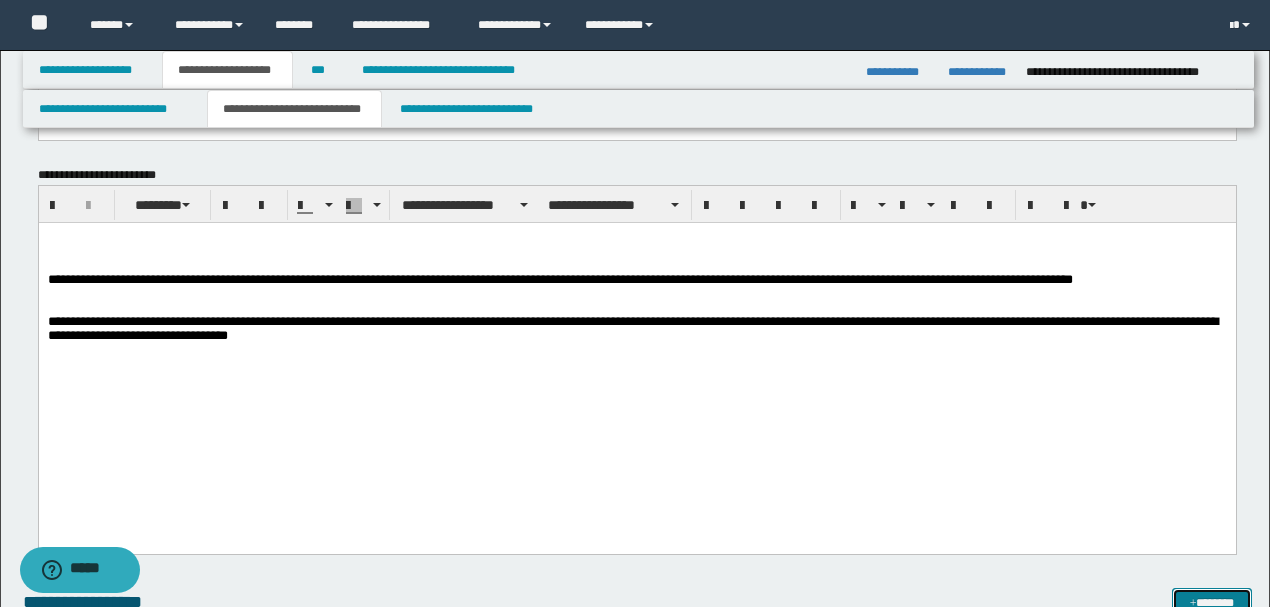 click on "*******" at bounding box center [1211, 602] 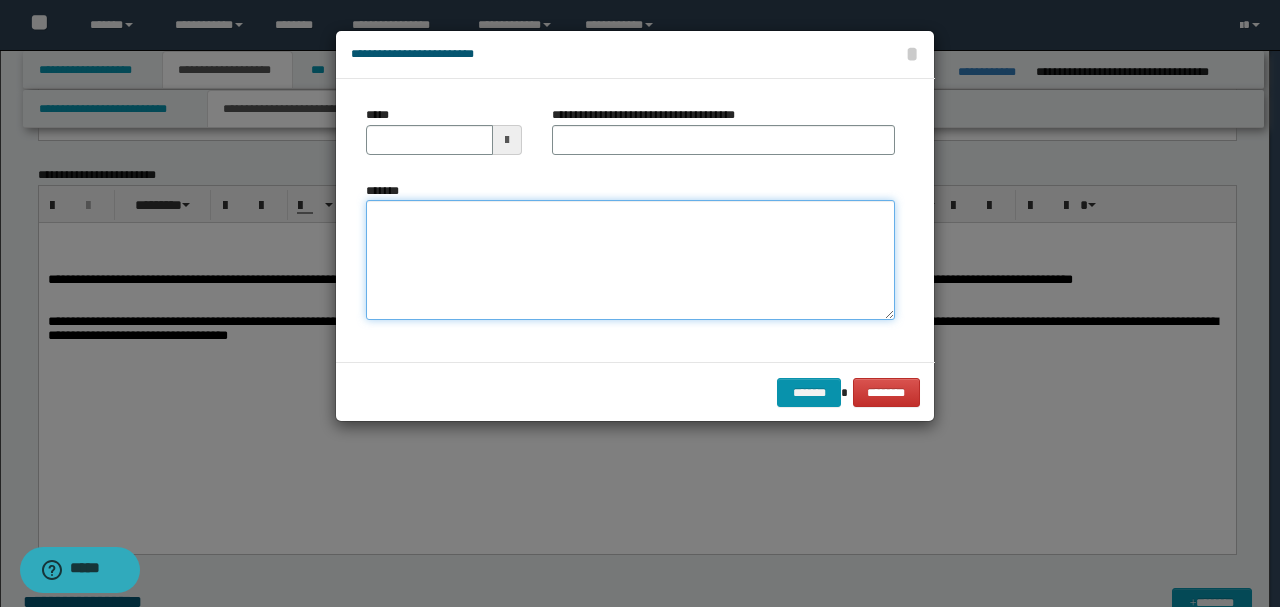 paste on "**********" 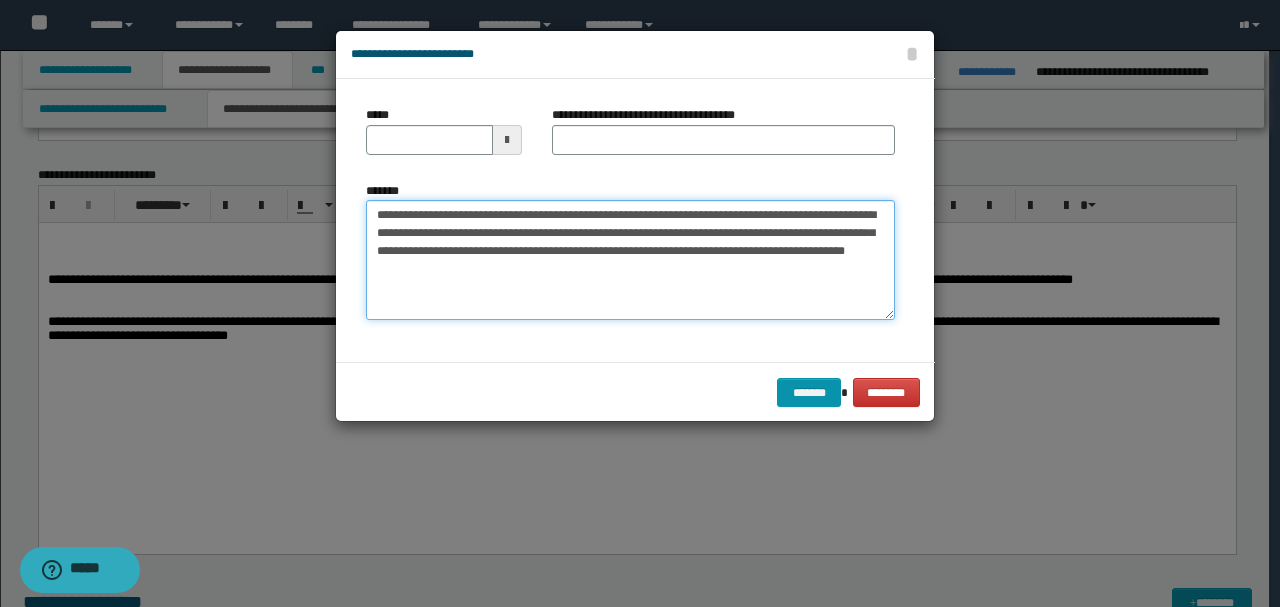 drag, startPoint x: 446, startPoint y: 214, endPoint x: 237, endPoint y: 202, distance: 209.34421 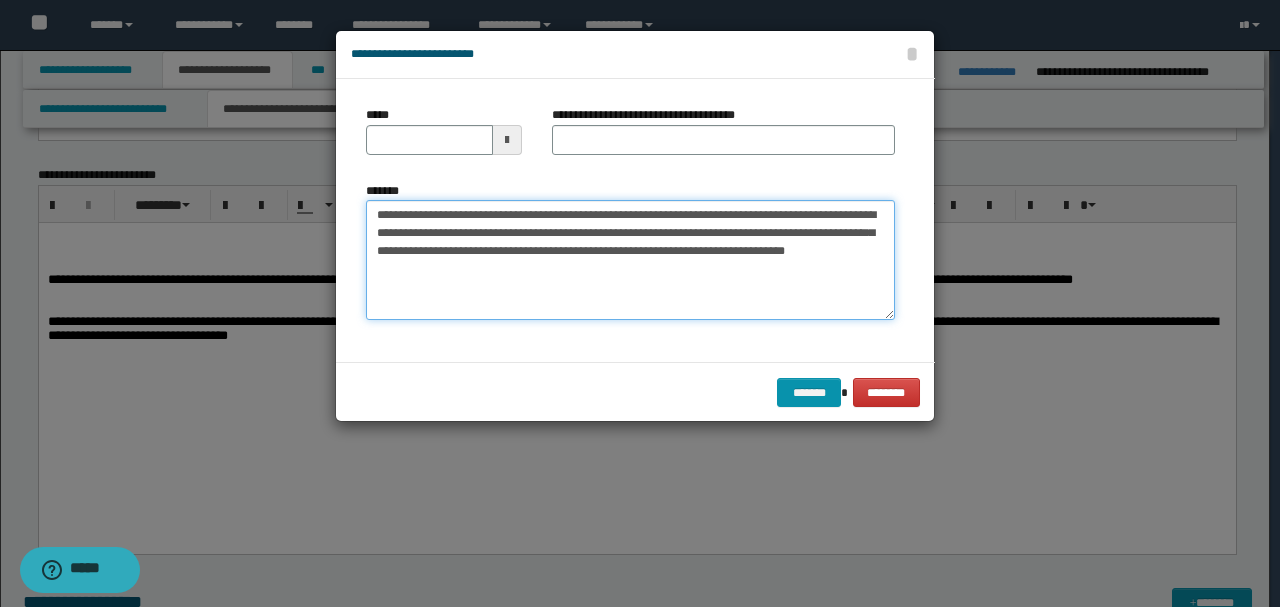 type on "**********" 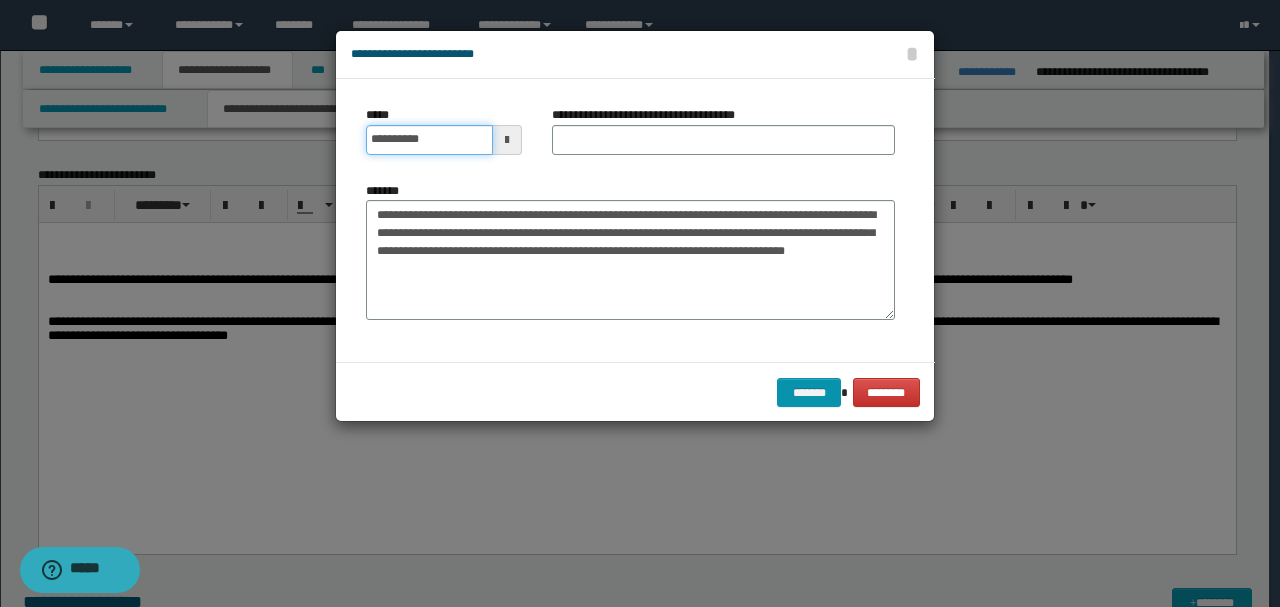 click on "**********" at bounding box center [429, 140] 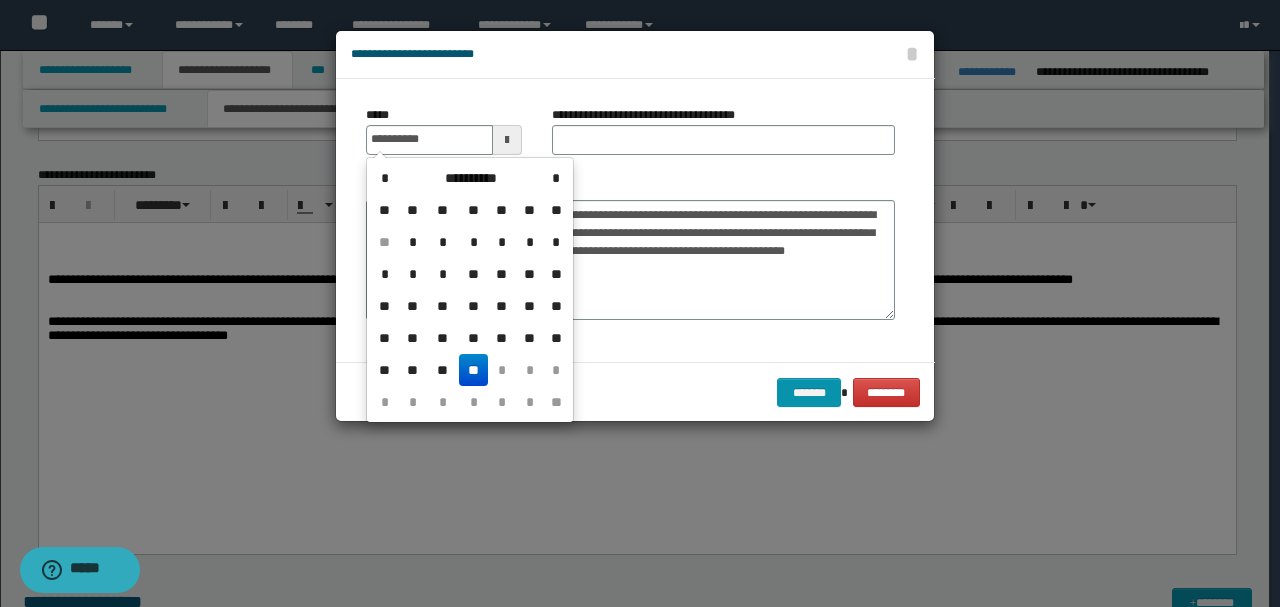 type on "**********" 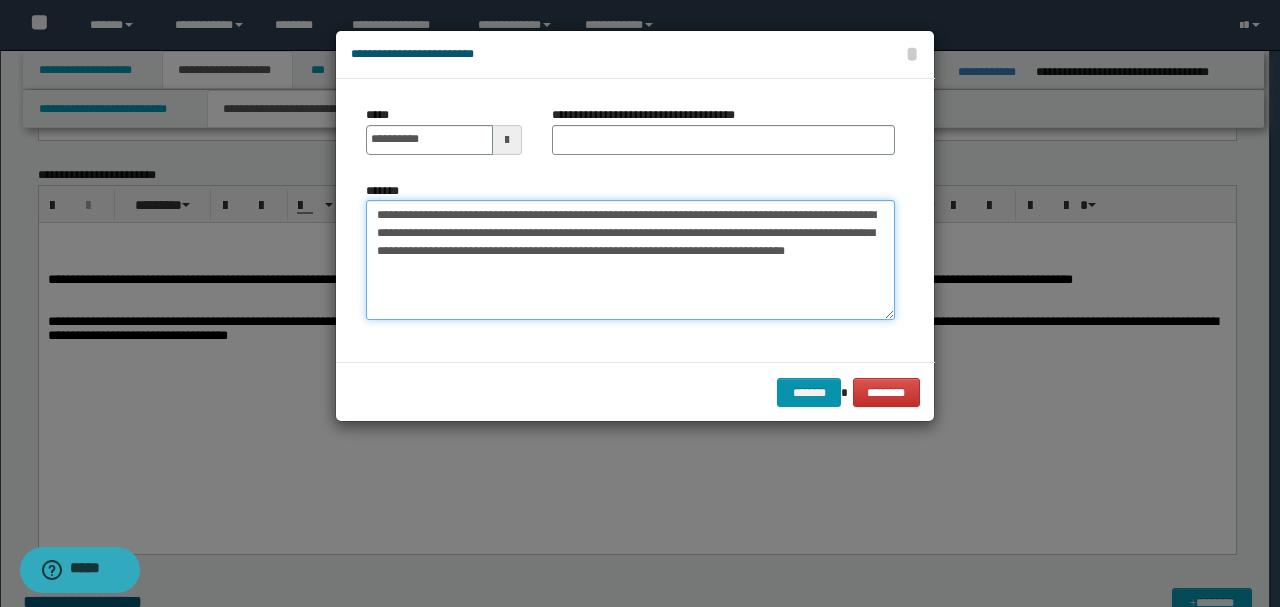 drag, startPoint x: 543, startPoint y: 210, endPoint x: 557, endPoint y: 163, distance: 49.0408 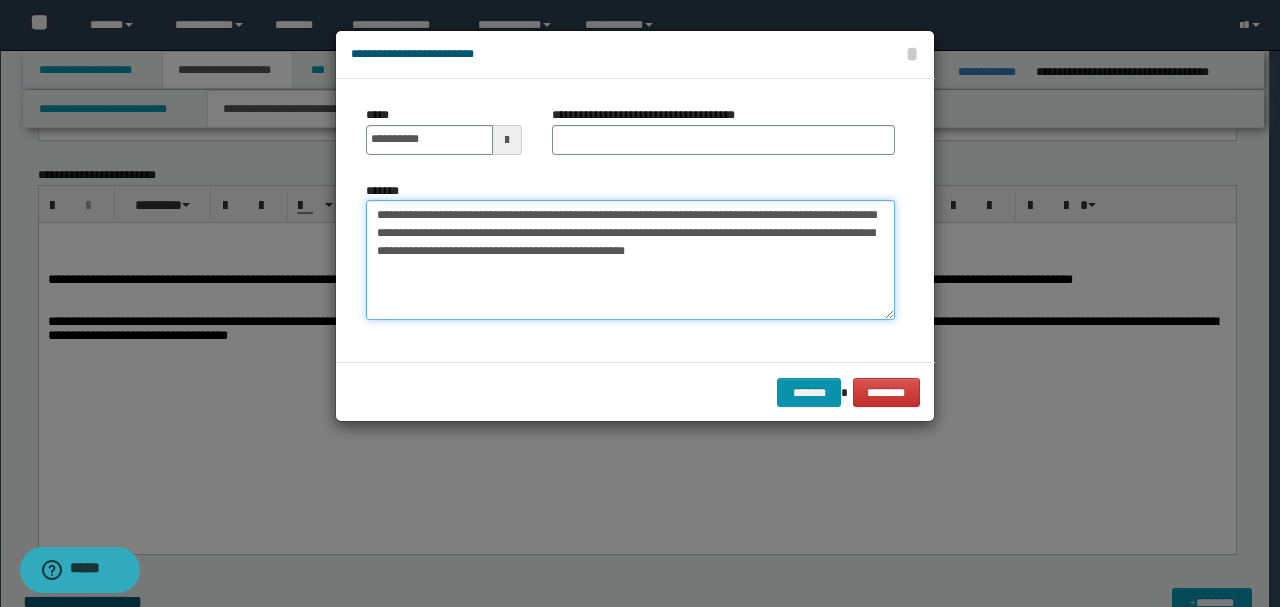 type on "**********" 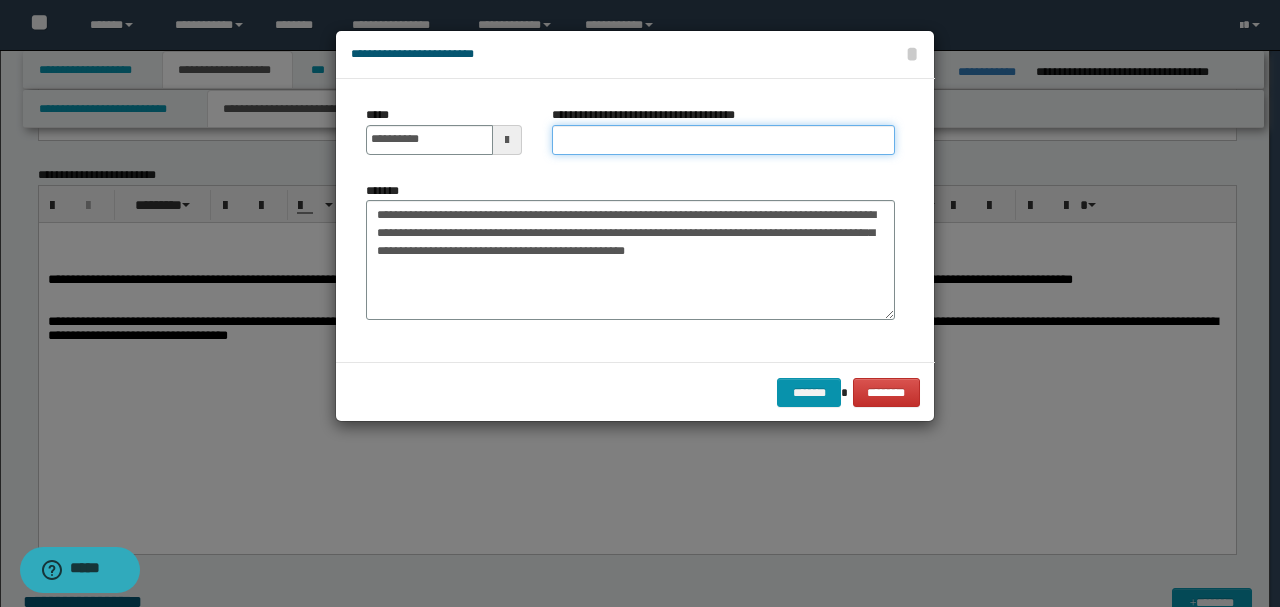 paste on "**********" 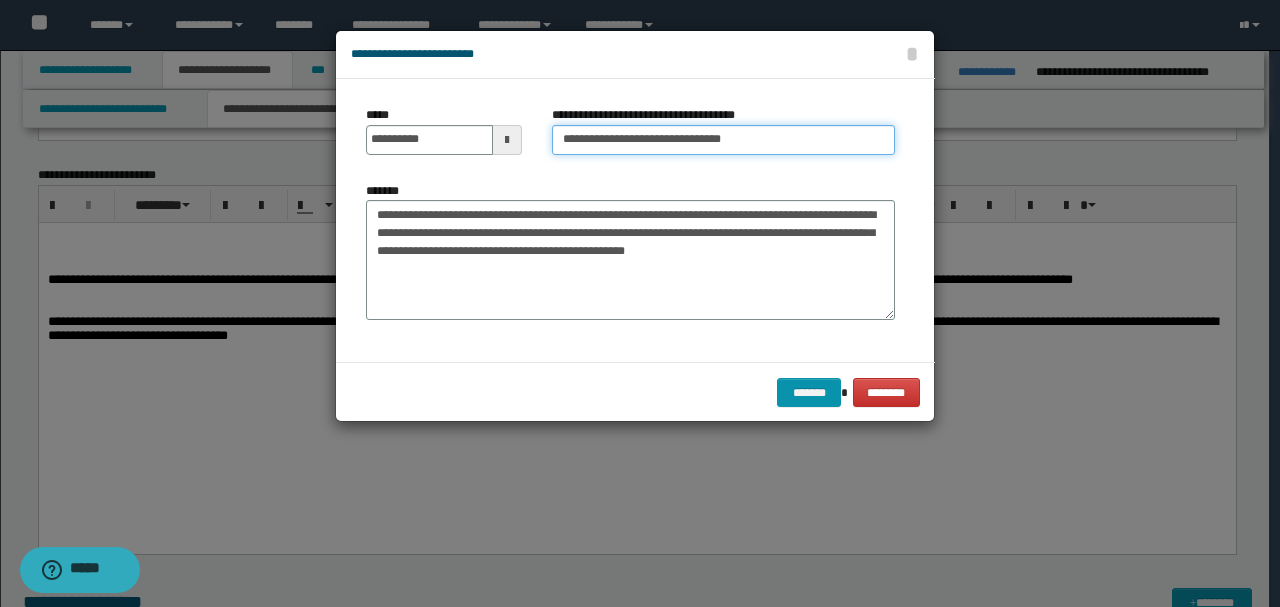 click on "**********" at bounding box center (723, 140) 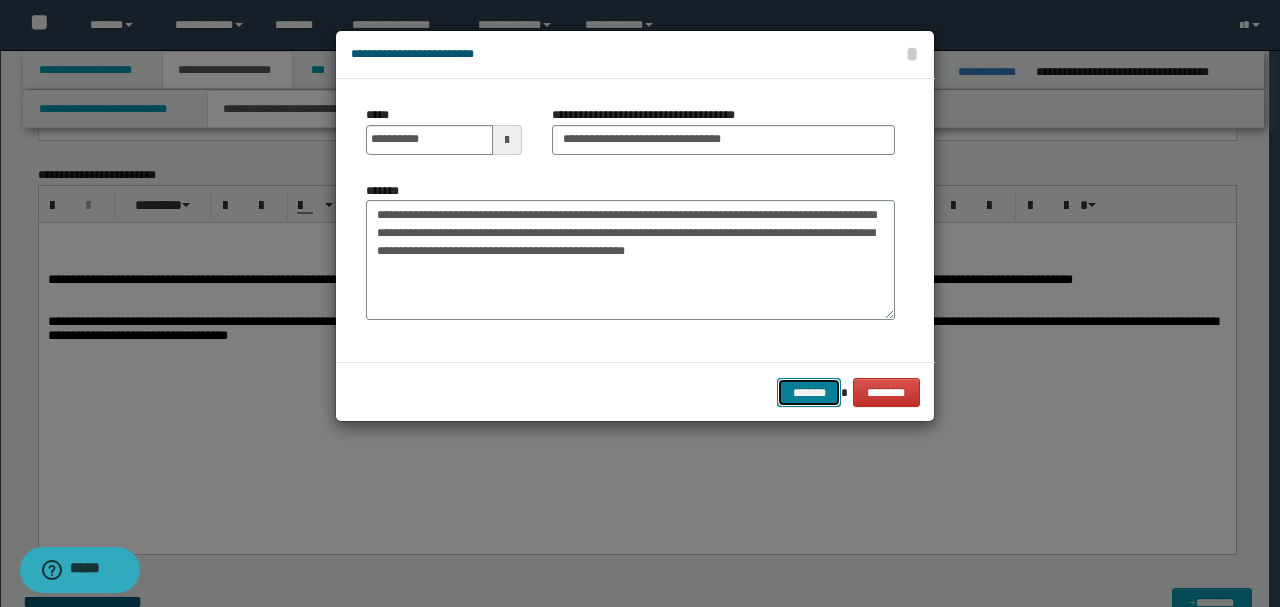 click on "*******" at bounding box center [809, 392] 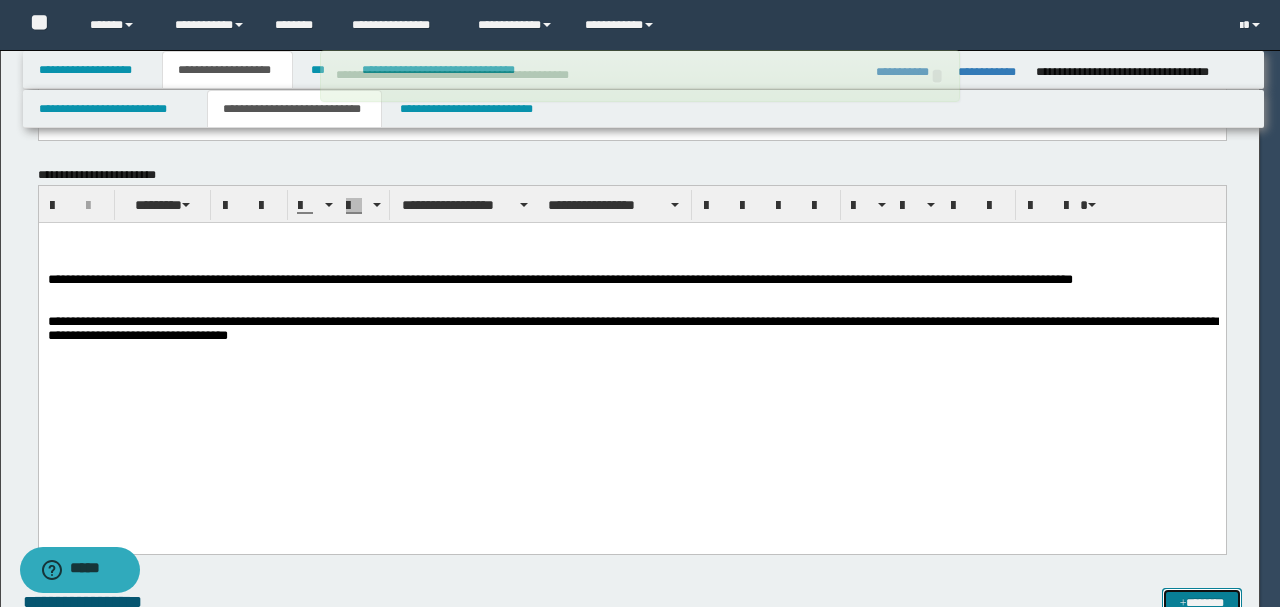 type 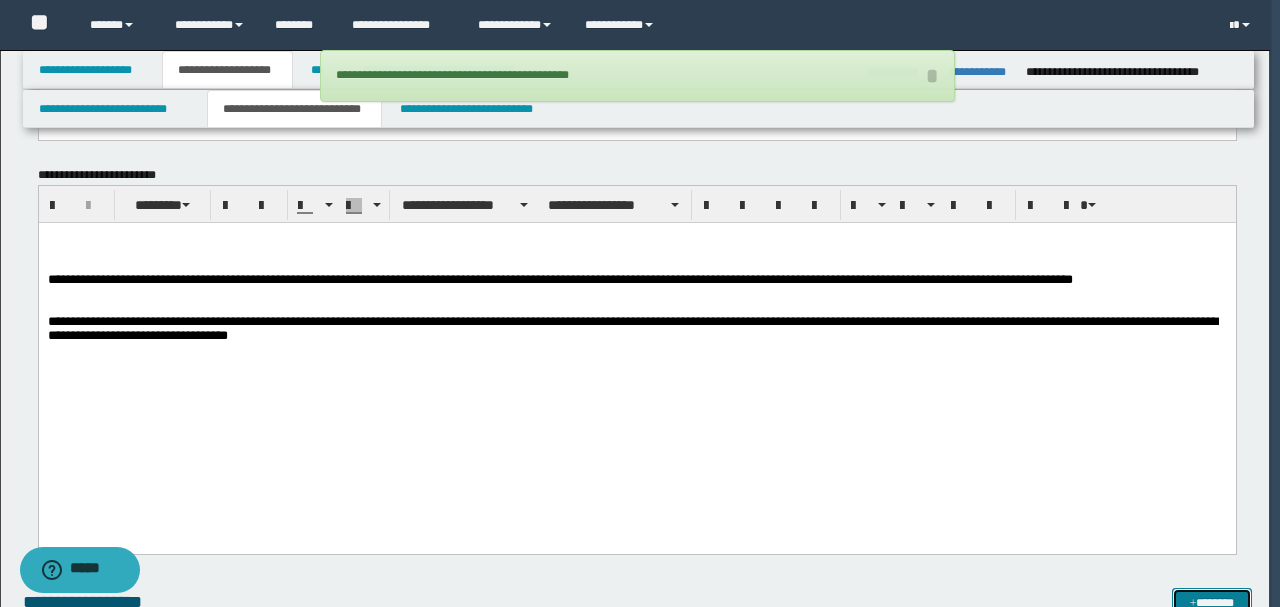 scroll, scrollTop: 1543, scrollLeft: 0, axis: vertical 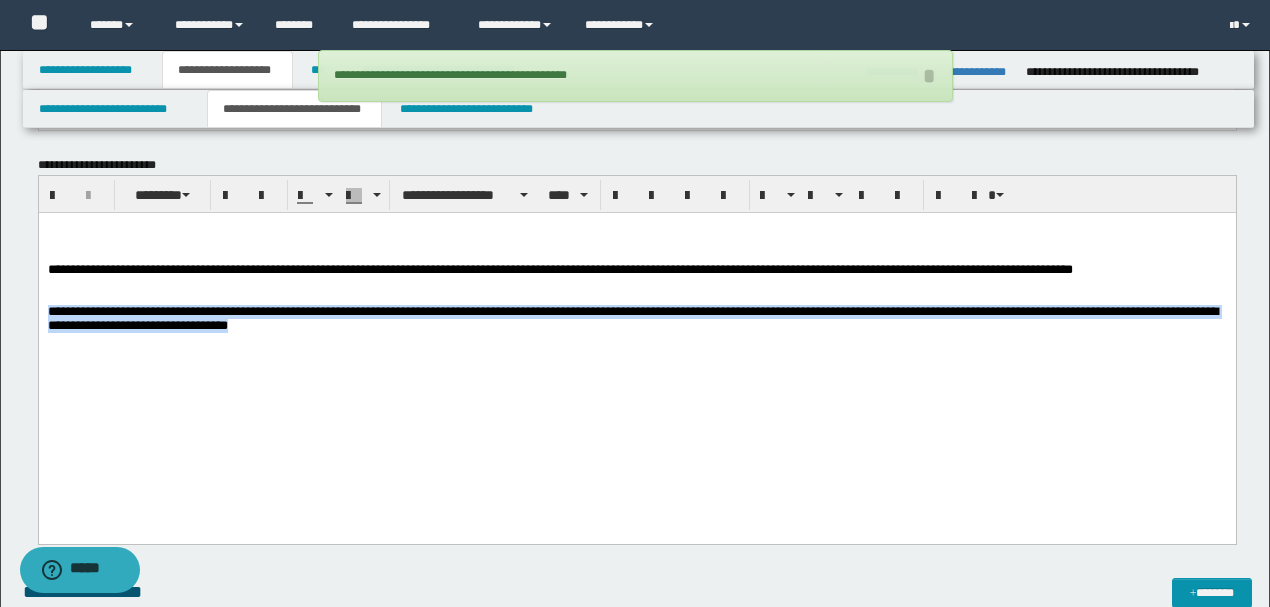 drag, startPoint x: 528, startPoint y: 336, endPoint x: 38, endPoint y: 530, distance: 527.00665 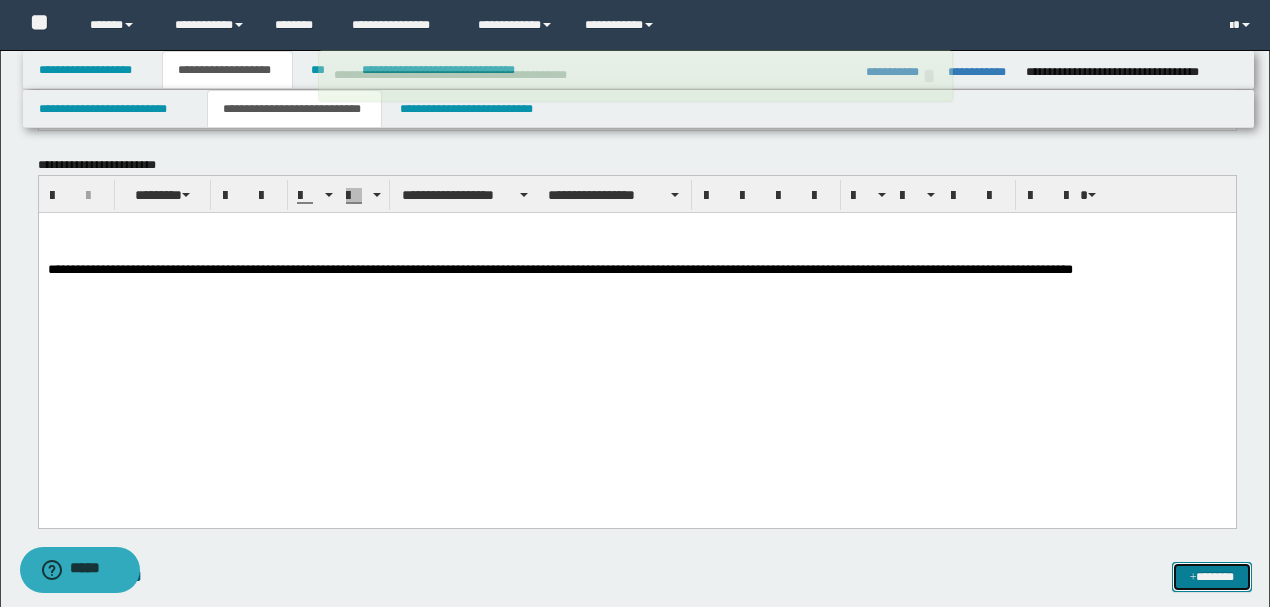 click on "*******" at bounding box center (1211, 576) 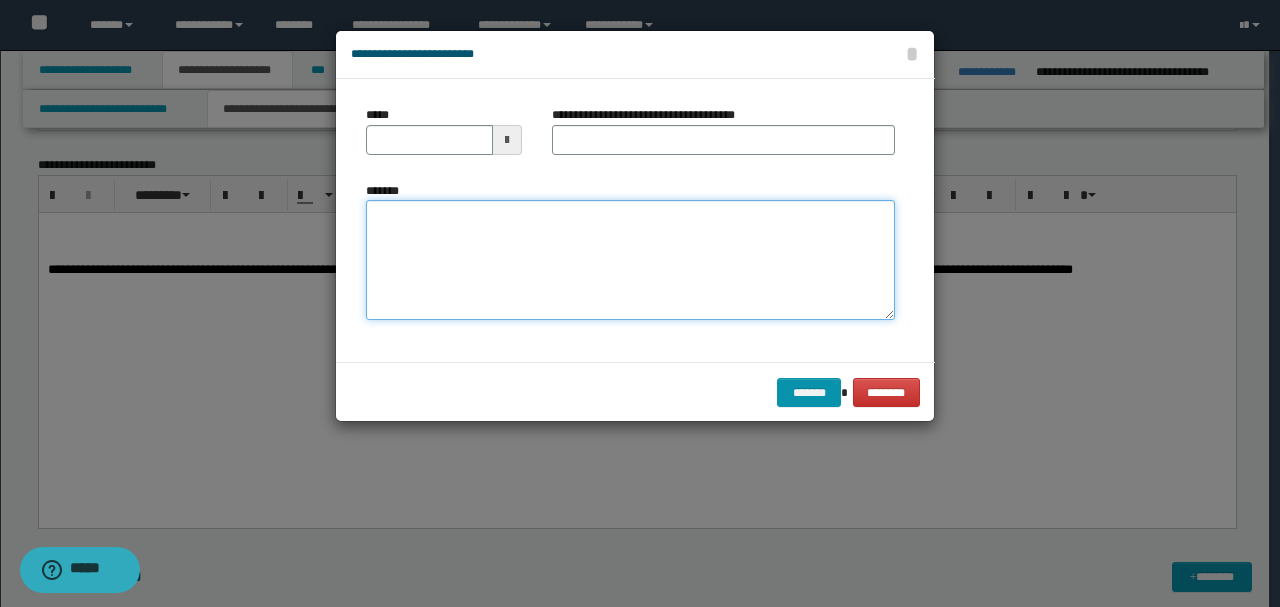 paste on "**********" 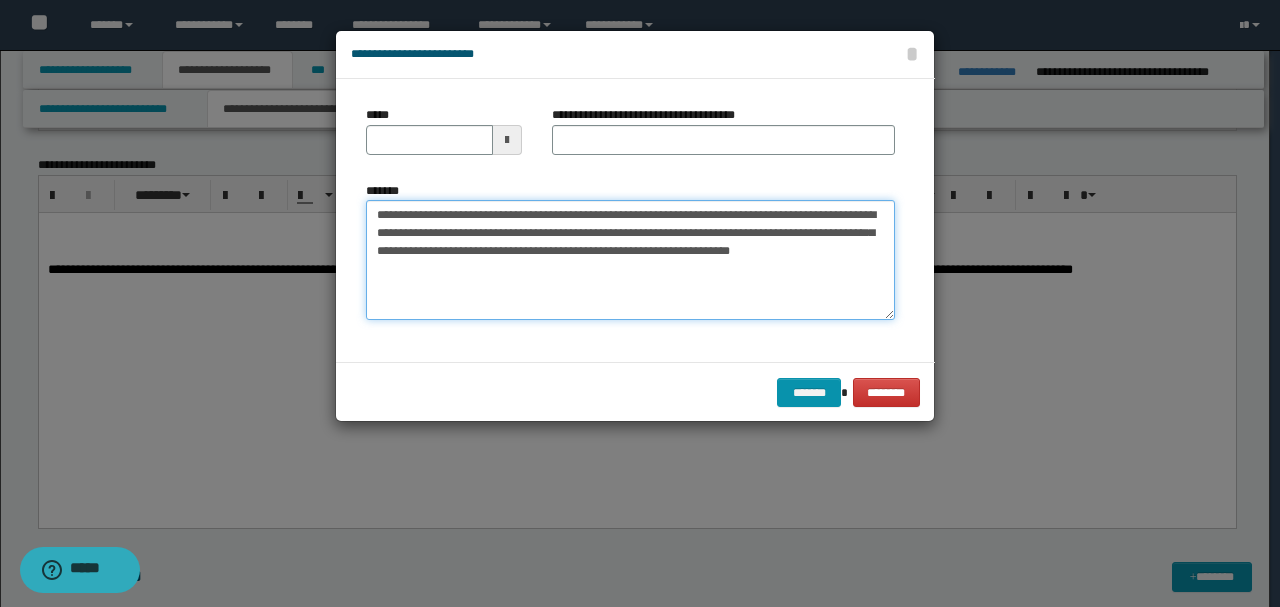 click on "**********" at bounding box center [630, 259] 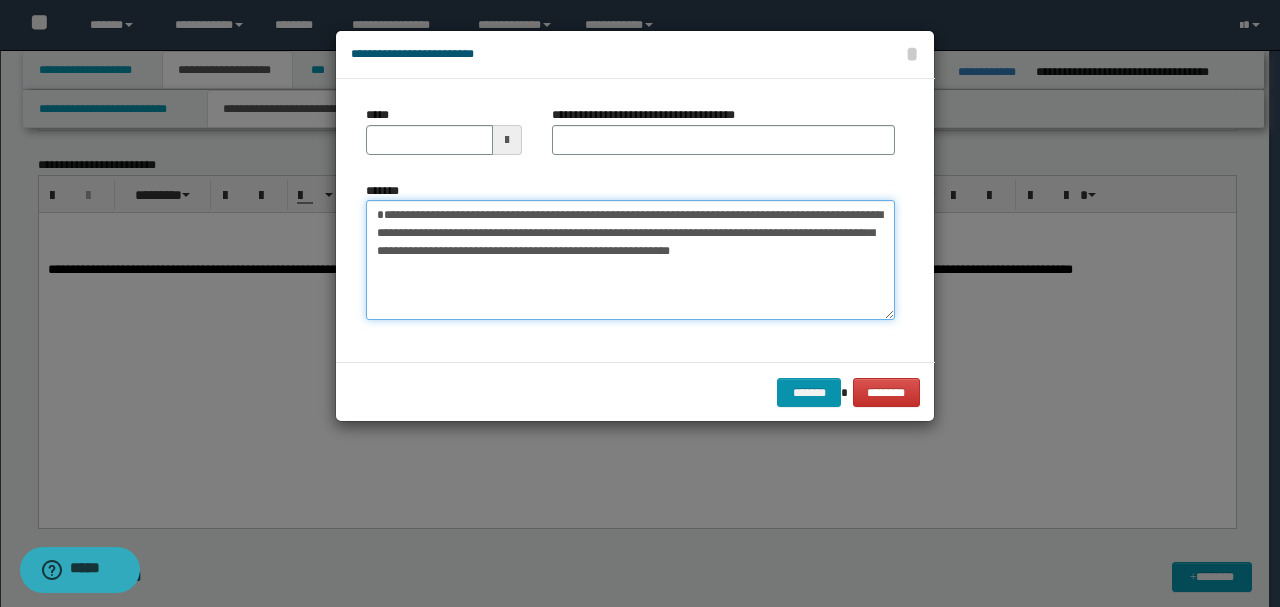 type 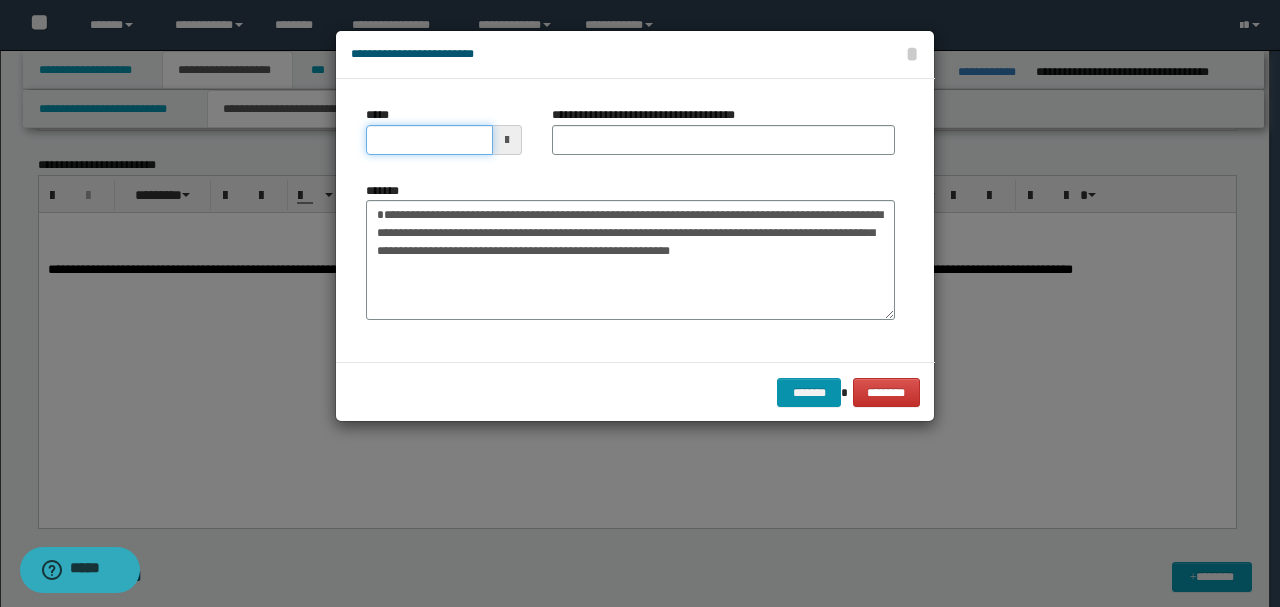 click on "*****" at bounding box center (429, 140) 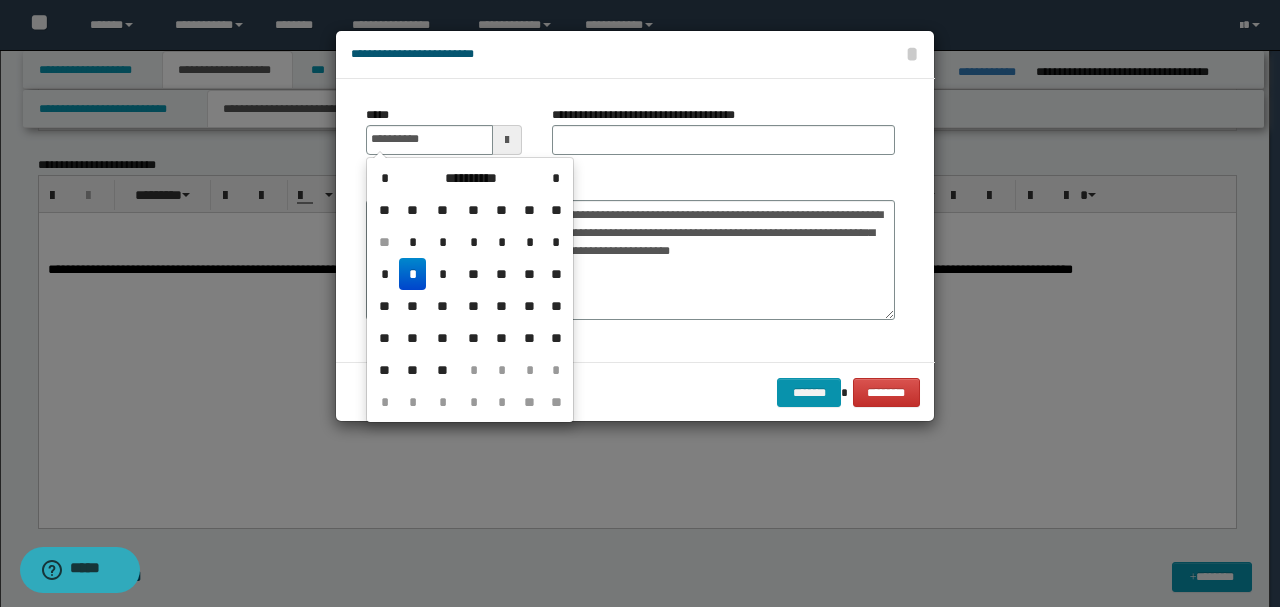 type on "**********" 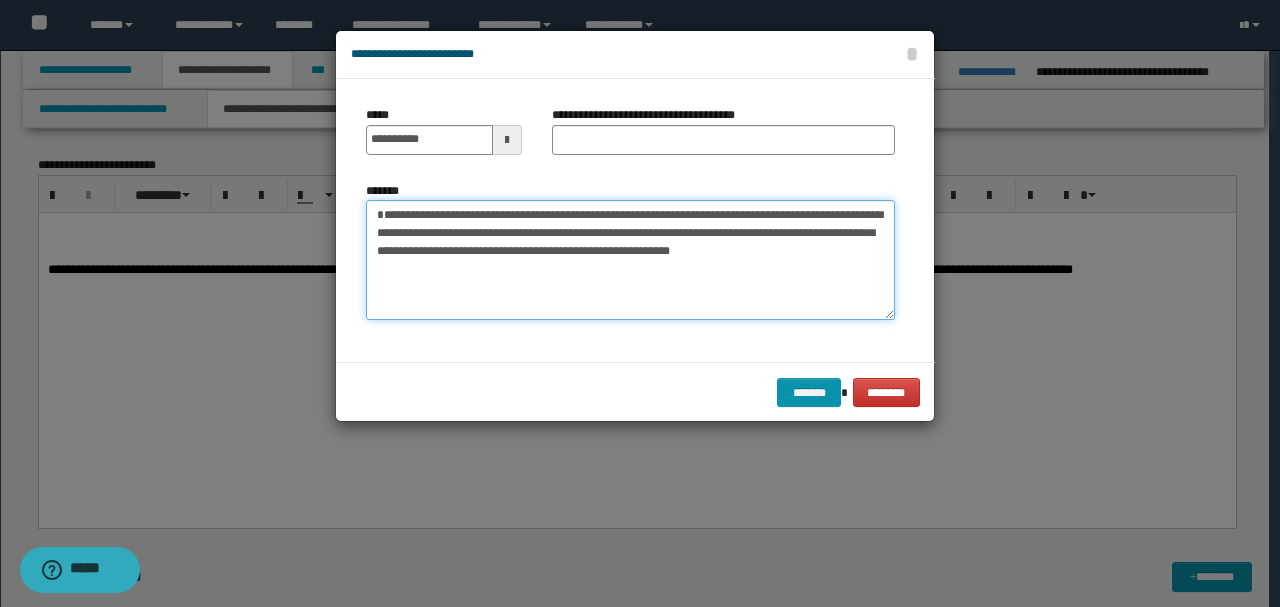 drag, startPoint x: 546, startPoint y: 208, endPoint x: 149, endPoint y: 200, distance: 397.0806 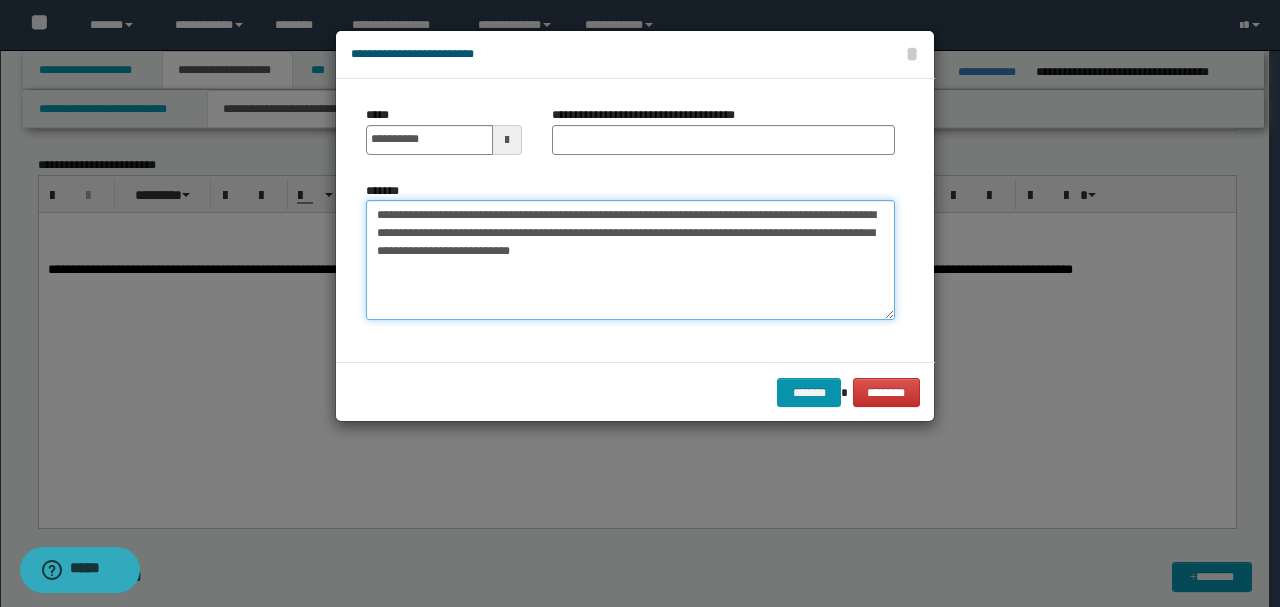 type on "**********" 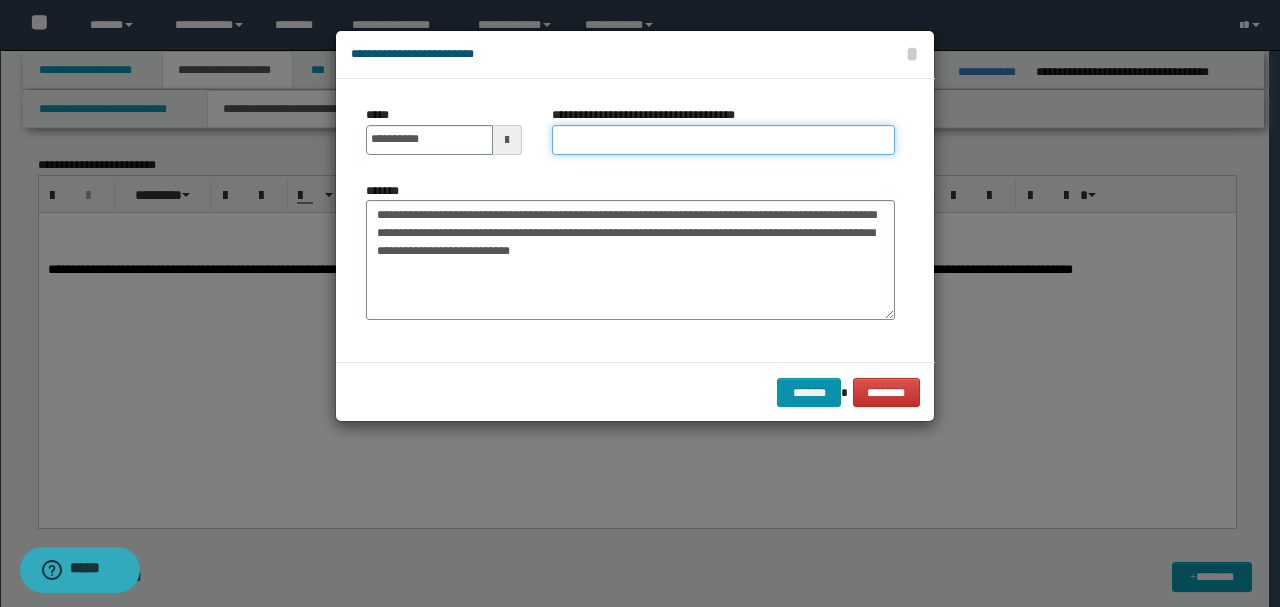 paste on "**********" 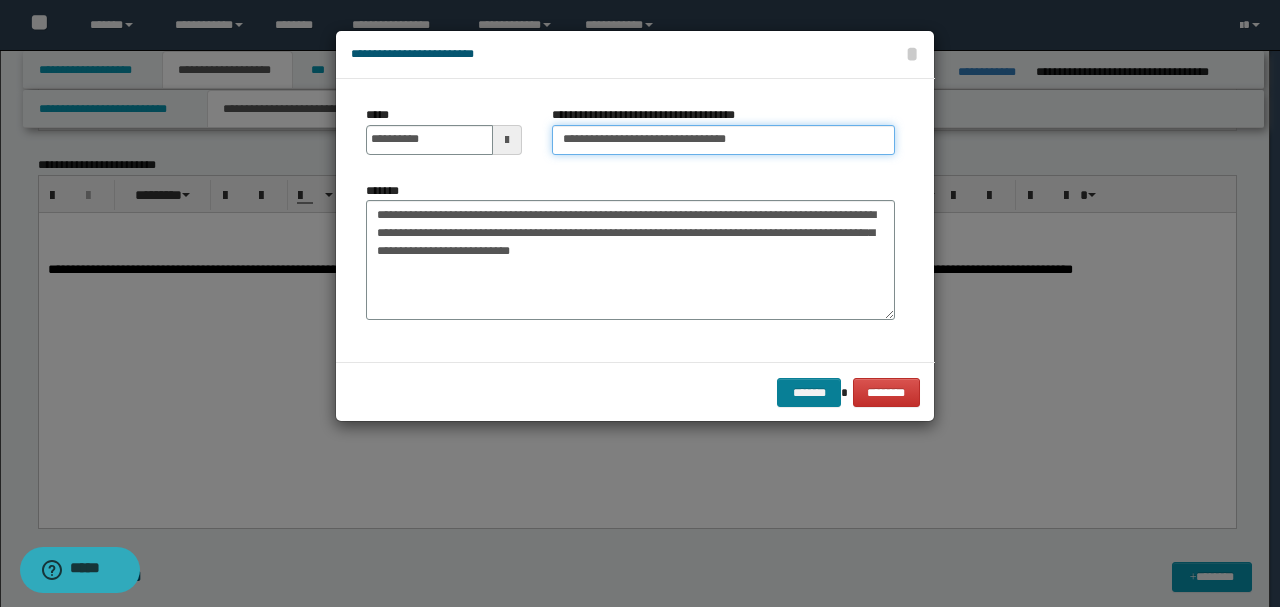 type on "**********" 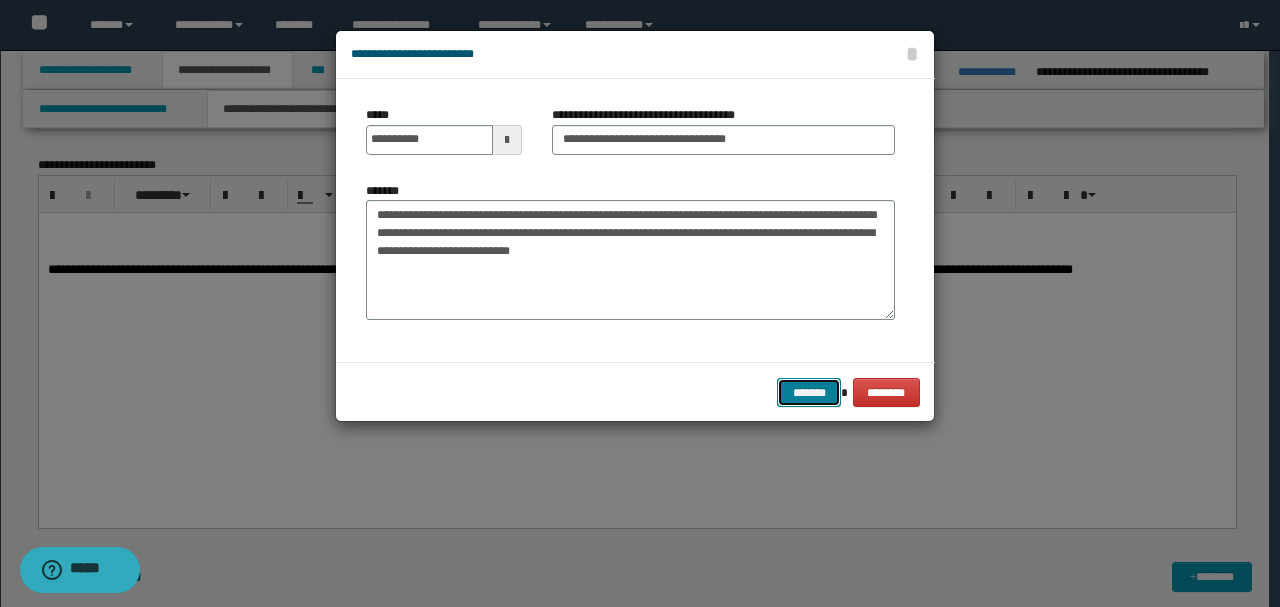 click on "*******" at bounding box center (809, 392) 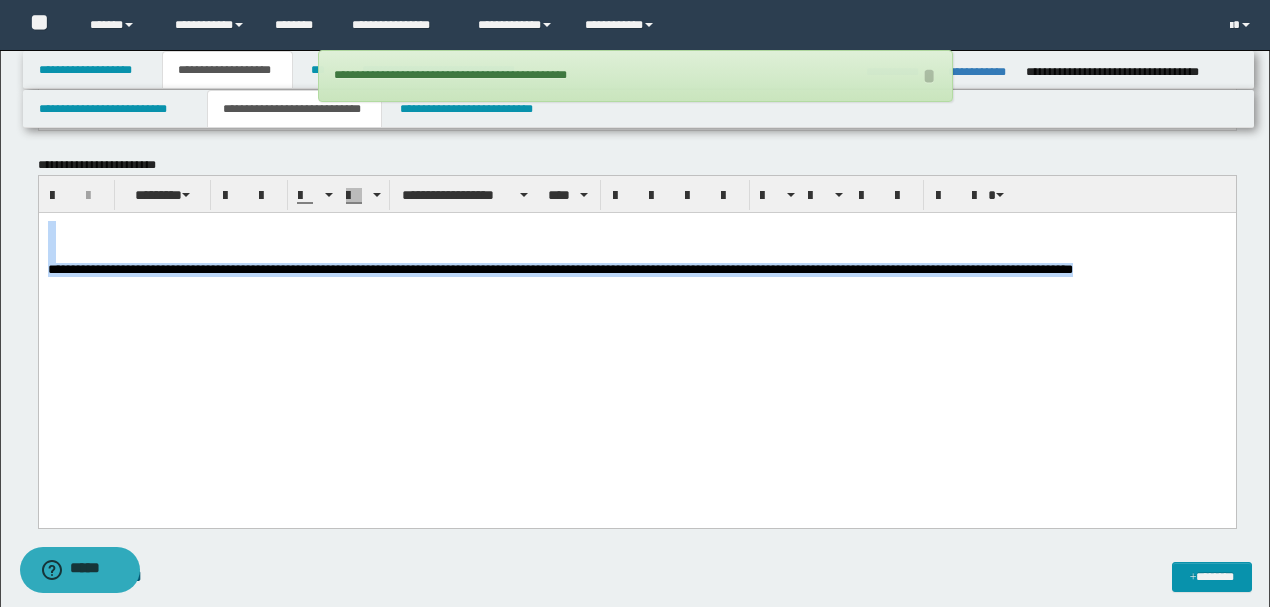 drag, startPoint x: 1186, startPoint y: 269, endPoint x: 38, endPoint y: 407, distance: 1156.2646 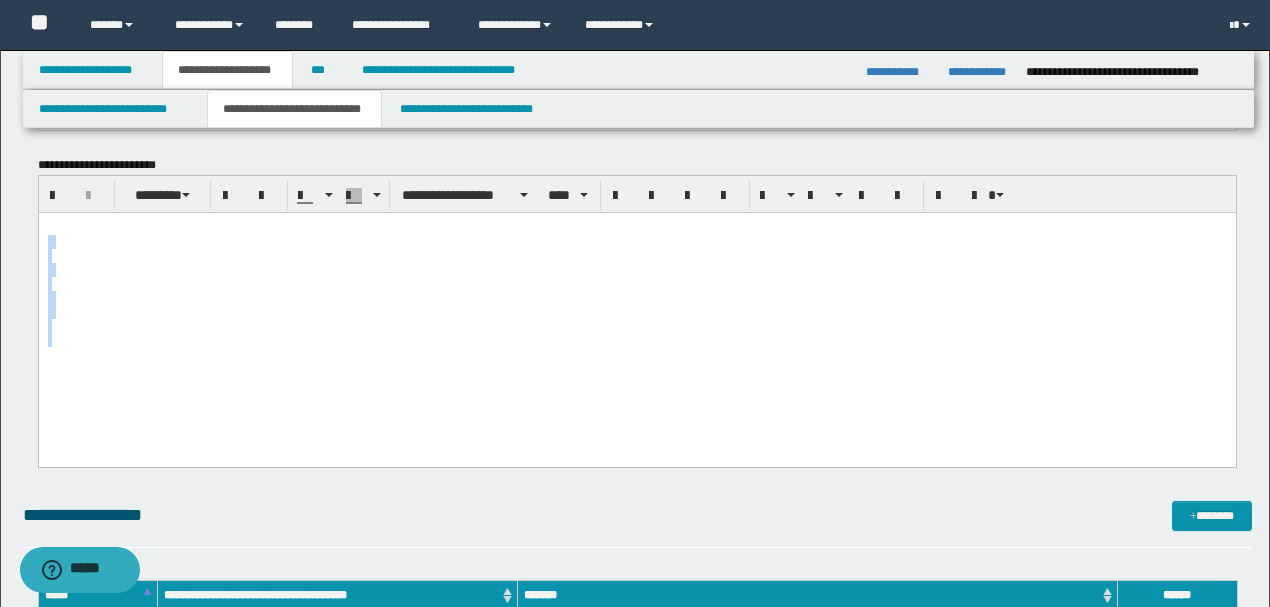 drag, startPoint x: 354, startPoint y: 233, endPoint x: 610, endPoint y: 709, distance: 540.4739 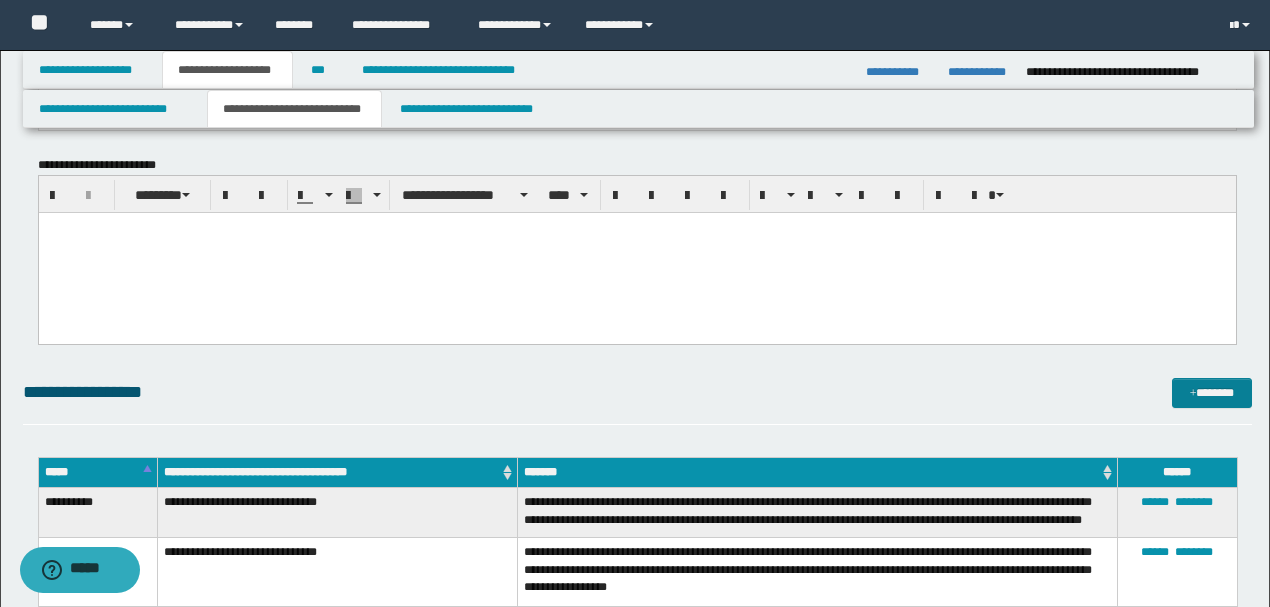 click on "*******" at bounding box center [1211, 392] 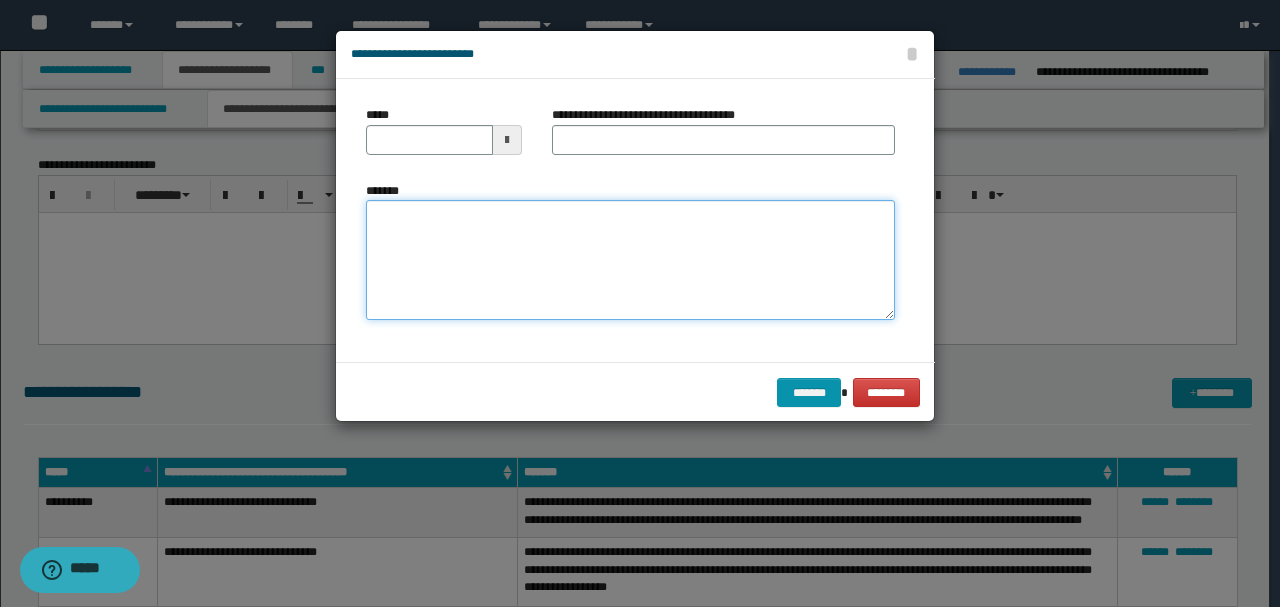 click on "*******" at bounding box center [630, 259] 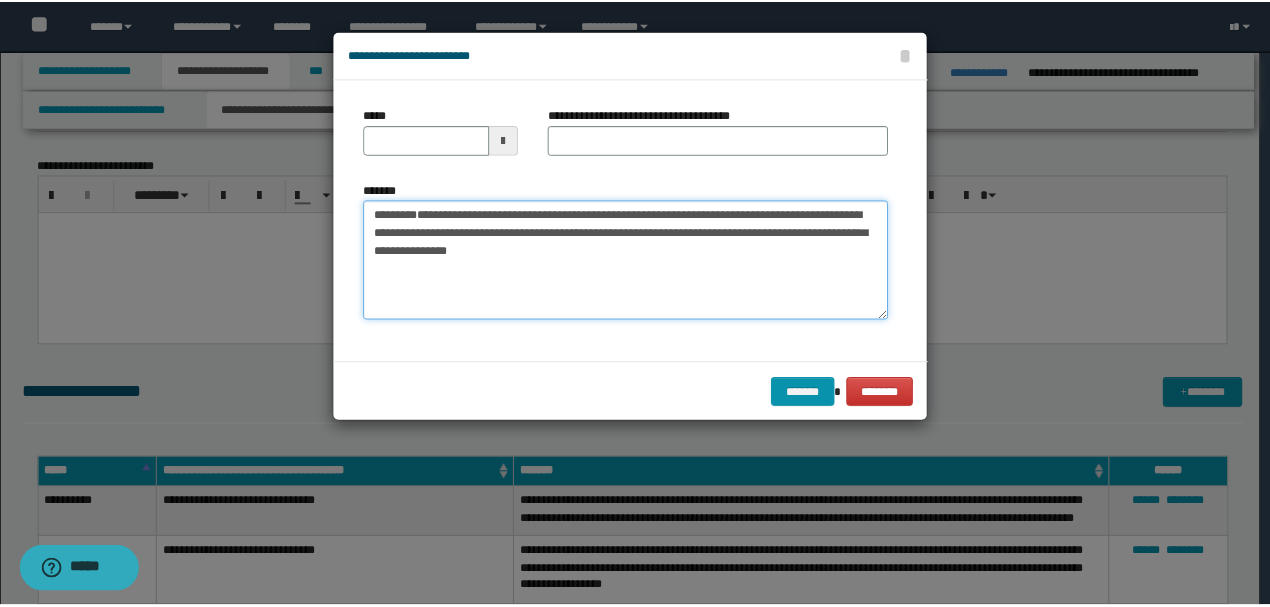 scroll, scrollTop: 0, scrollLeft: 0, axis: both 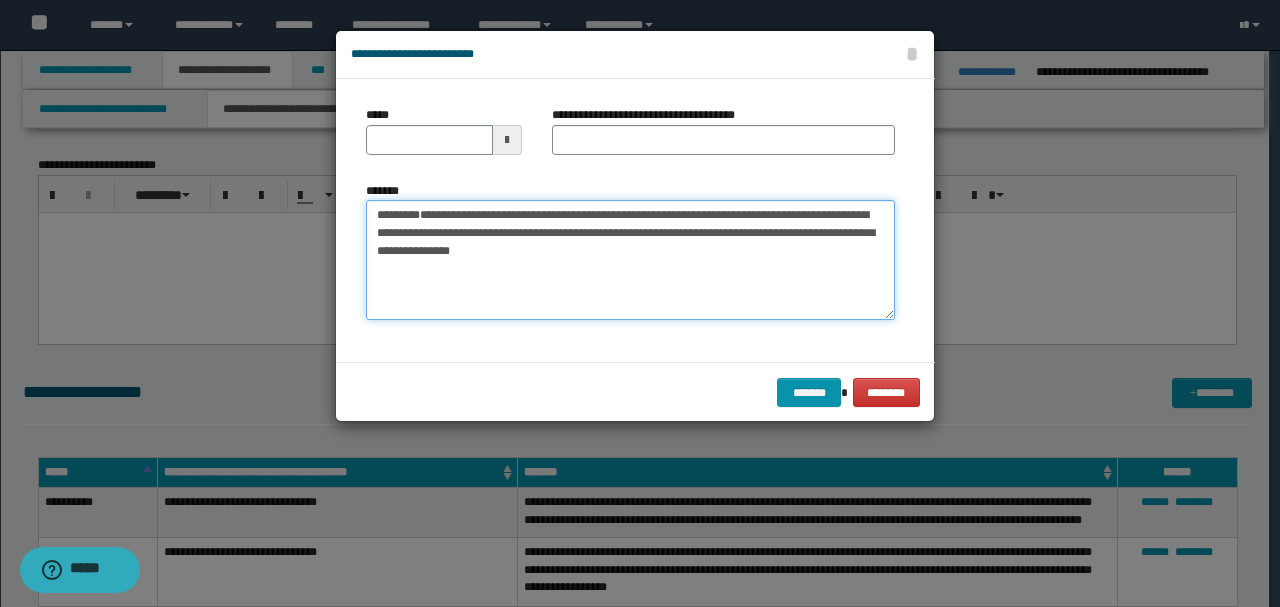 drag, startPoint x: 444, startPoint y: 264, endPoint x: 159, endPoint y: 111, distance: 323.4718 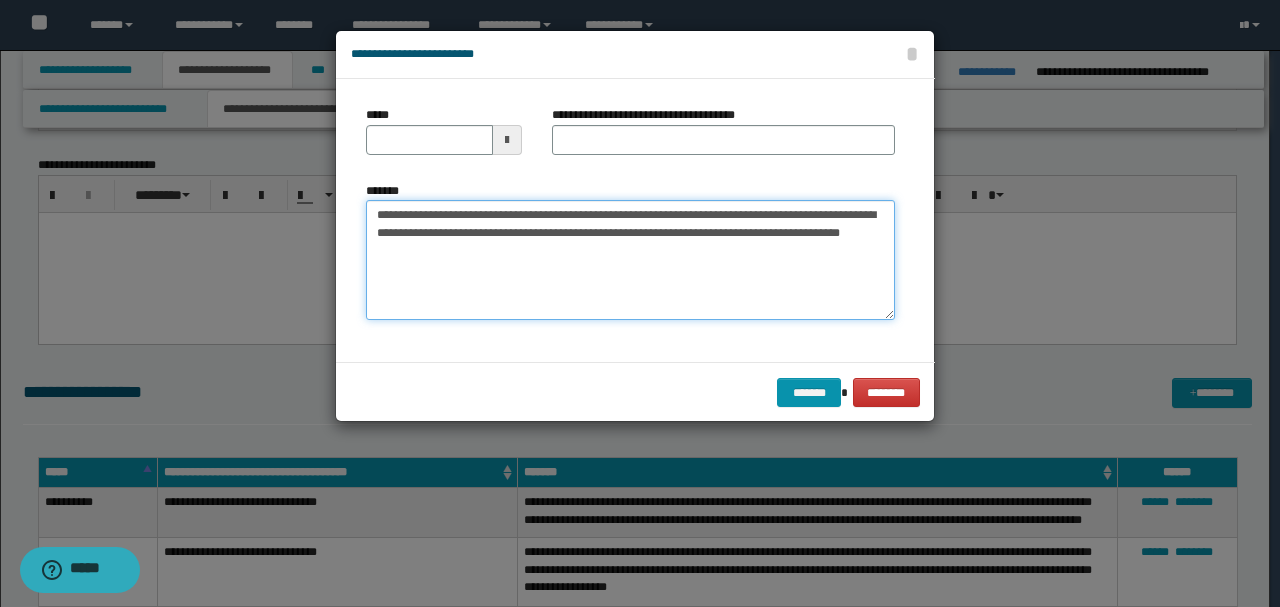 type 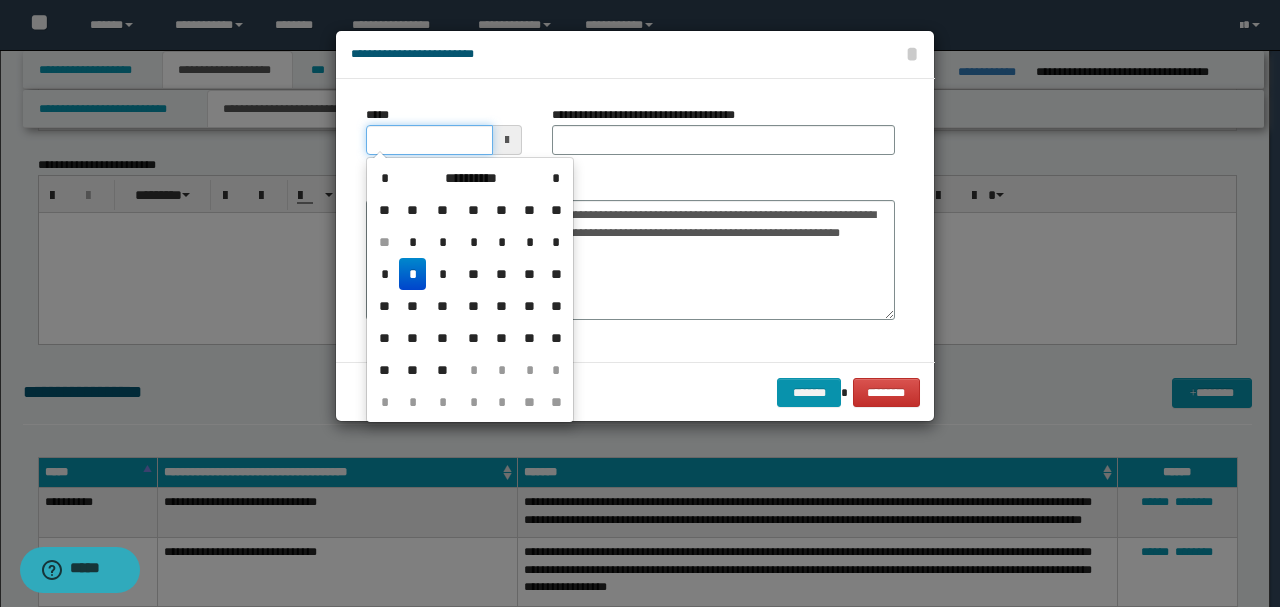 click on "*****" at bounding box center (429, 140) 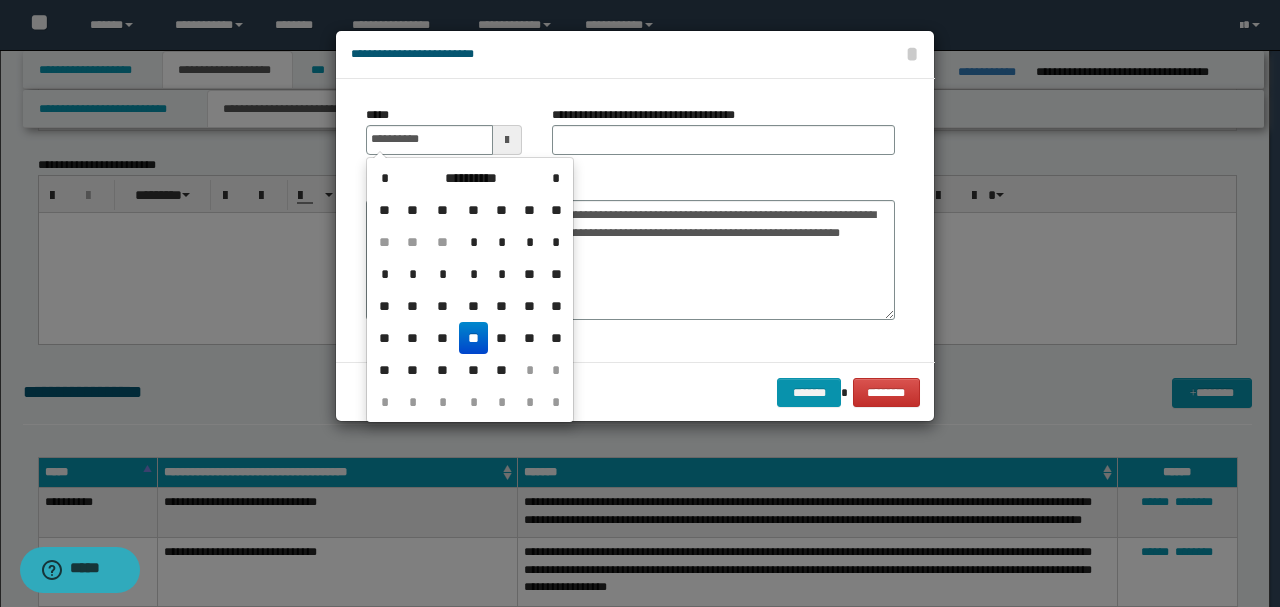 type on "**********" 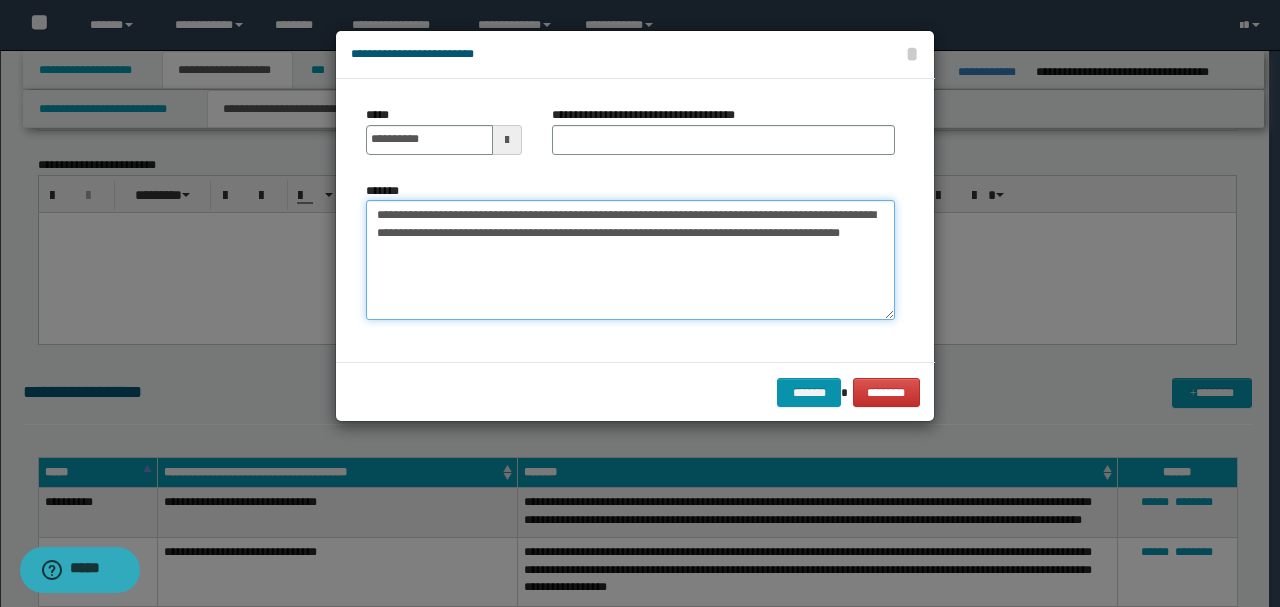 drag, startPoint x: 541, startPoint y: 206, endPoint x: 208, endPoint y: 206, distance: 333 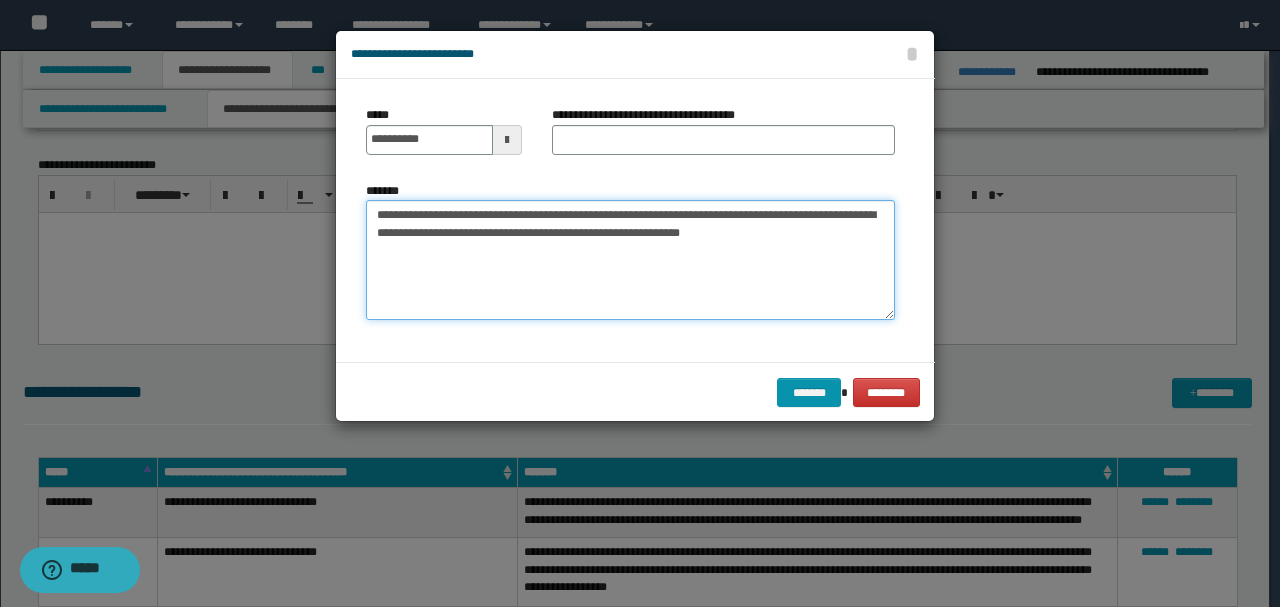 type on "**********" 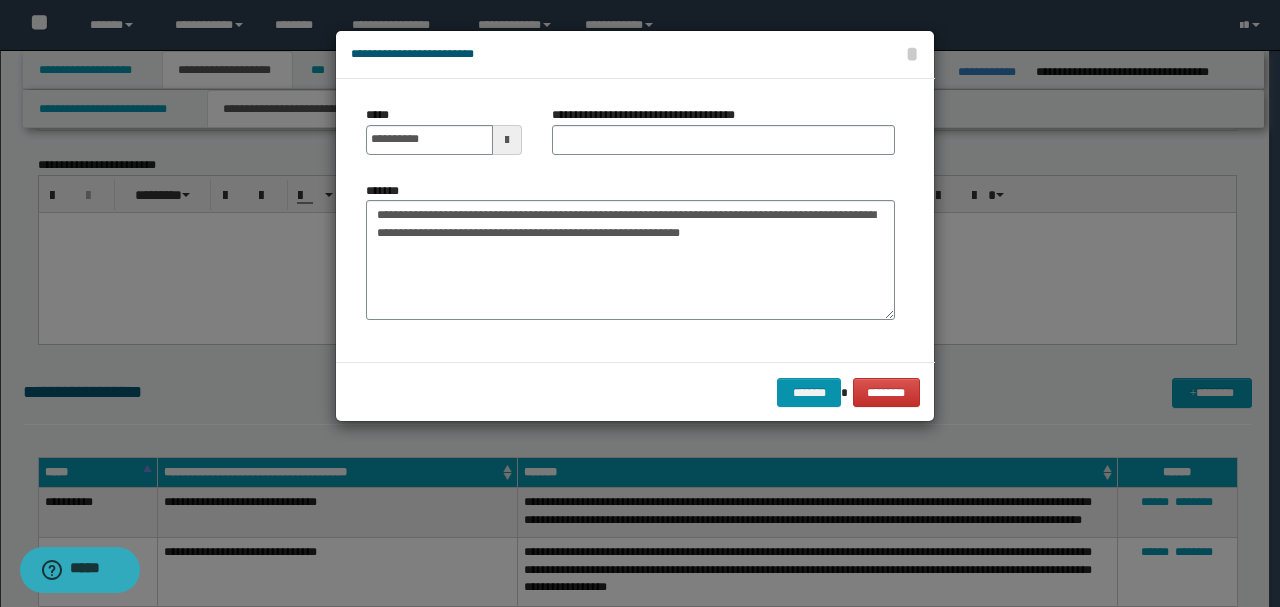 click on "**********" at bounding box center [723, 138] 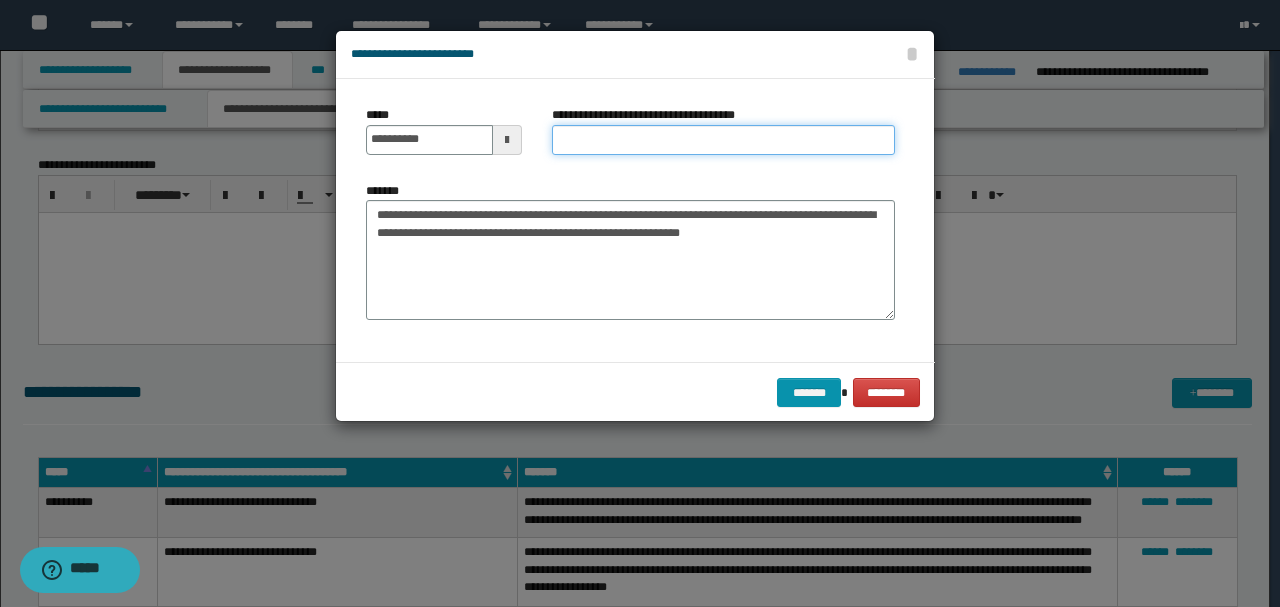 click on "**********" at bounding box center [723, 140] 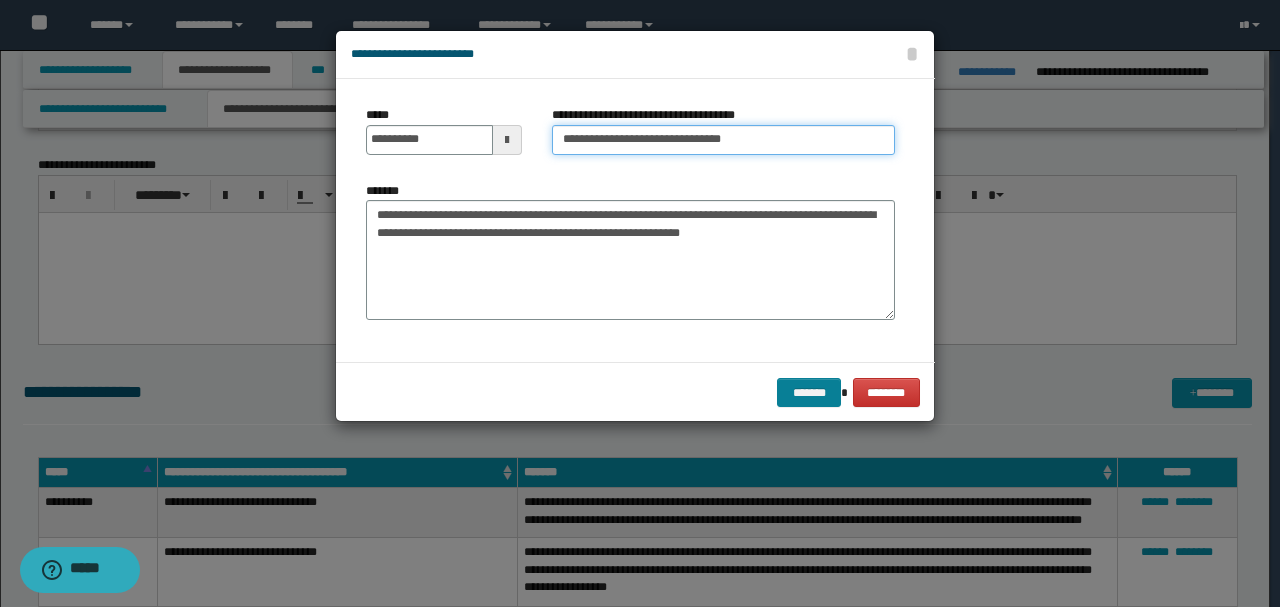type on "**********" 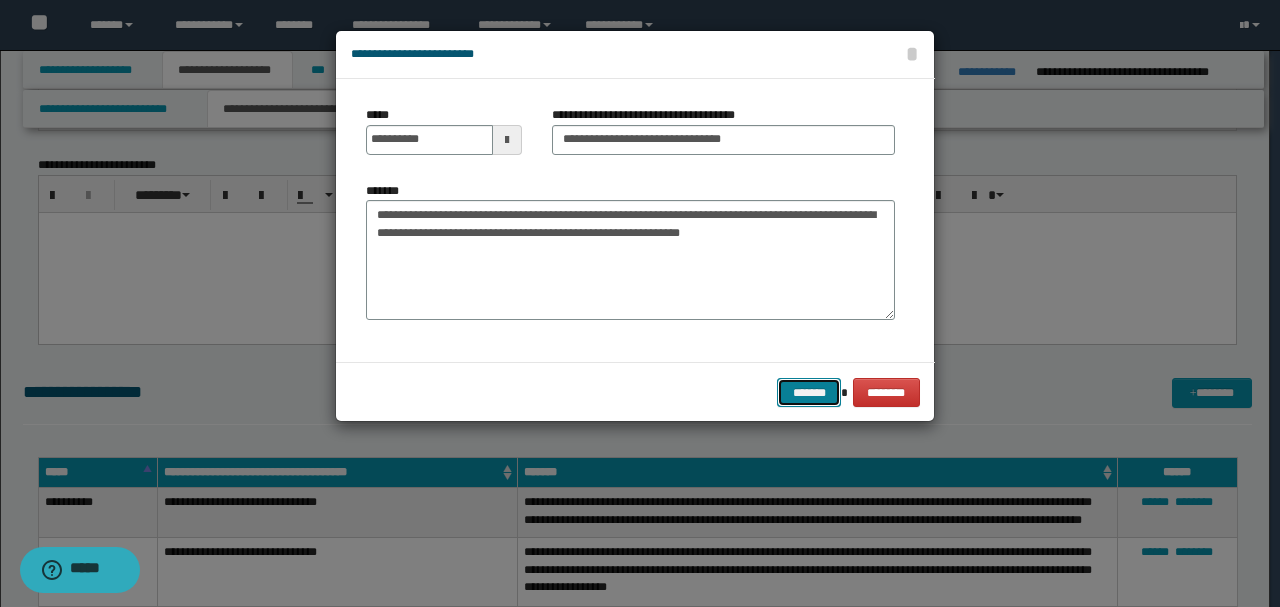 click on "*******" at bounding box center [809, 392] 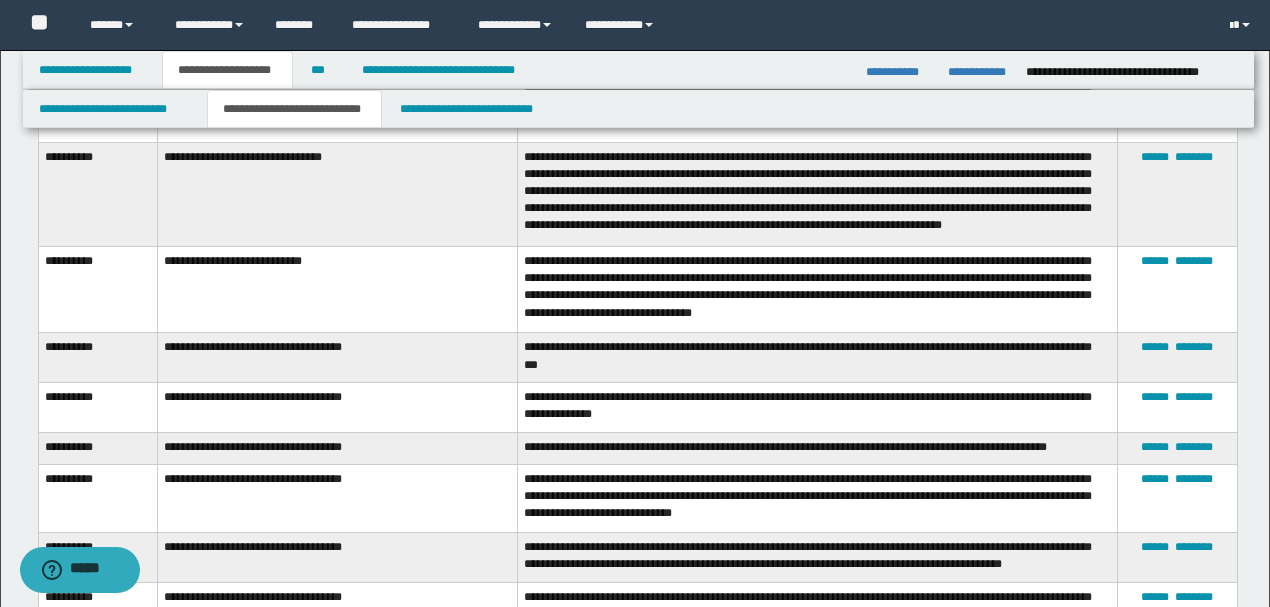 scroll, scrollTop: 1743, scrollLeft: 0, axis: vertical 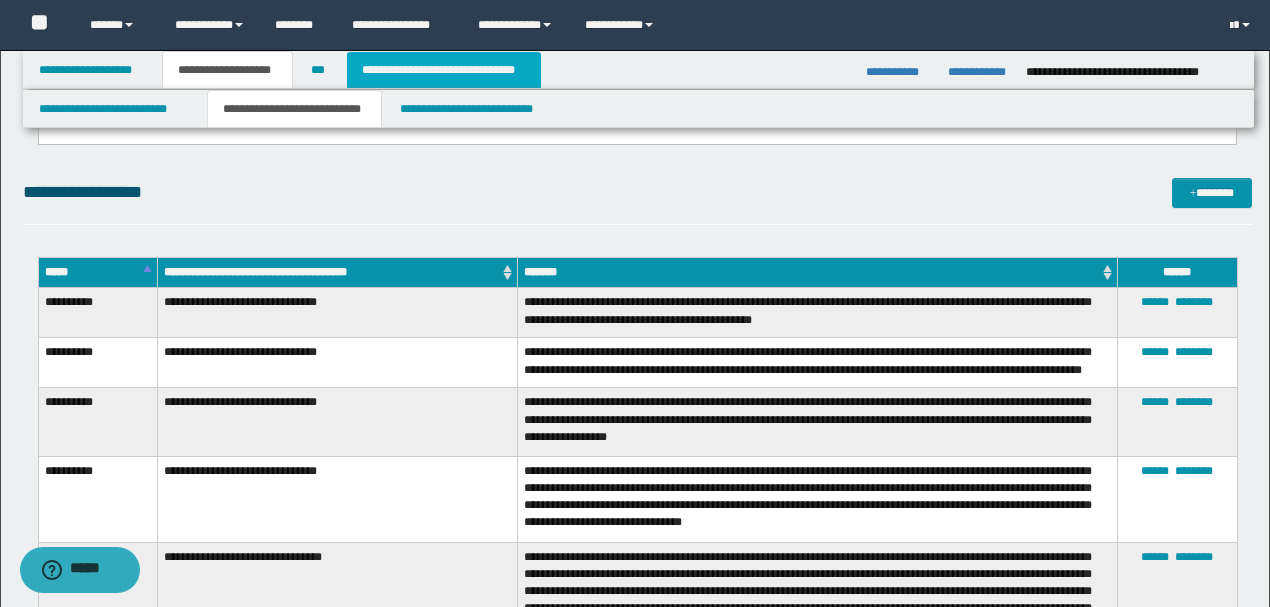 click on "**********" at bounding box center [444, 70] 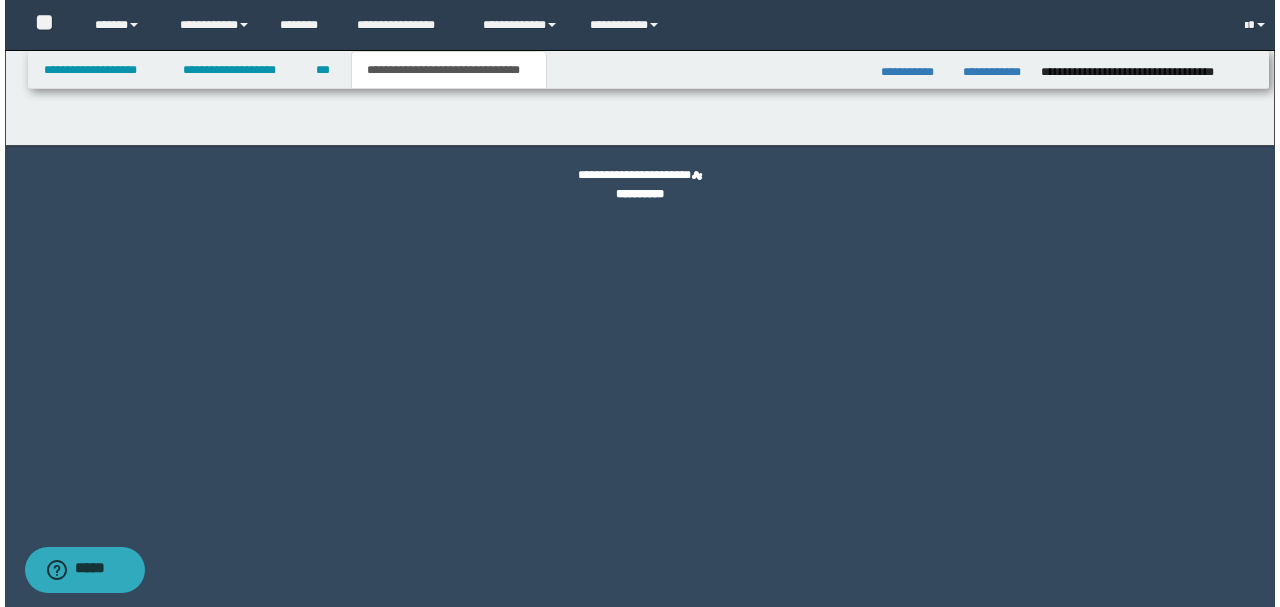 scroll, scrollTop: 0, scrollLeft: 0, axis: both 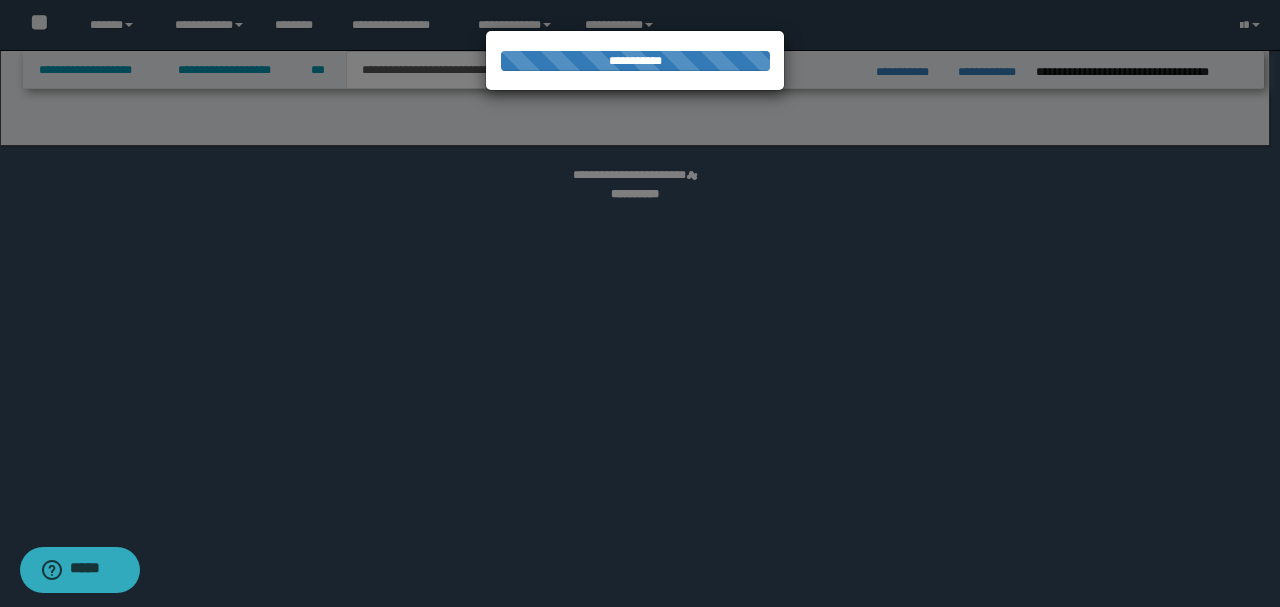 select on "*" 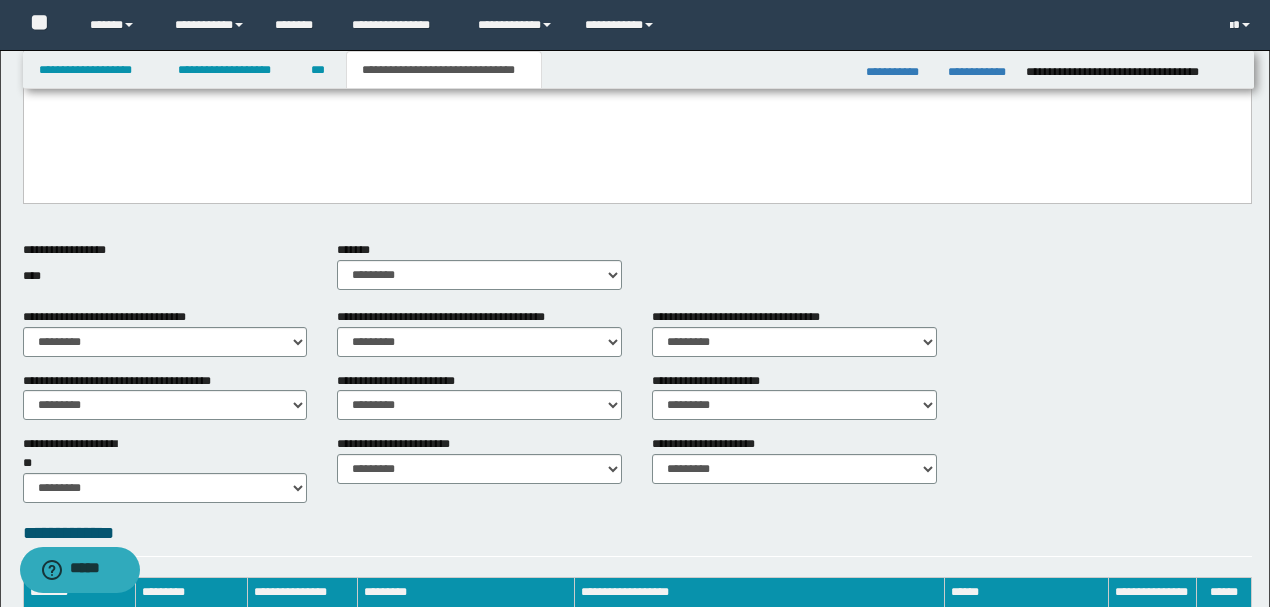 scroll, scrollTop: 881, scrollLeft: 0, axis: vertical 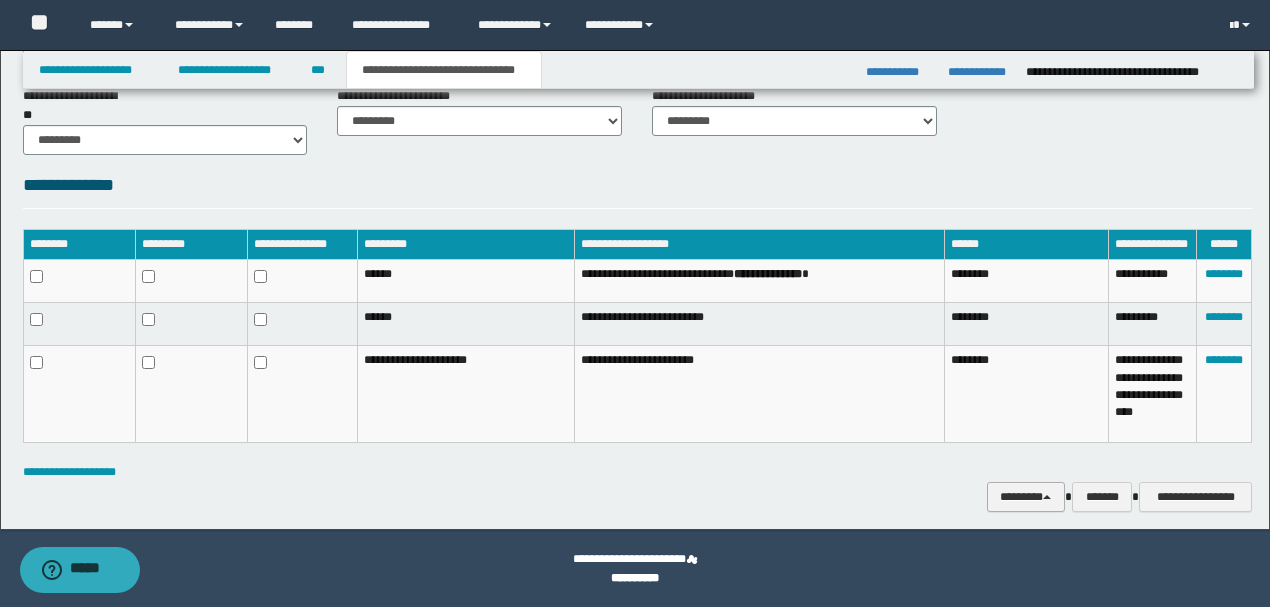 click on "********" at bounding box center (1026, 496) 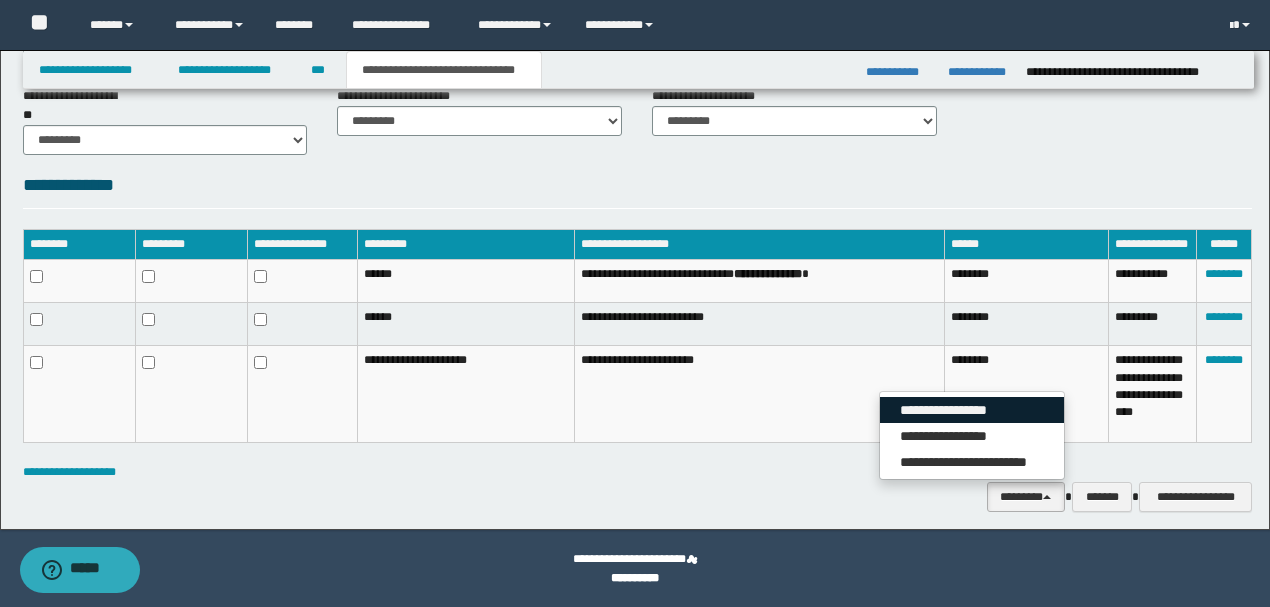 click on "**********" at bounding box center [972, 410] 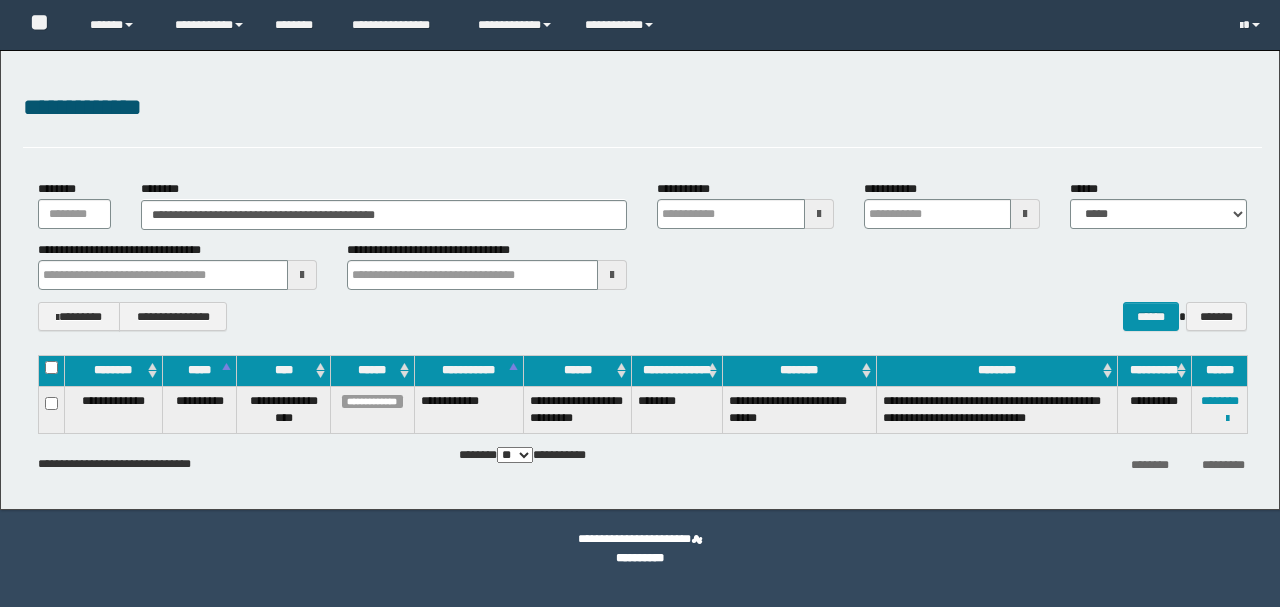 scroll, scrollTop: 0, scrollLeft: 0, axis: both 